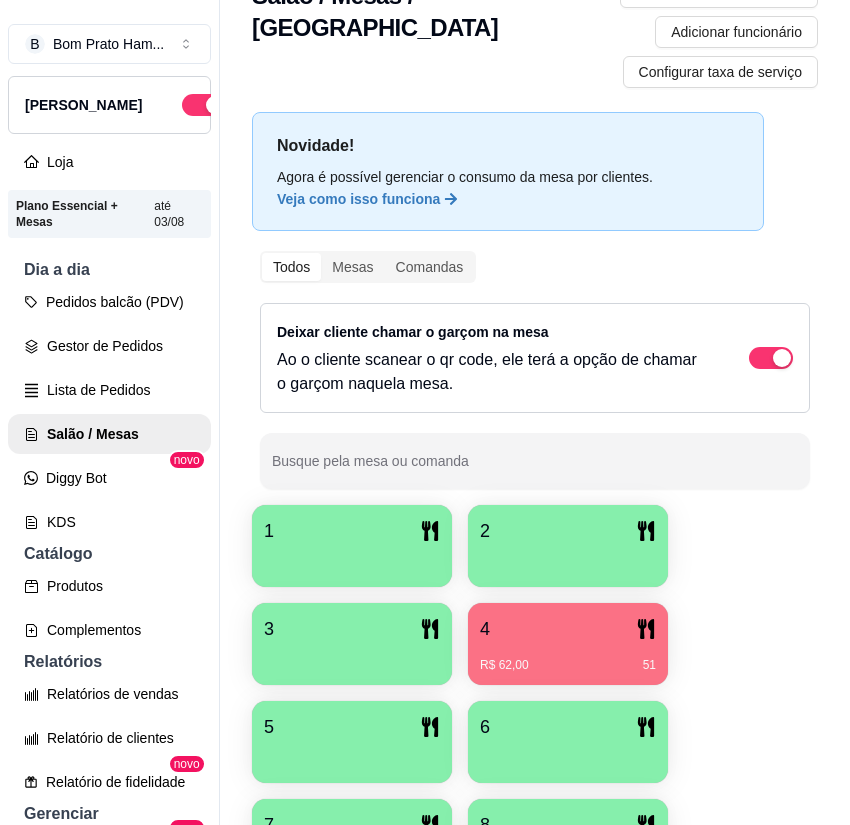 scroll, scrollTop: 0, scrollLeft: 0, axis: both 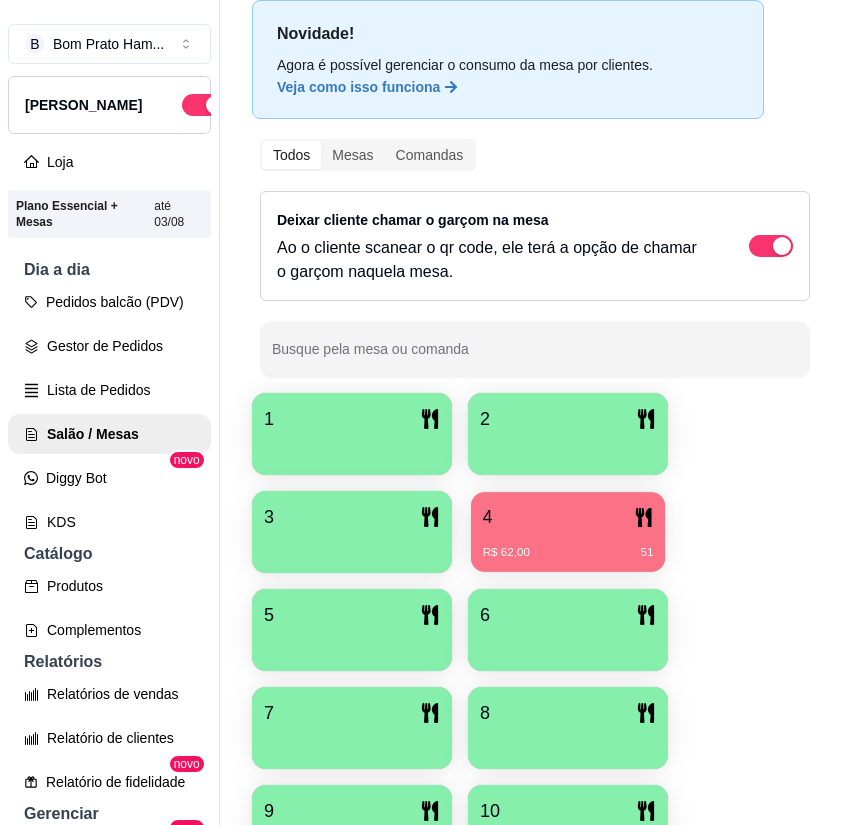 click on "4" at bounding box center (568, 517) 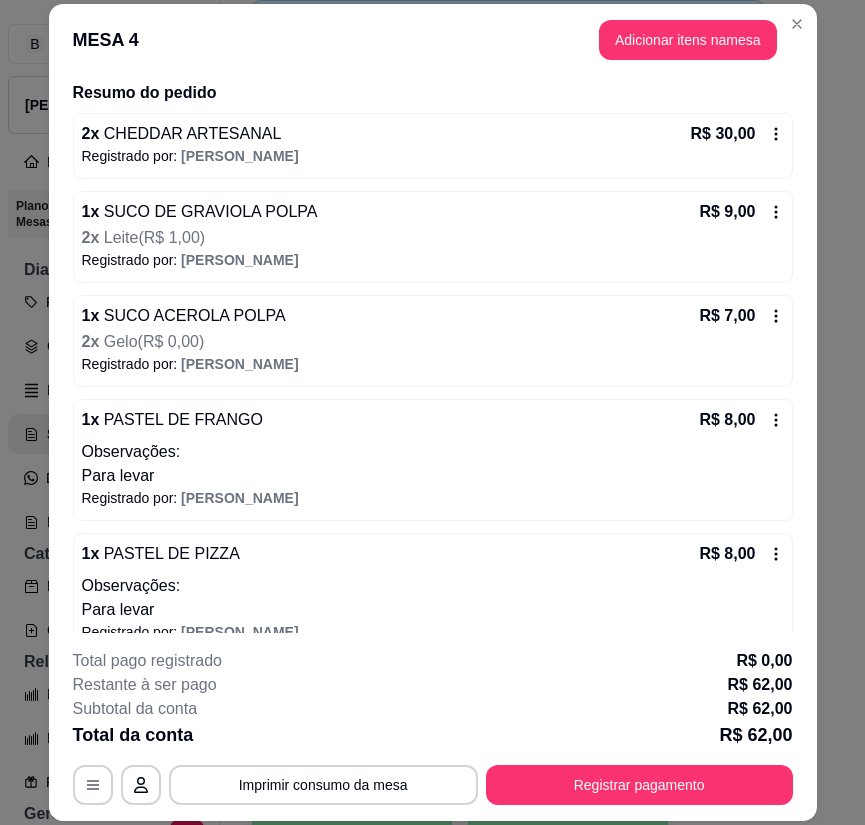 scroll, scrollTop: 182, scrollLeft: 0, axis: vertical 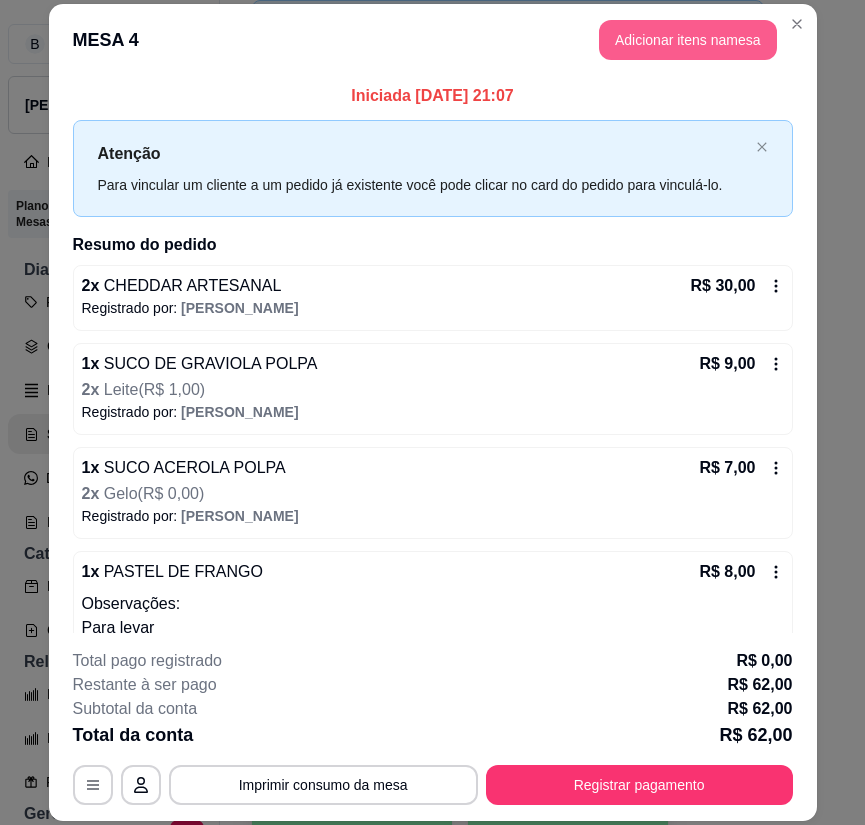 click on "Adicionar itens na  mesa" at bounding box center [688, 40] 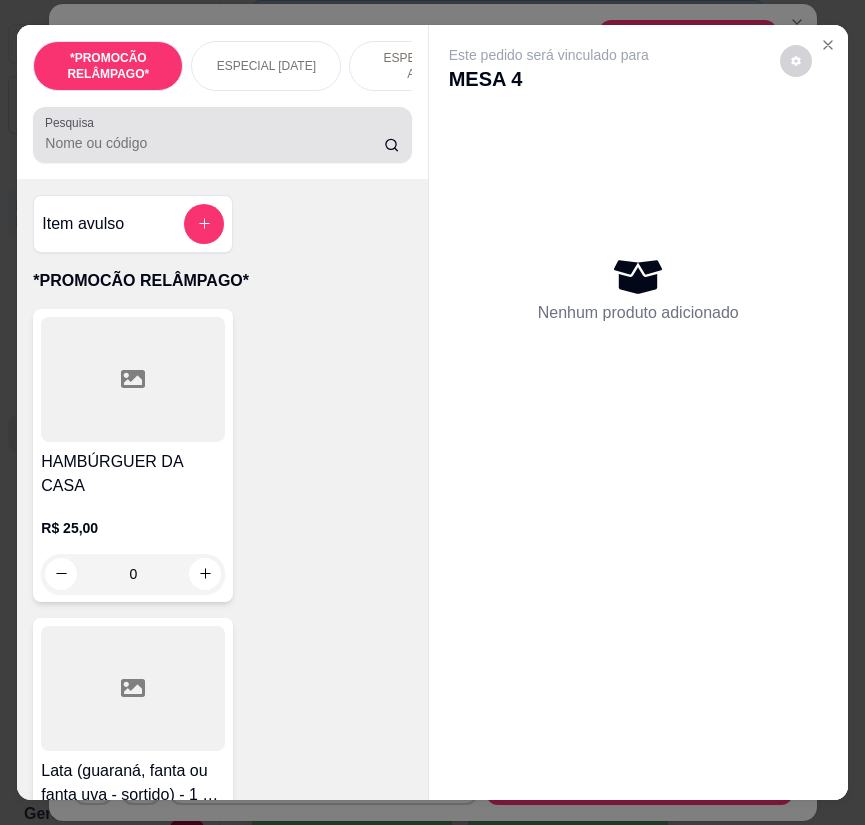 click at bounding box center [222, 135] 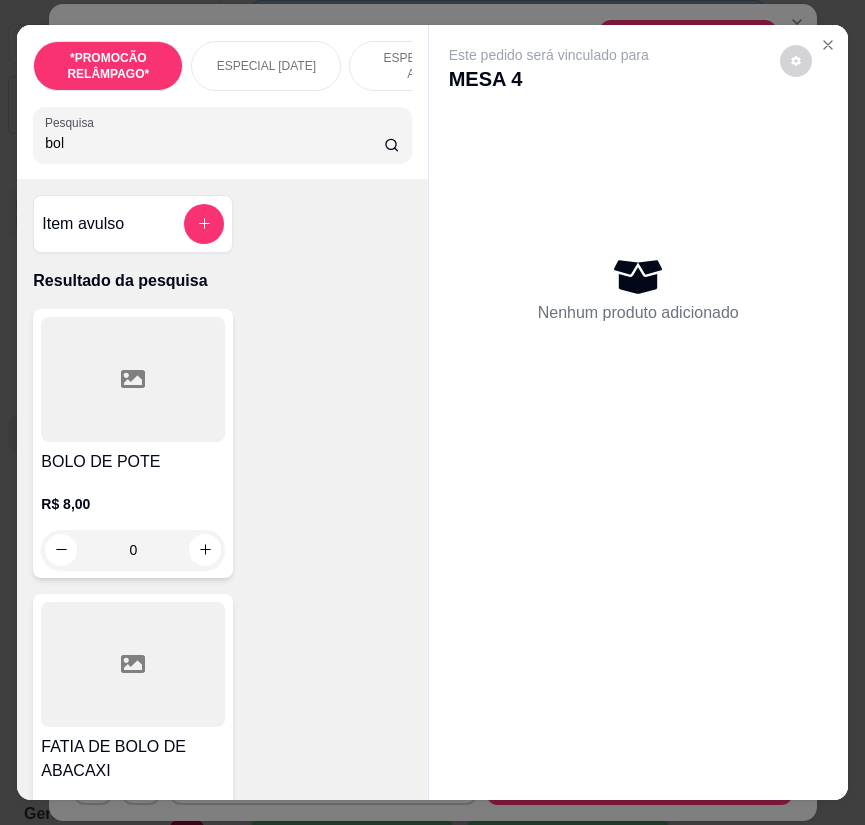 type on "bol" 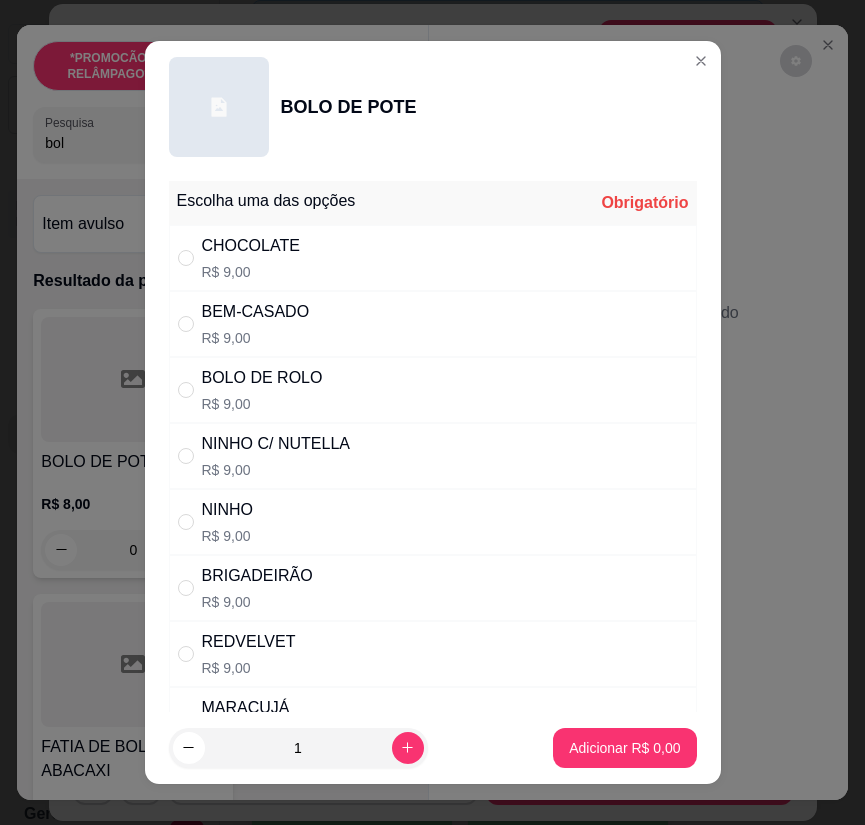 drag, startPoint x: 346, startPoint y: 464, endPoint x: 373, endPoint y: 477, distance: 29.966648 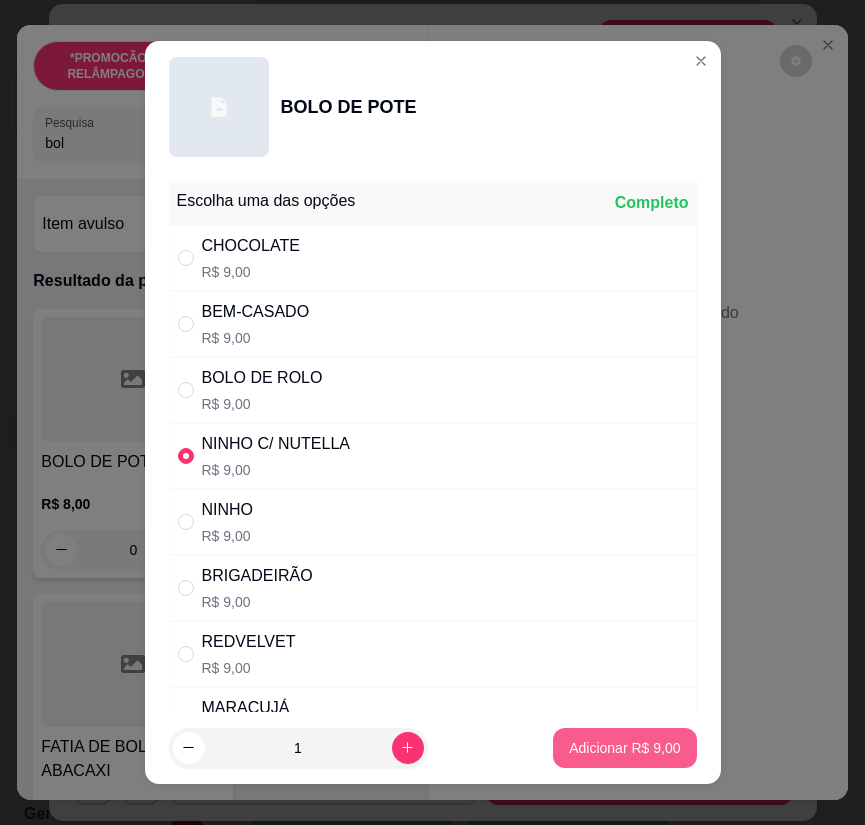click on "Adicionar   R$ 9,00" at bounding box center (624, 748) 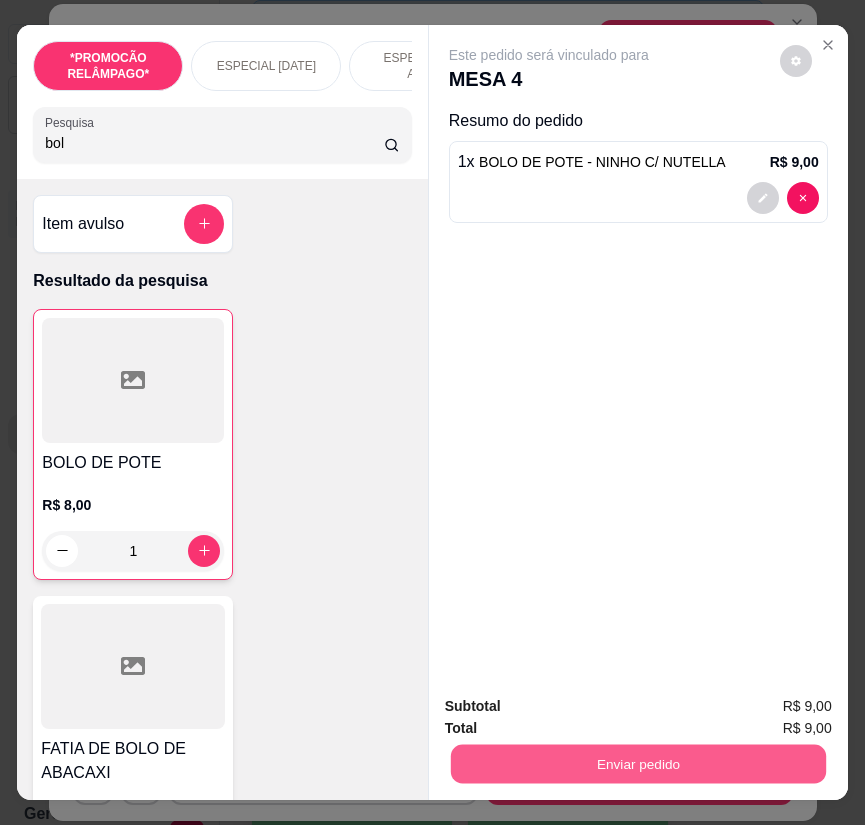 click on "Enviar pedido" at bounding box center (638, 764) 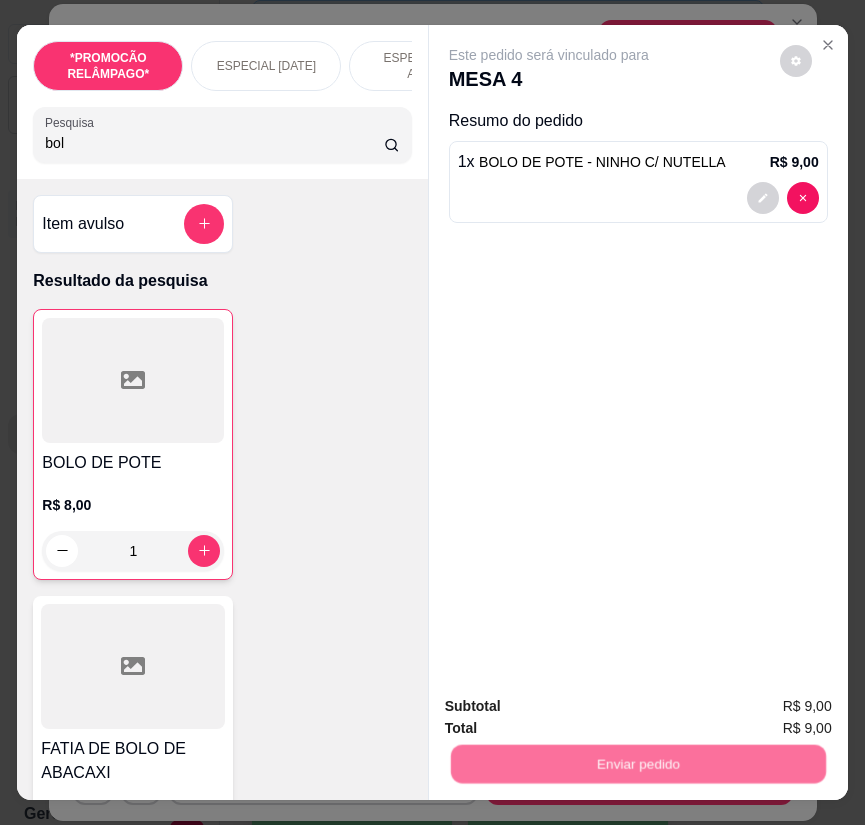 click on "Não registrar e enviar pedido" at bounding box center [570, 708] 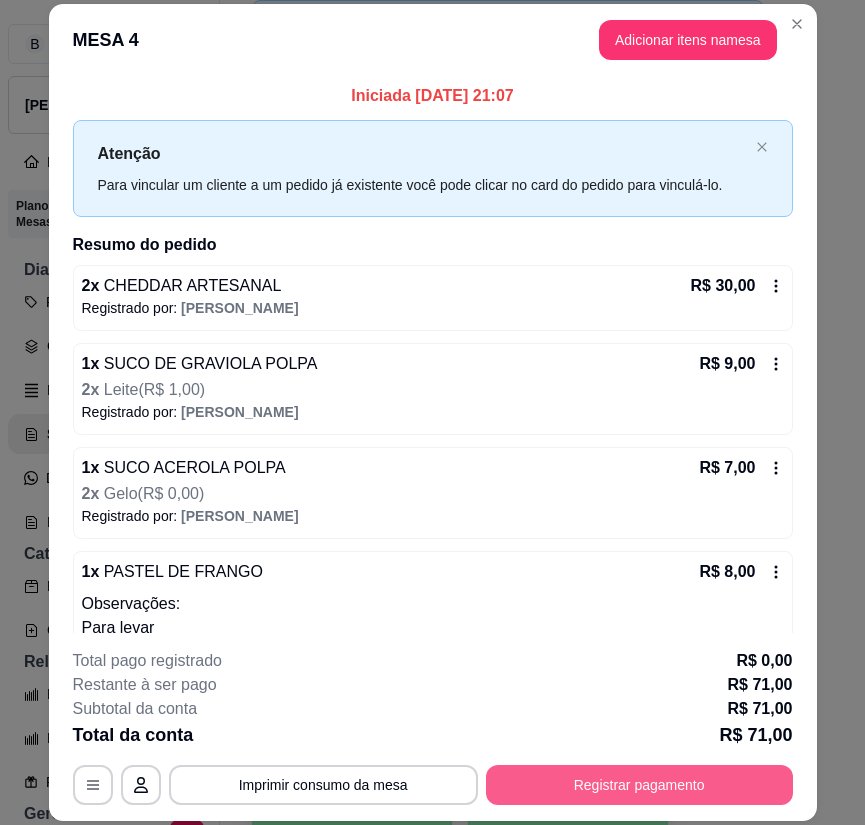 click on "Registrar pagamento" at bounding box center [639, 785] 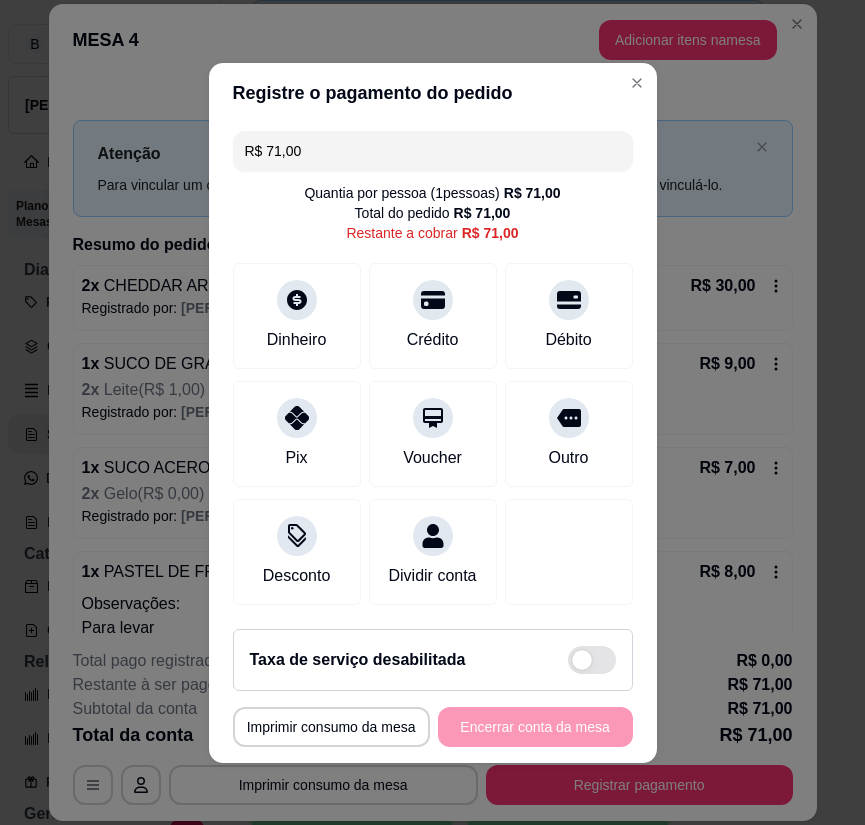 click on "R$ 71,00" at bounding box center (433, 151) 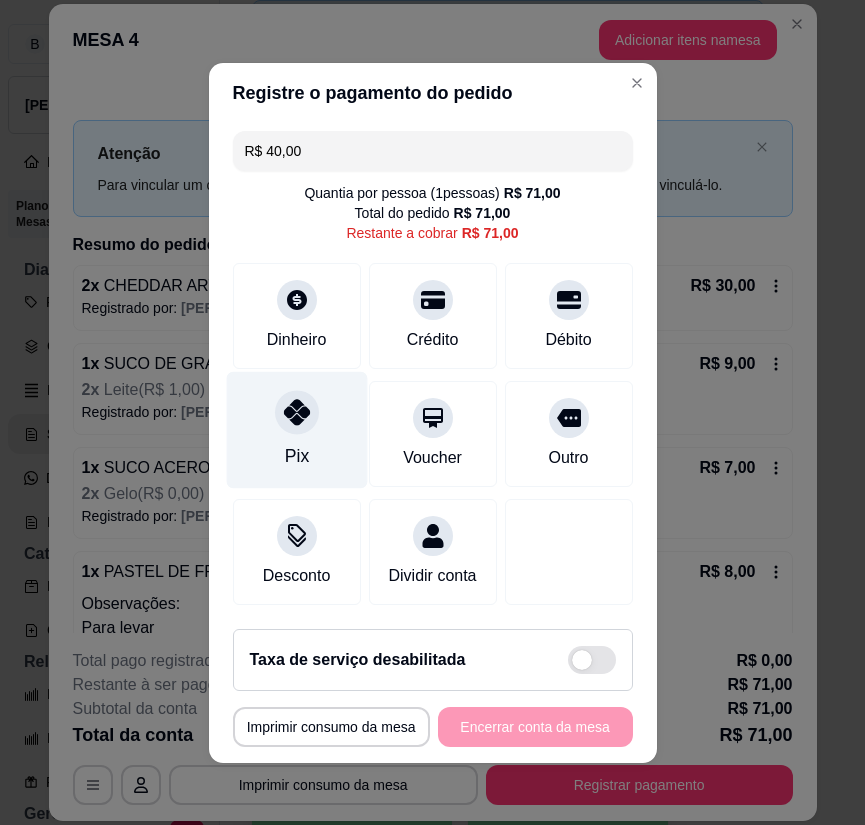 click at bounding box center (297, 412) 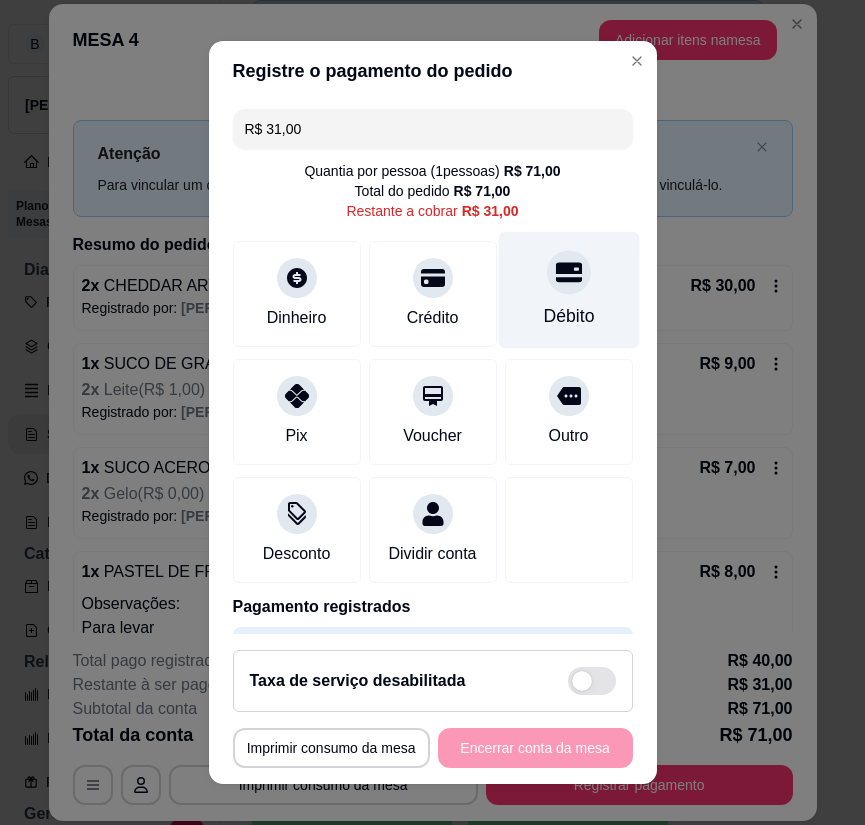 click on "Débito" at bounding box center (568, 316) 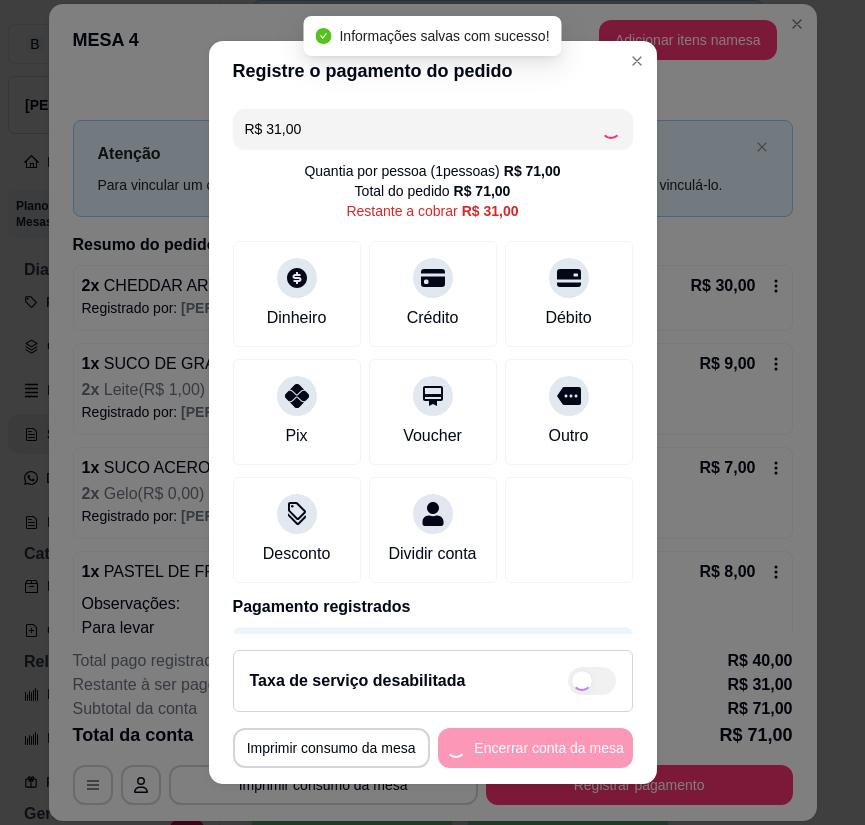 type on "R$ 0,00" 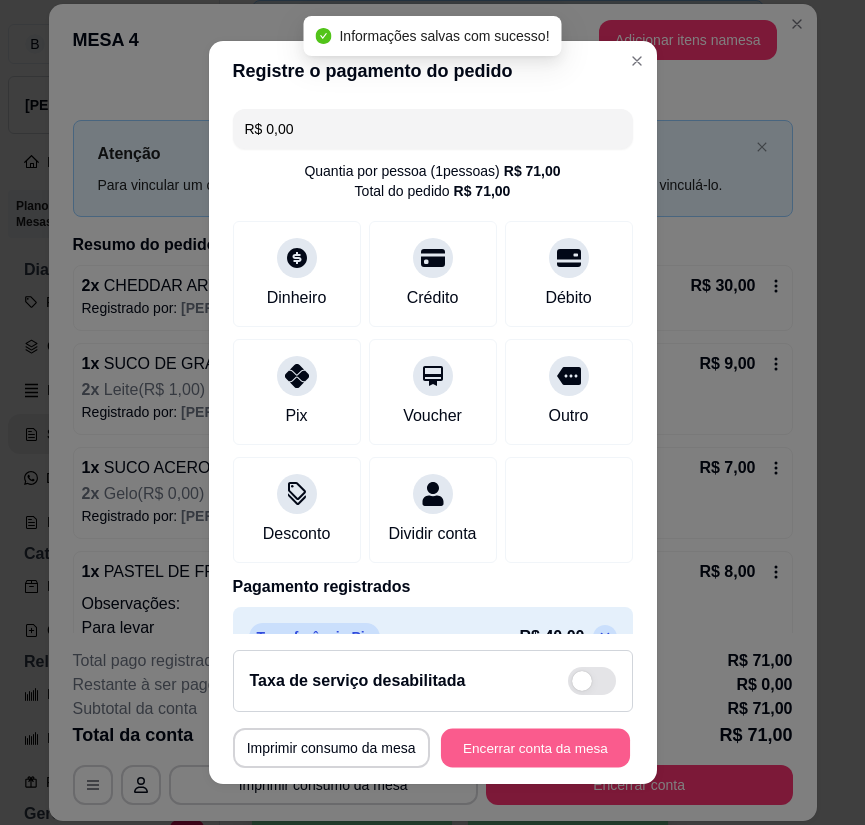 click on "Encerrar conta da mesa" at bounding box center [535, 747] 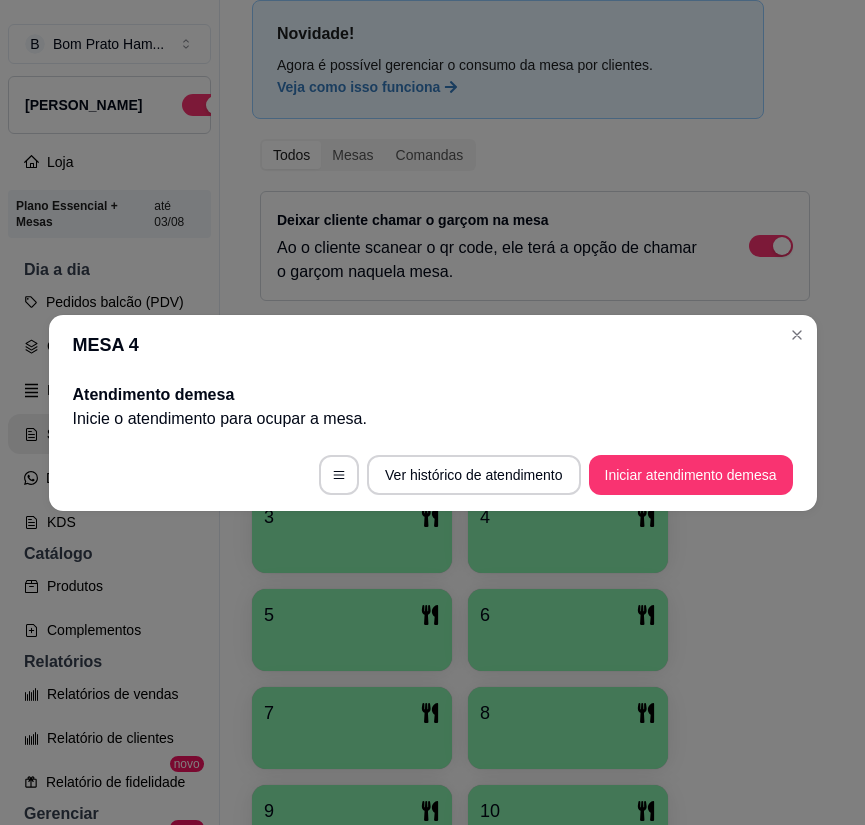 type 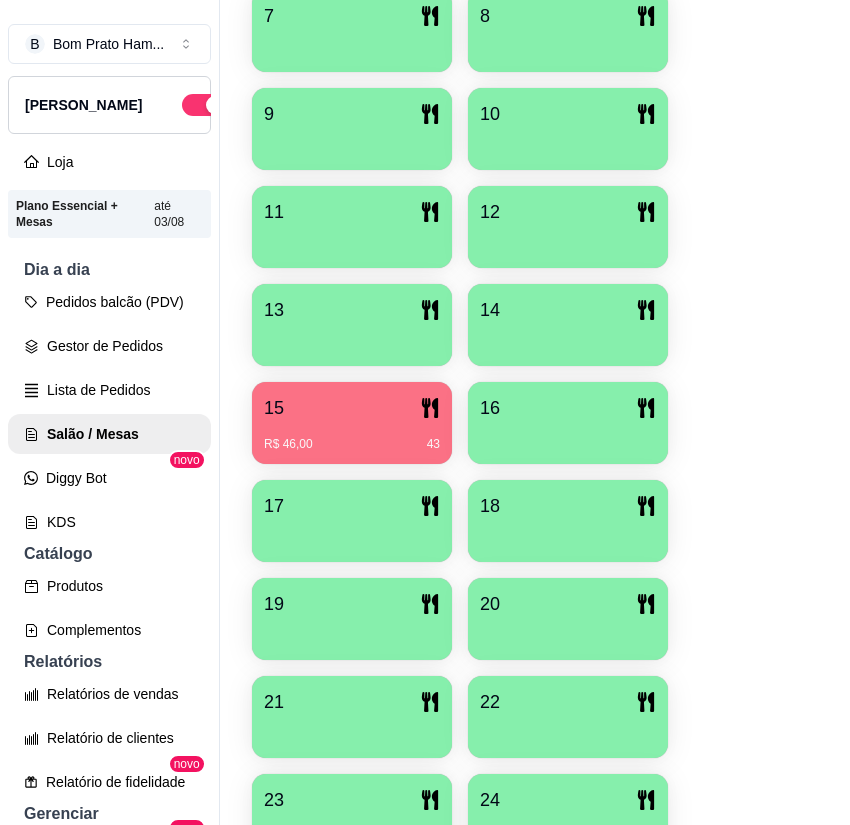 scroll, scrollTop: 900, scrollLeft: 0, axis: vertical 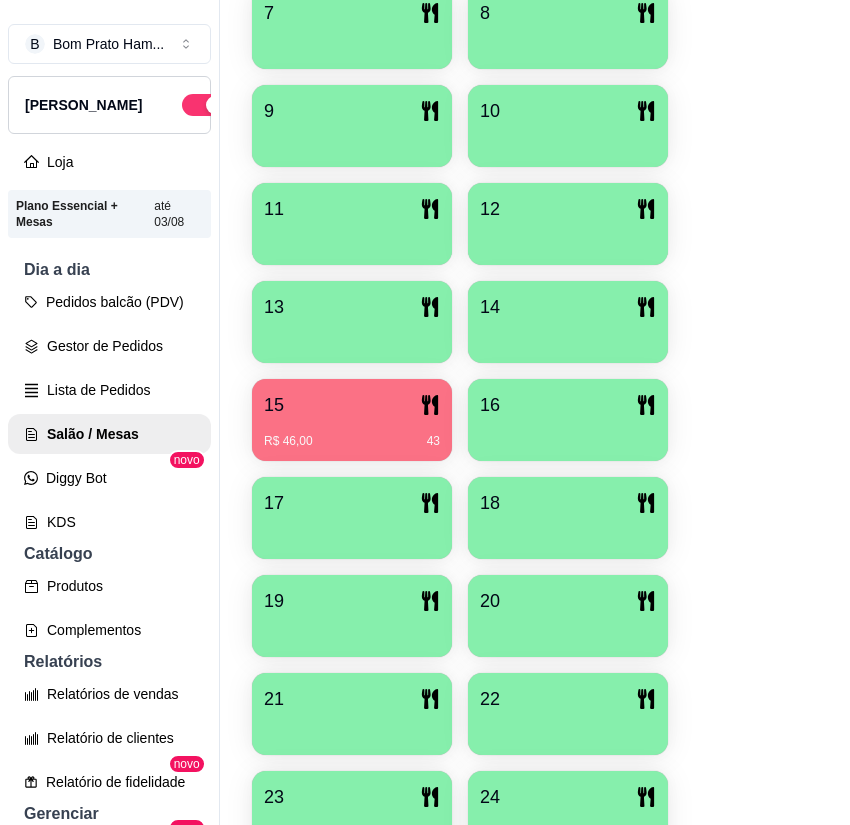 click on "15" at bounding box center [352, 405] 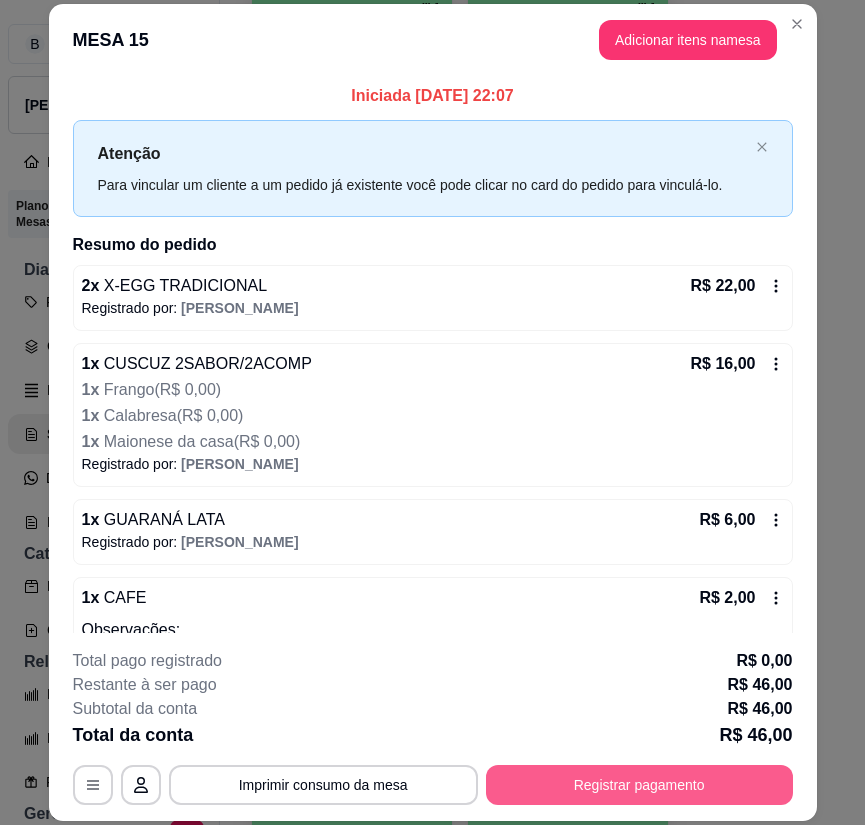 click on "Registrar pagamento" at bounding box center [639, 785] 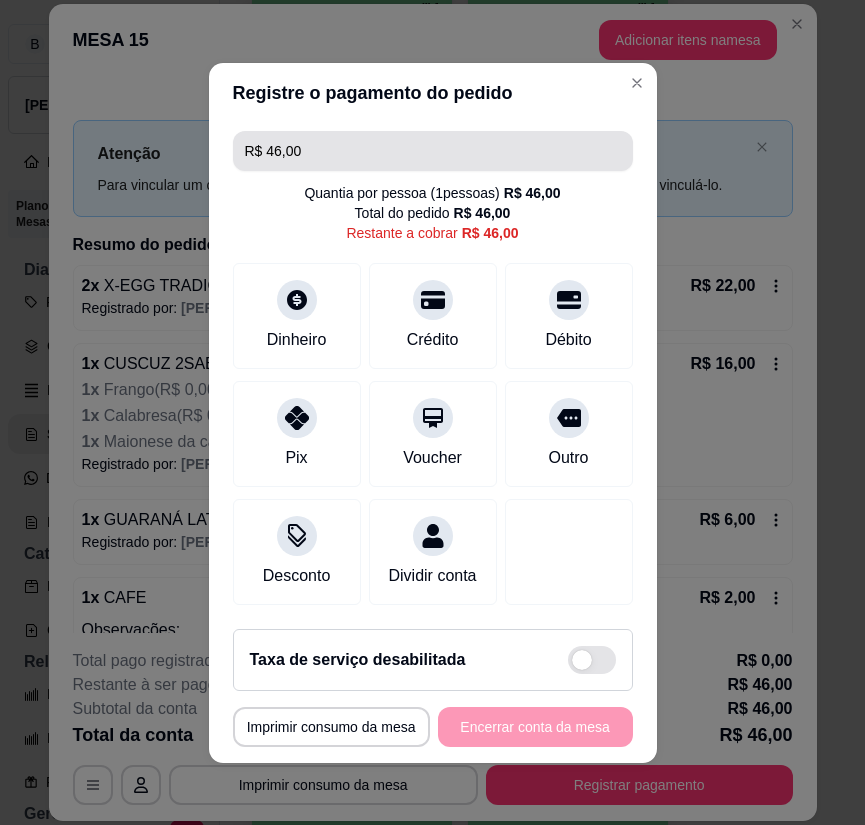 click on "R$ 46,00" at bounding box center (433, 151) 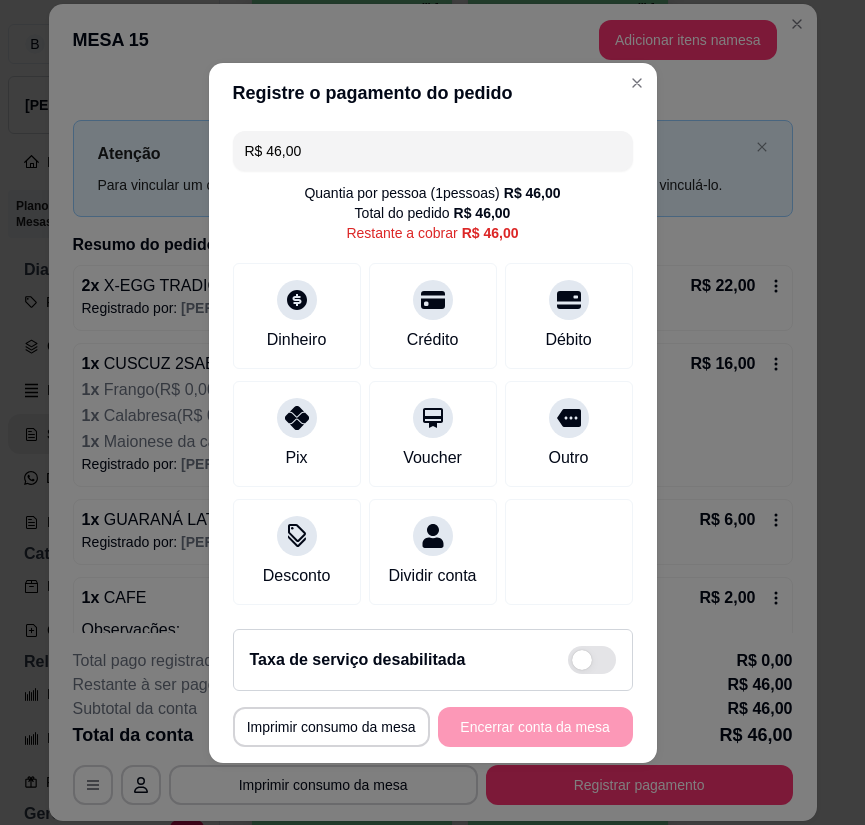 click on "R$ 46,00" at bounding box center [433, 151] 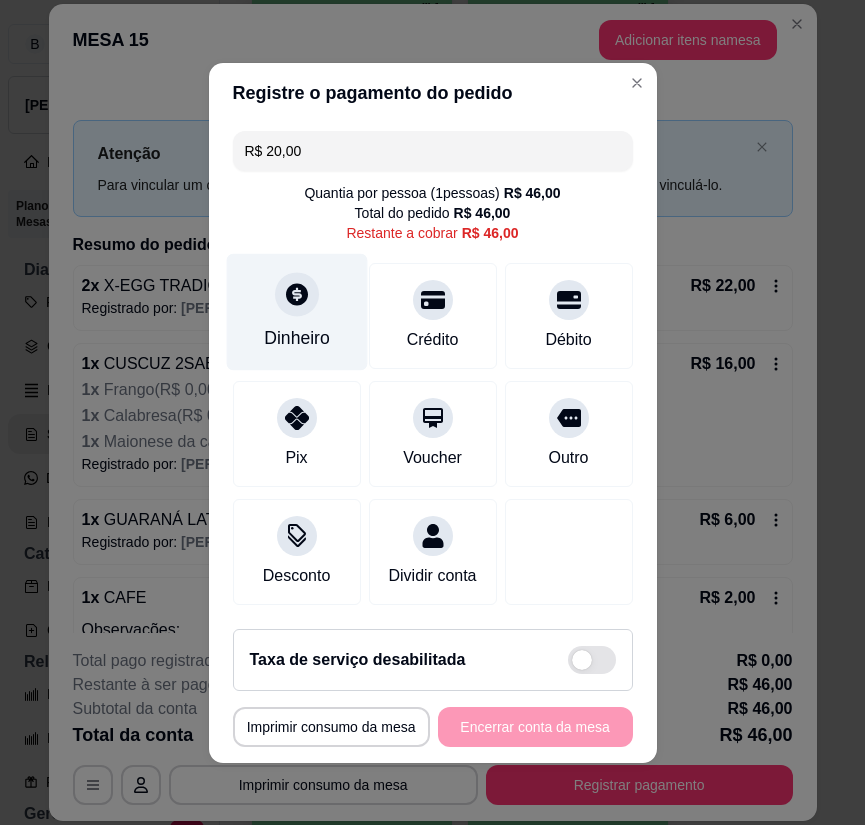 click at bounding box center [297, 294] 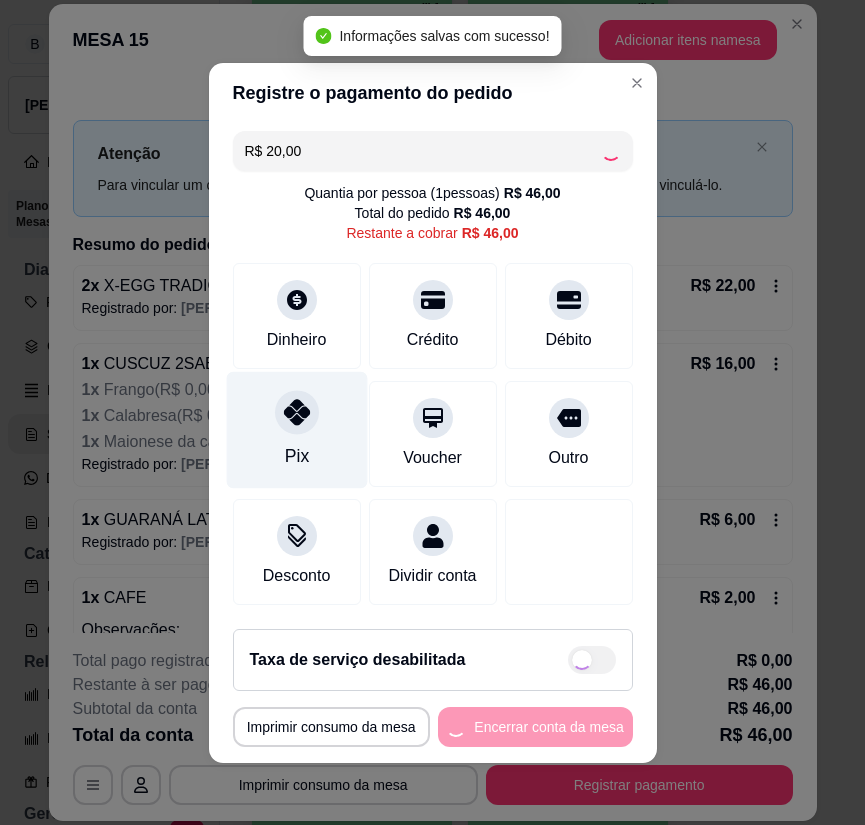 click on "Pix" at bounding box center [296, 429] 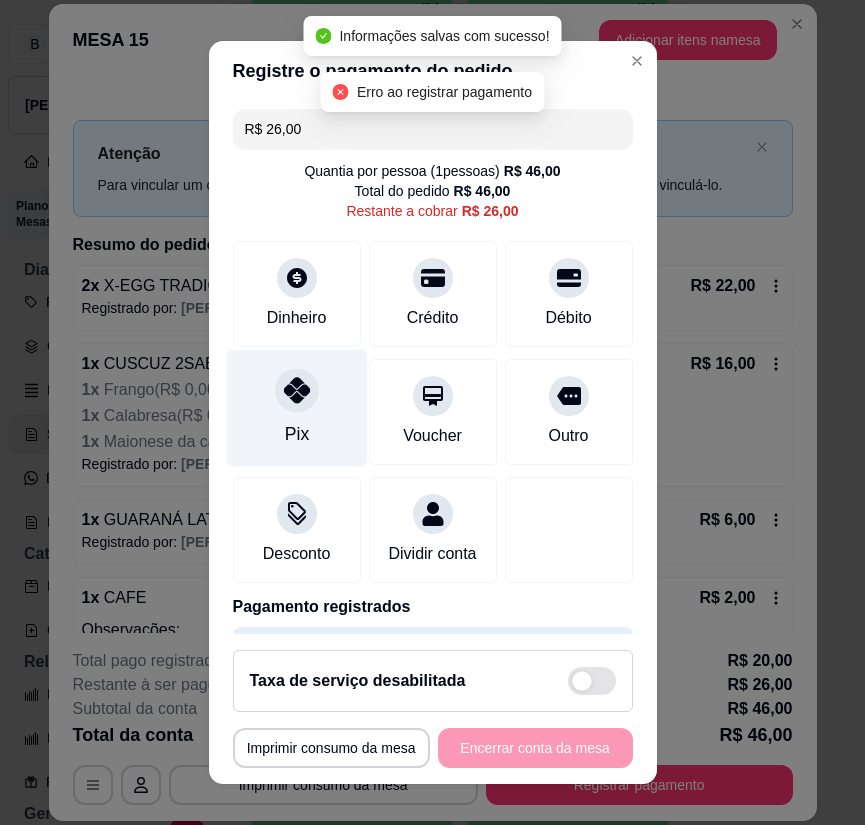 click on "Pix" at bounding box center (296, 408) 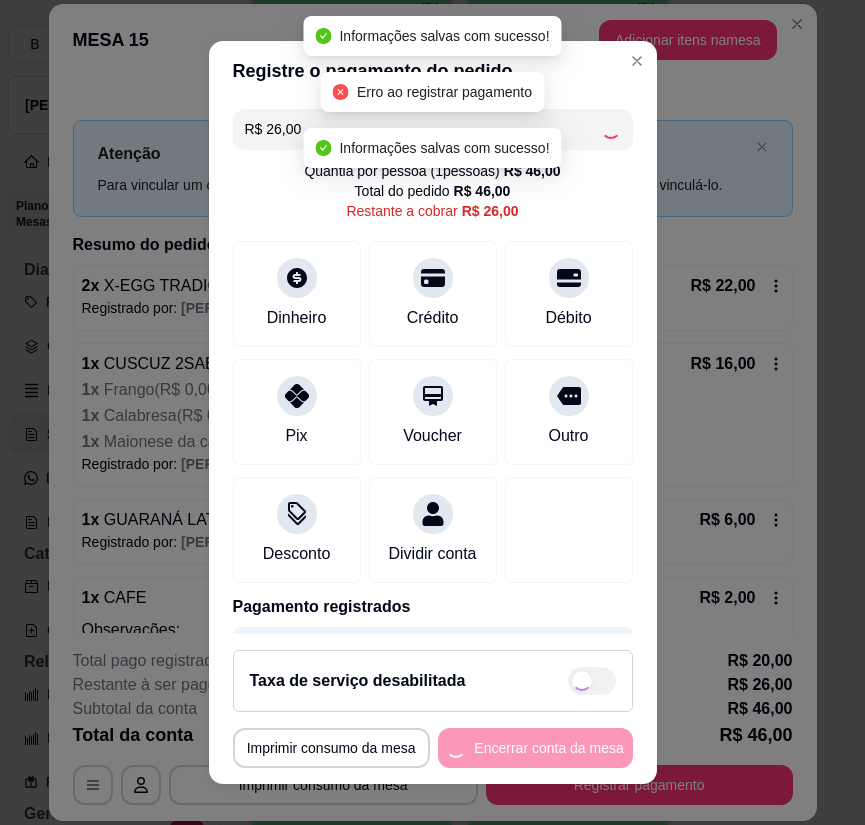 type on "R$ 0,00" 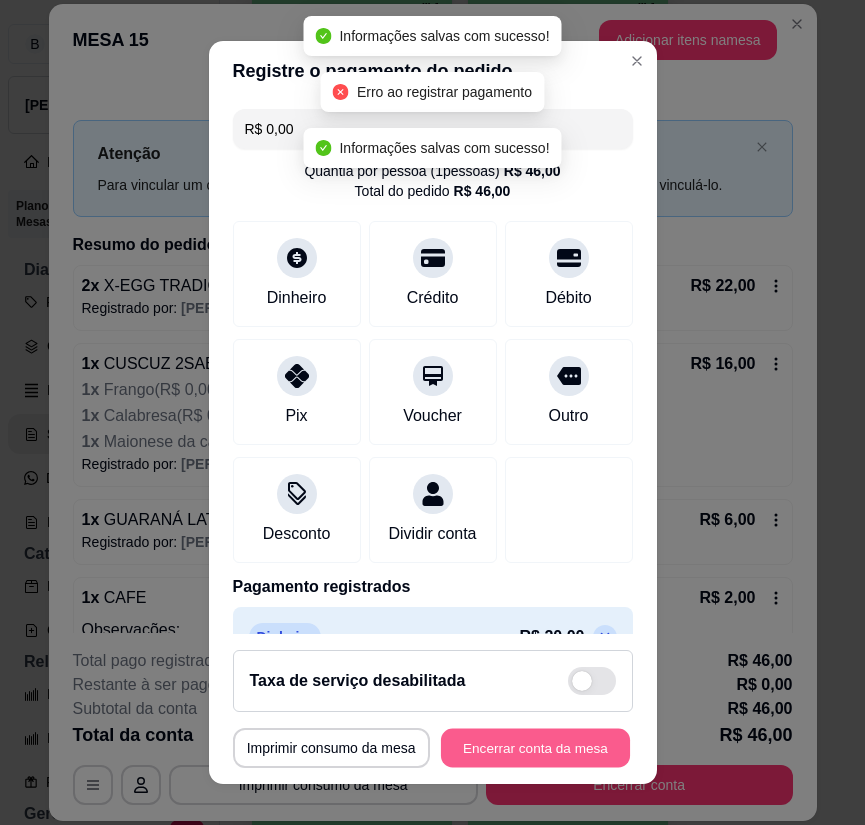 click on "Encerrar conta da mesa" at bounding box center (535, 747) 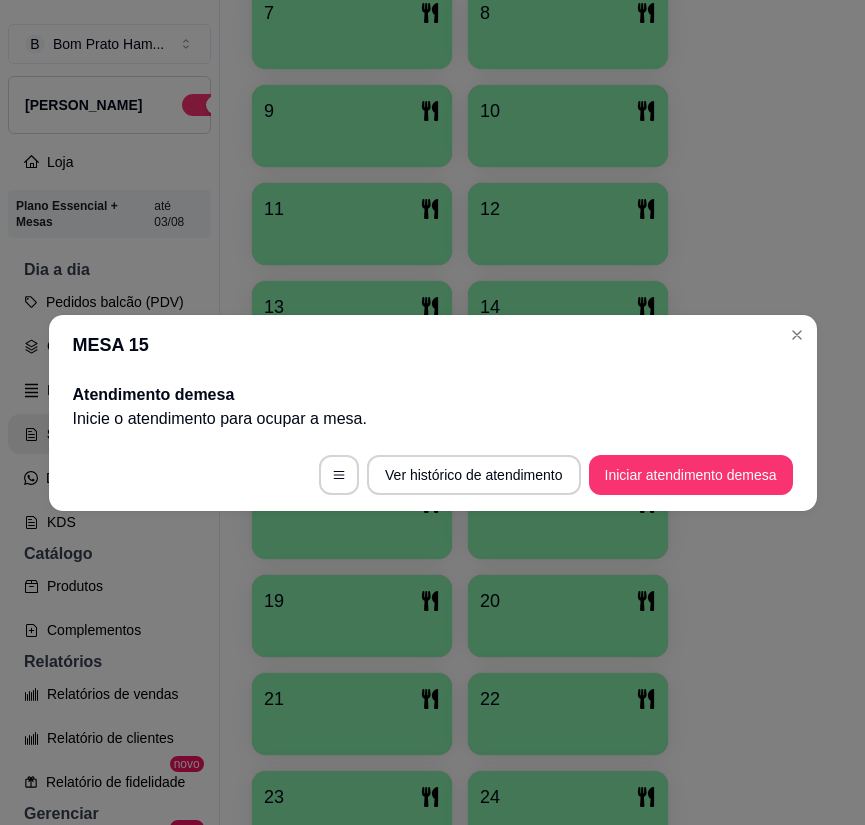 type 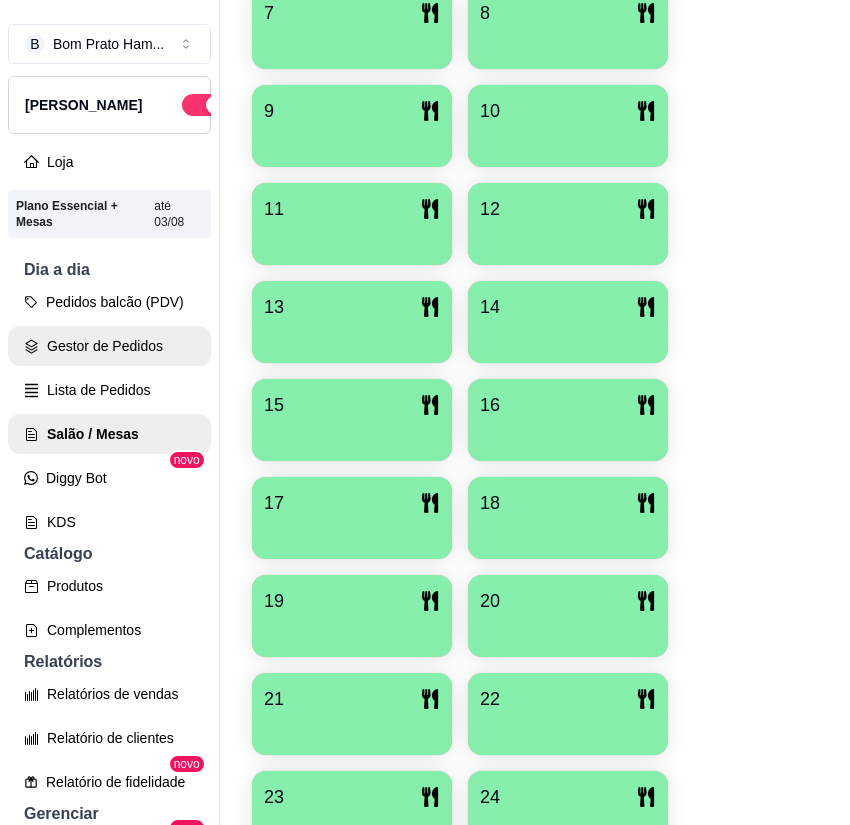 click on "Gestor de Pedidos" at bounding box center (109, 346) 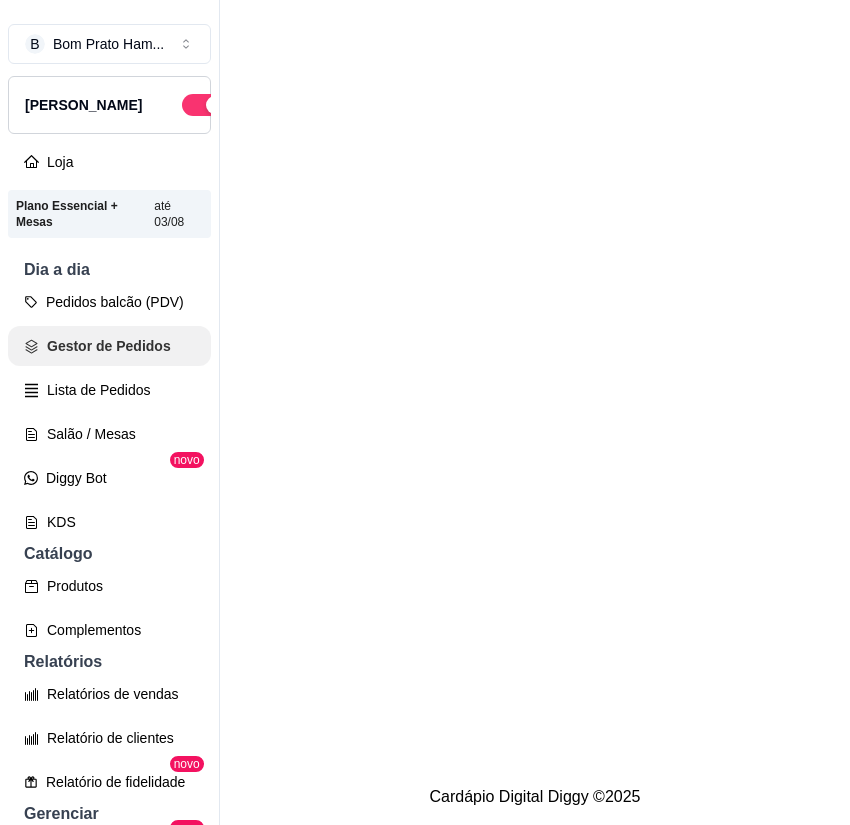 scroll, scrollTop: 0, scrollLeft: 0, axis: both 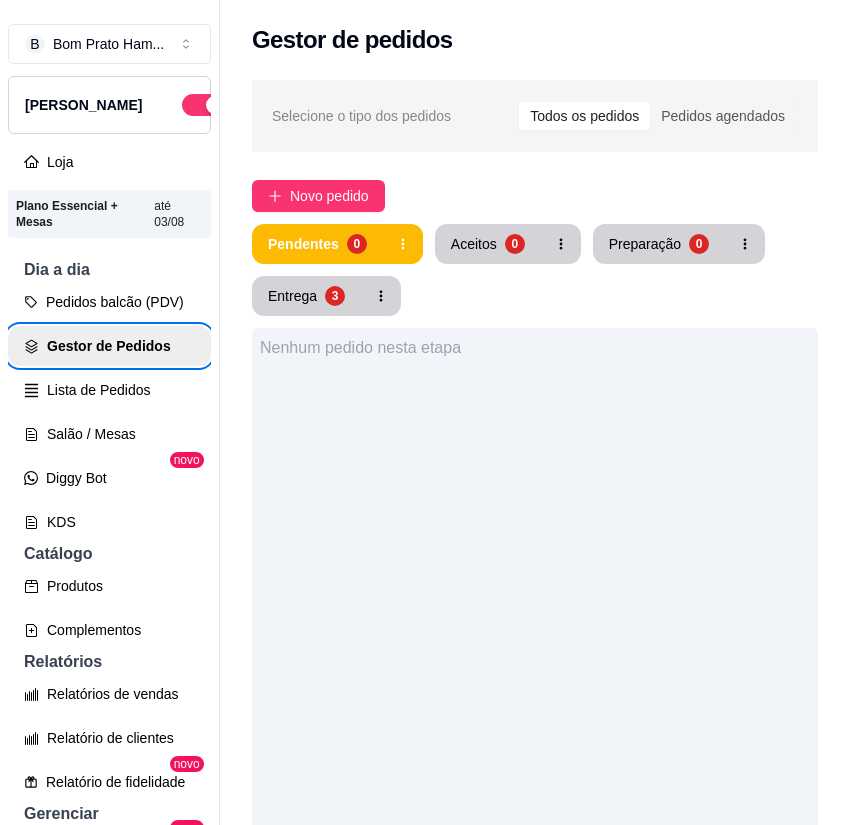 click on "Pendentes 0 Aceitos 0 Preparação 0 Entrega 3" at bounding box center (535, 270) 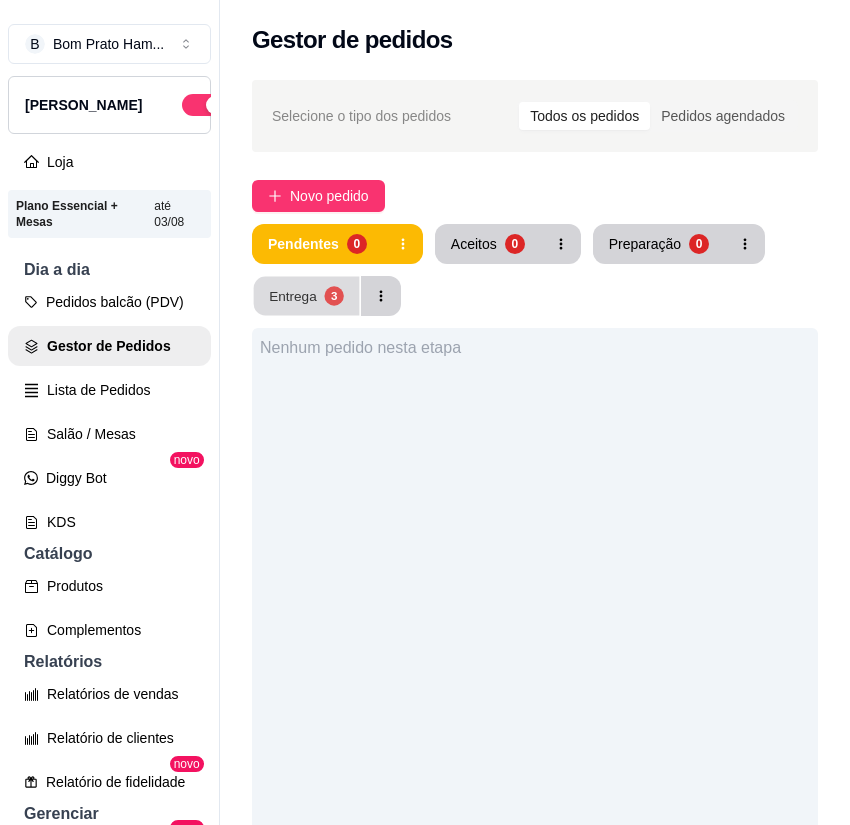 click on "Entrega" at bounding box center [293, 295] 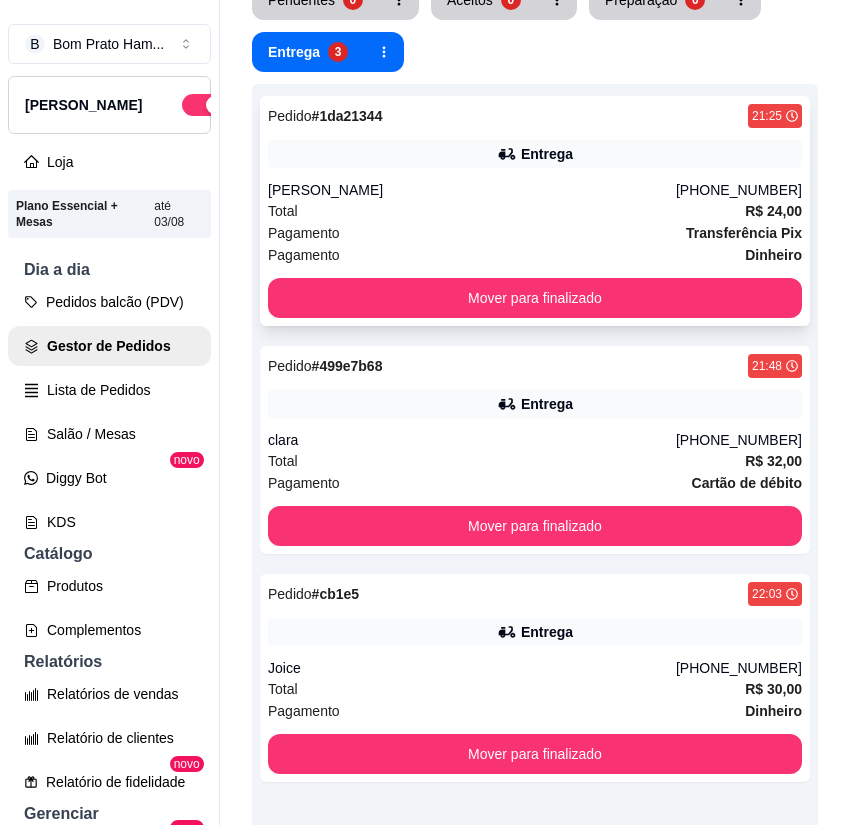 scroll, scrollTop: 300, scrollLeft: 0, axis: vertical 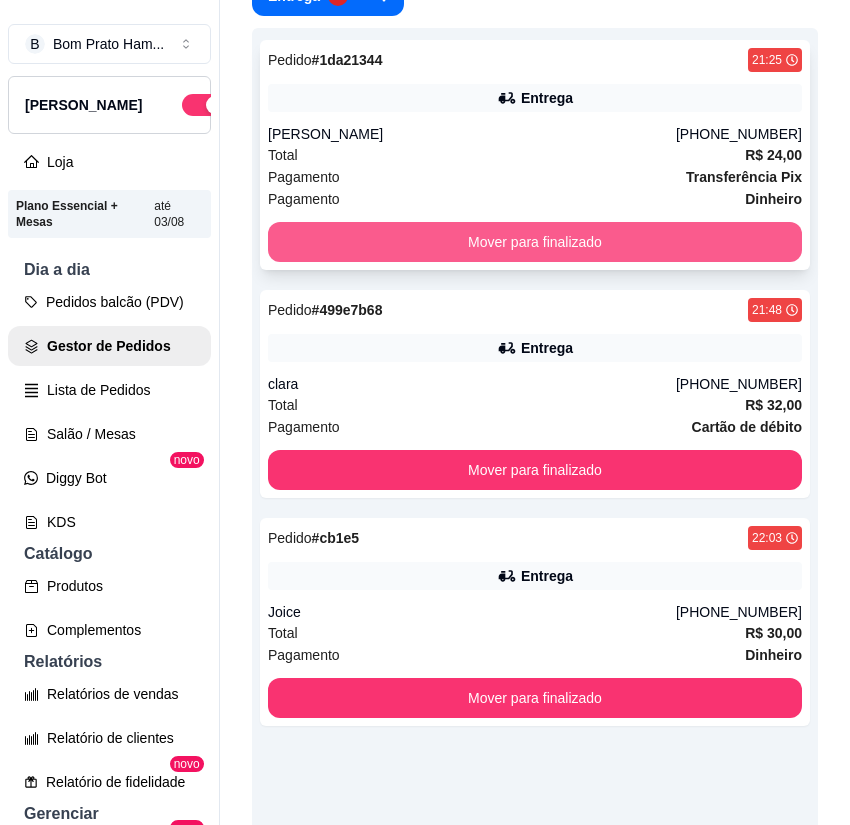 click on "Mover para finalizado" at bounding box center (535, 242) 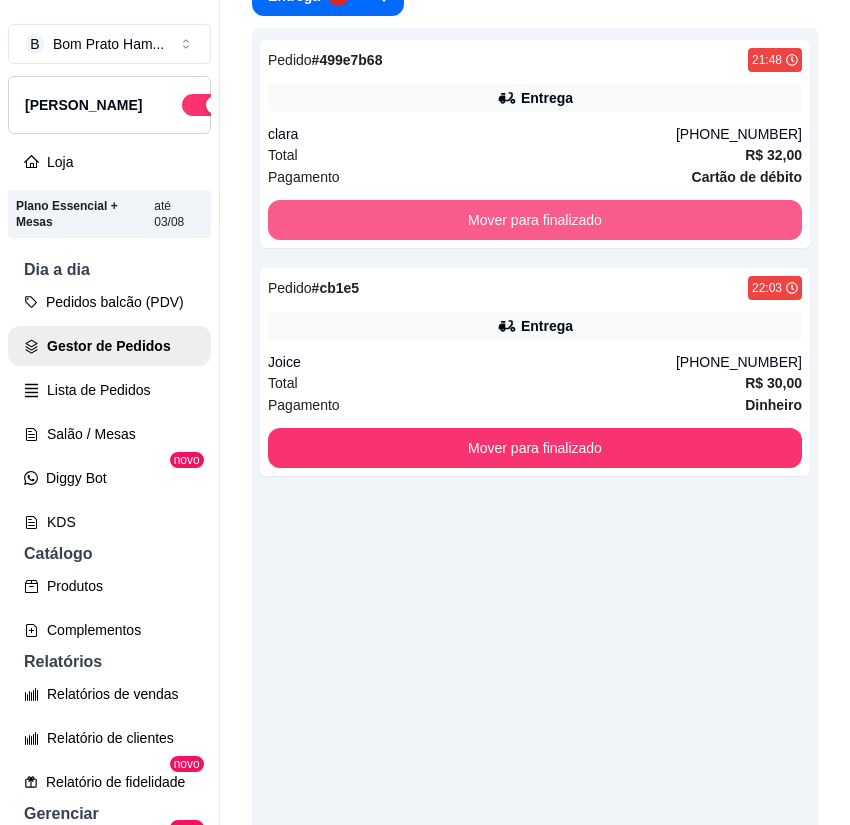 click on "Mover para finalizado" at bounding box center [535, 220] 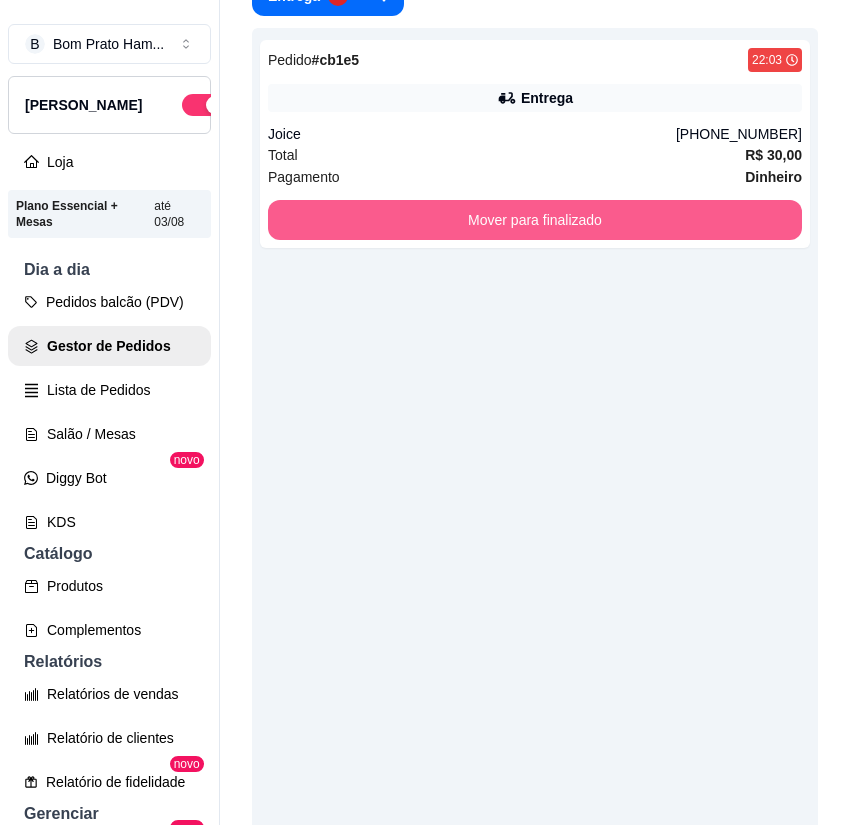 click on "Mover para finalizado" at bounding box center (535, 220) 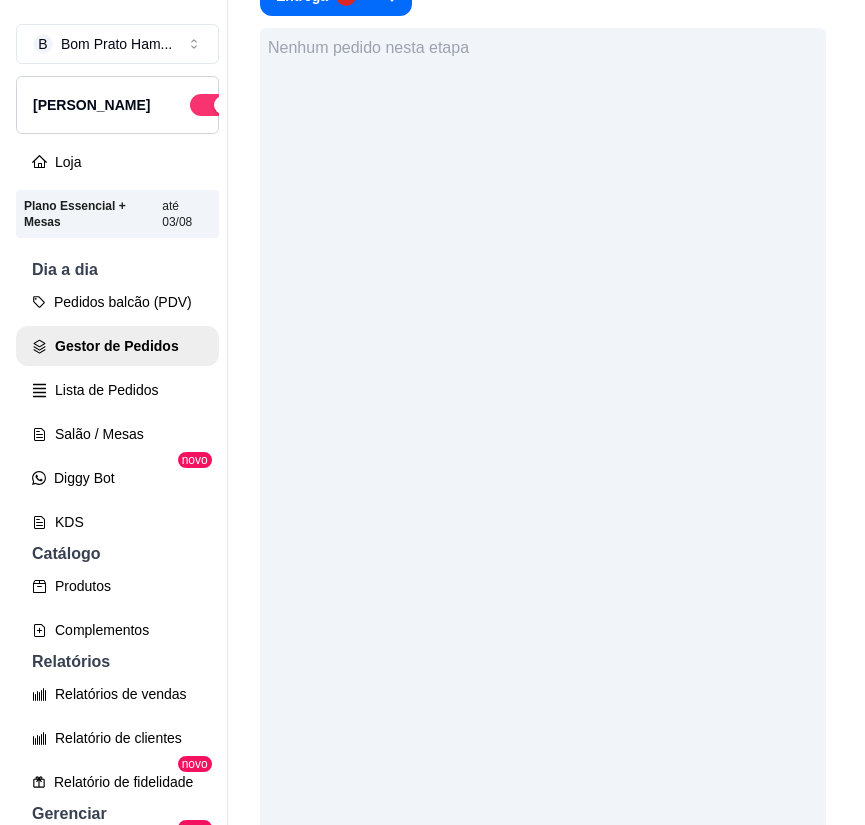 scroll, scrollTop: 0, scrollLeft: 0, axis: both 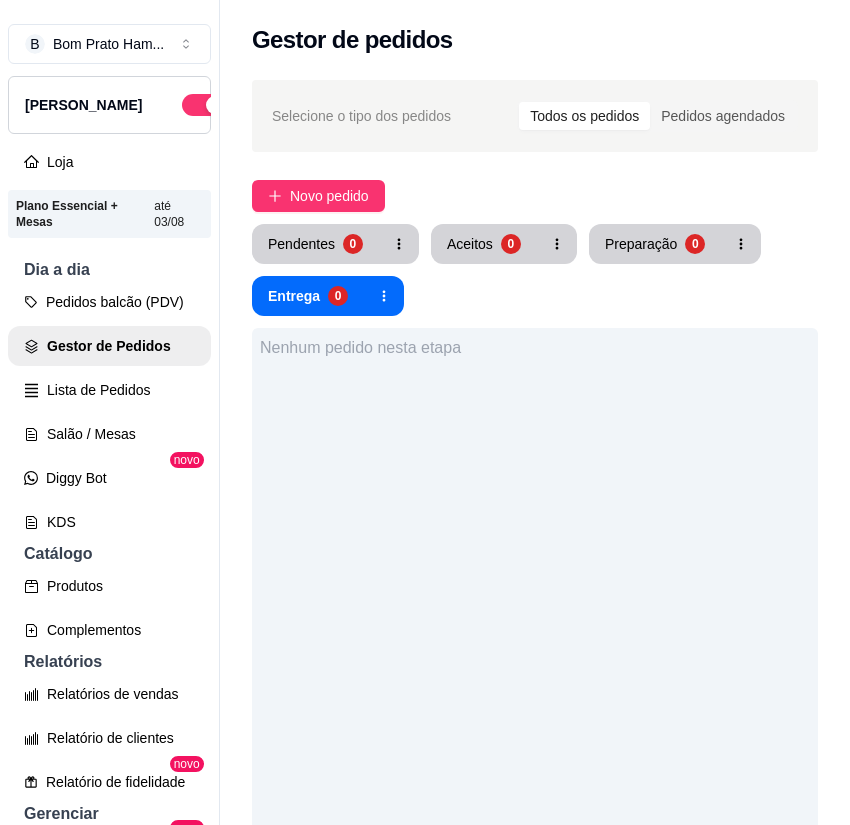 click on "Nenhum pedido nesta etapa" at bounding box center (535, 740) 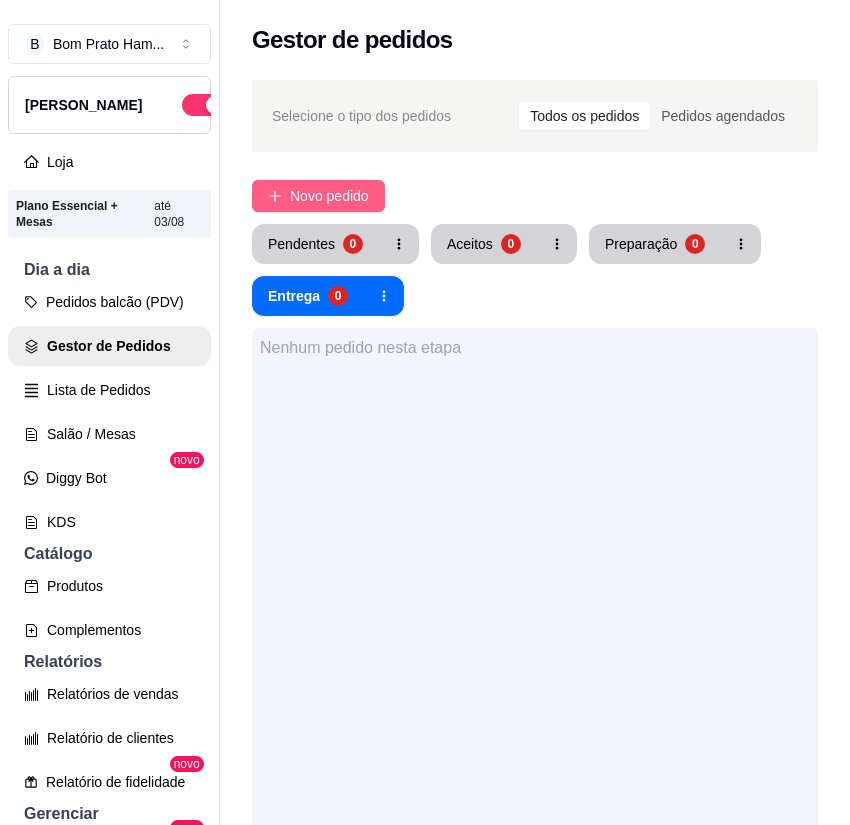 click on "Novo pedido" at bounding box center (318, 196) 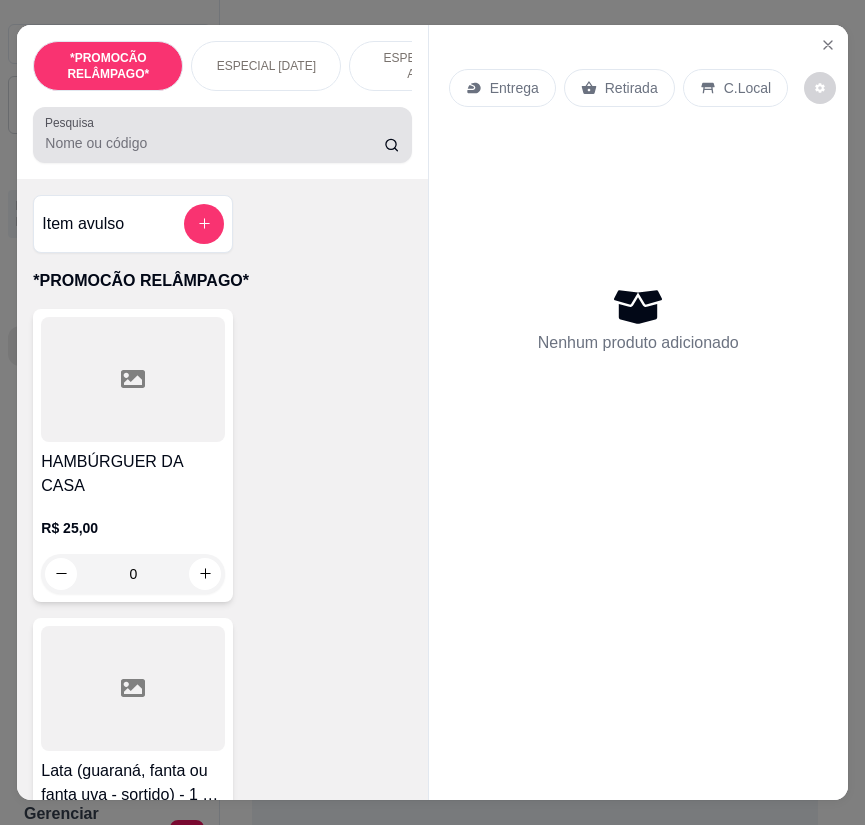 click on "Pesquisa" at bounding box center (222, 135) 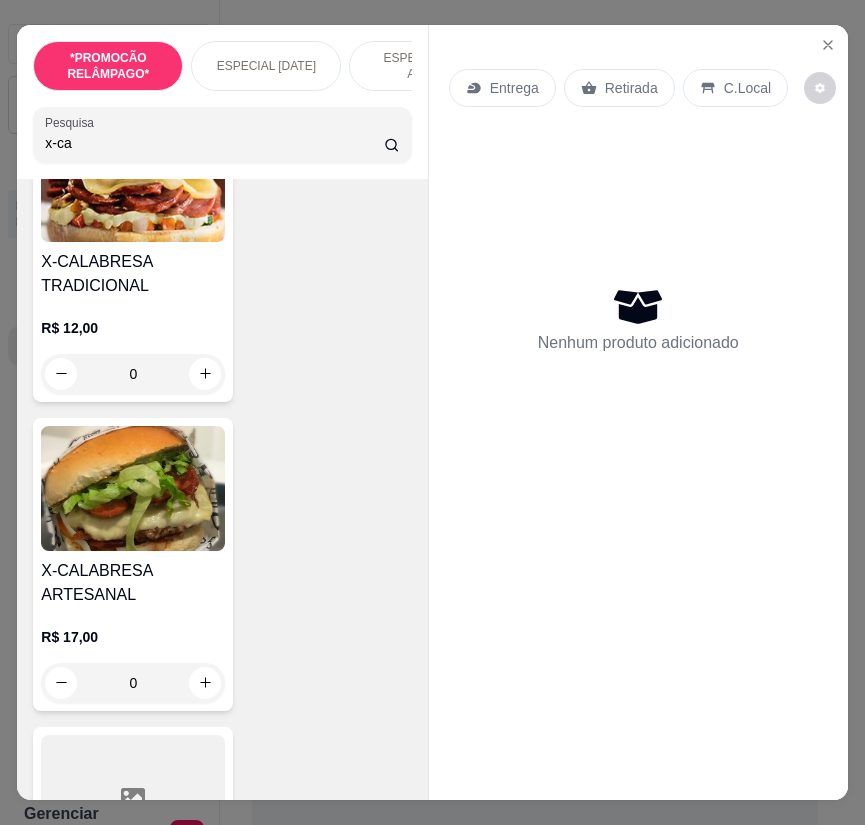 scroll, scrollTop: 0, scrollLeft: 0, axis: both 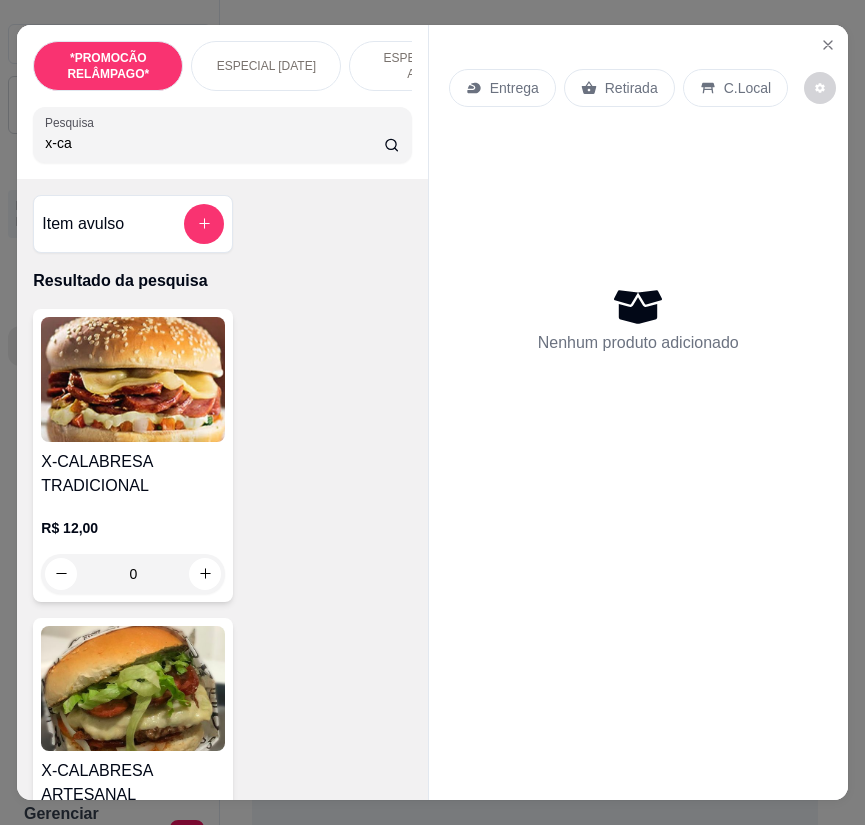 type on "x-ca" 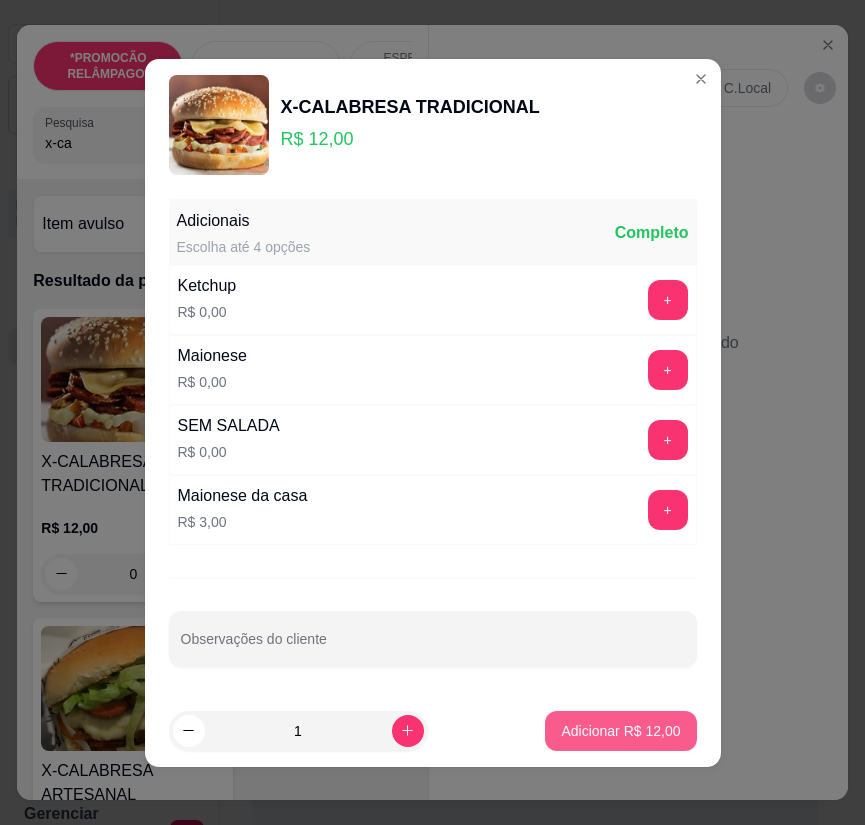 click on "Adicionar   R$ 12,00" at bounding box center (620, 731) 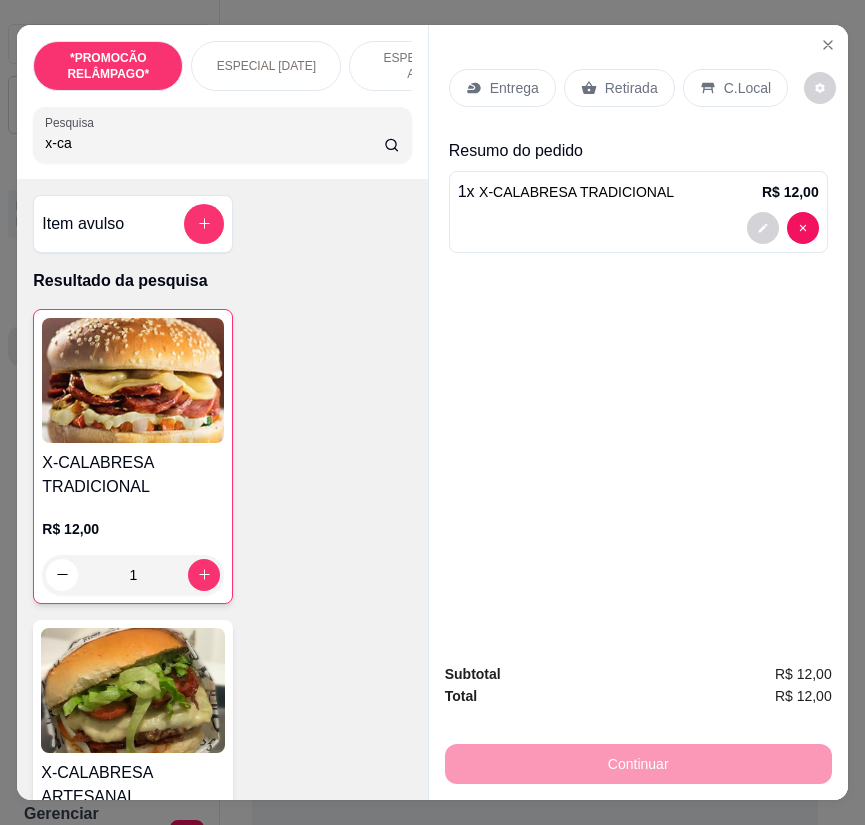 click on "Entrega" at bounding box center [514, 88] 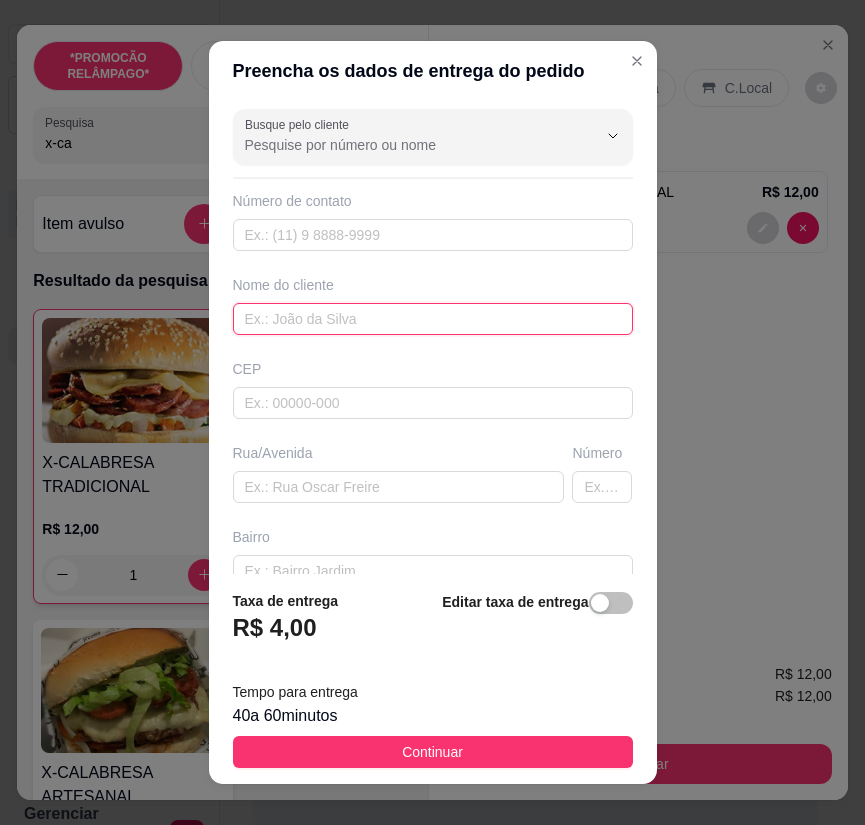 click at bounding box center [433, 319] 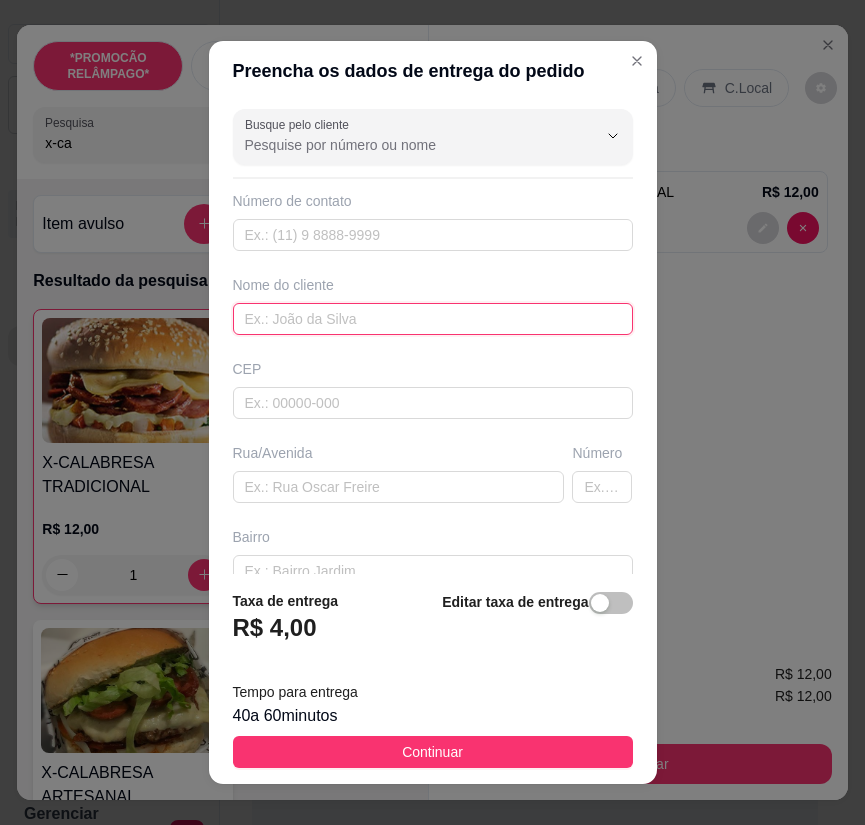 paste on "[PERSON_NAME]" 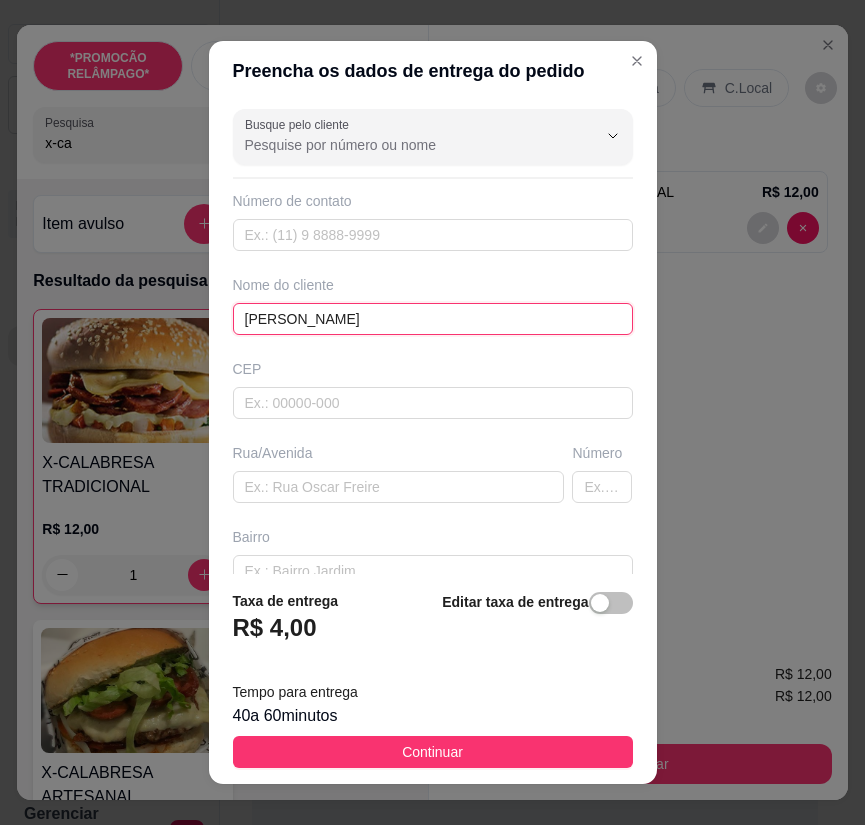 type on "[PERSON_NAME]" 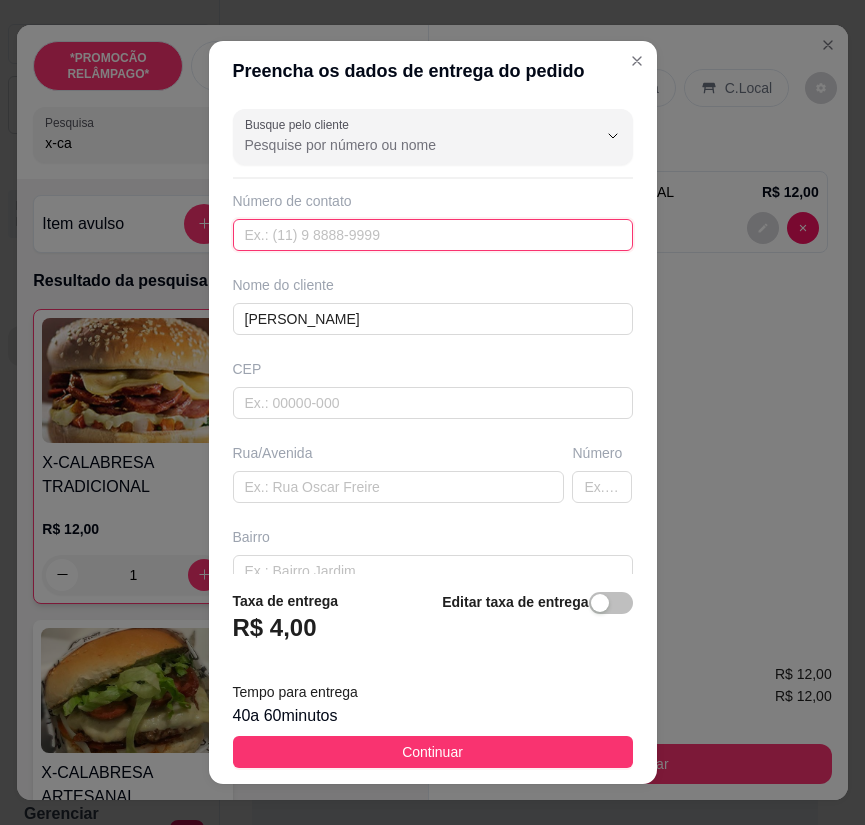 paste on "[PHONE_NUMBER]" 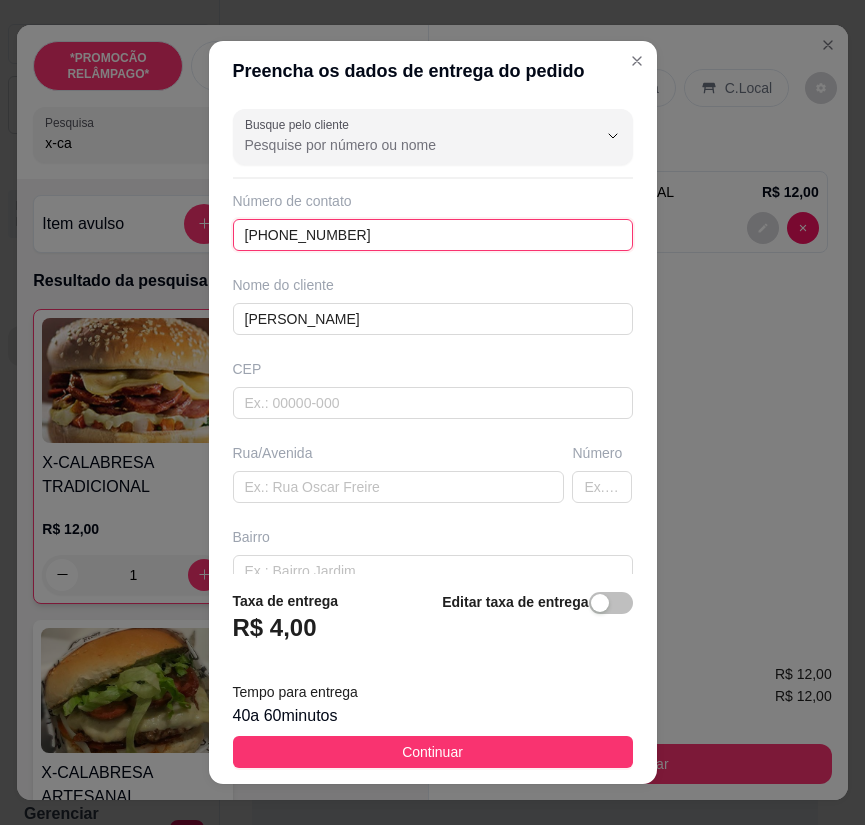 type on "[PHONE_NUMBER]" 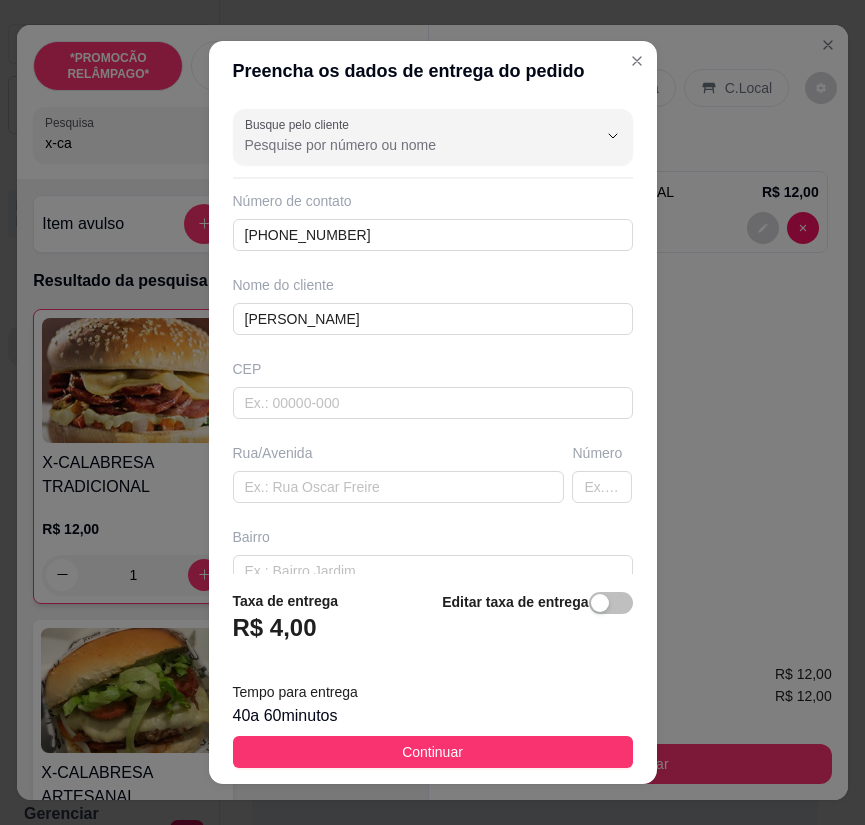 click on "Busque pelo cliente Número de contato [PHONE_NUMBER] Nome do cliente [PERSON_NAME] CEP Rua/[GEOGRAPHIC_DATA]" at bounding box center (433, 337) 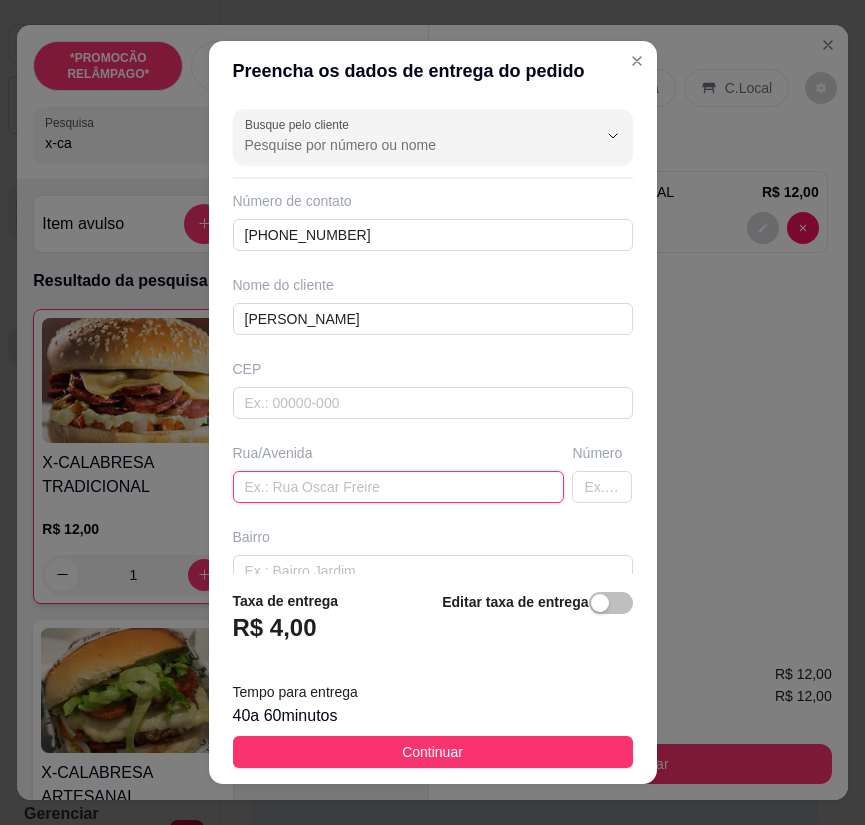 click at bounding box center (399, 487) 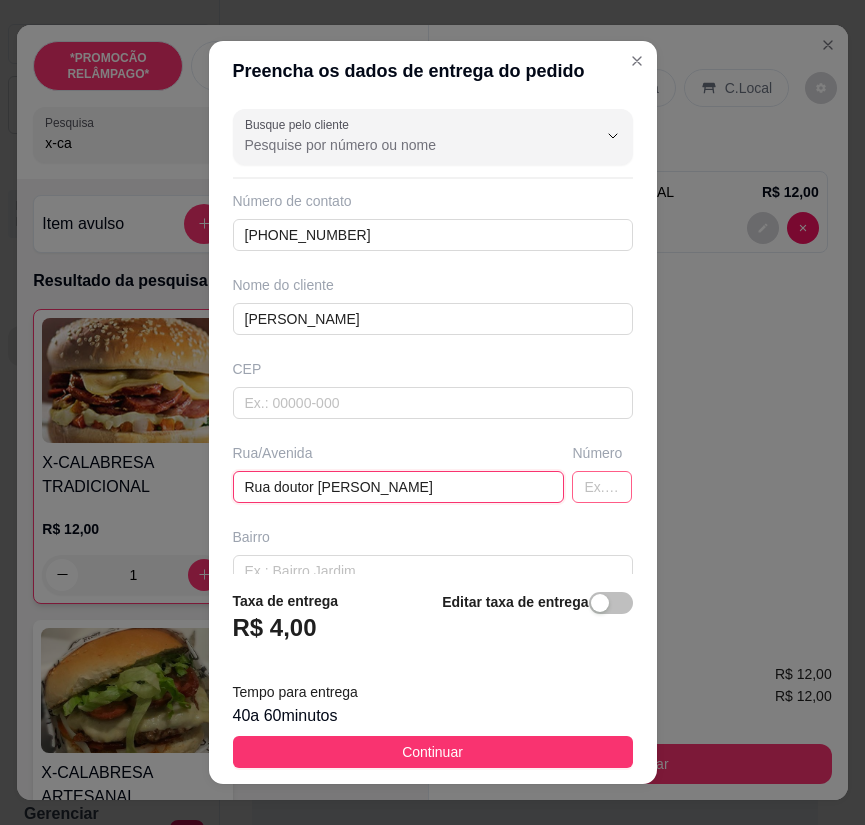 type on "Rua doutor [PERSON_NAME]" 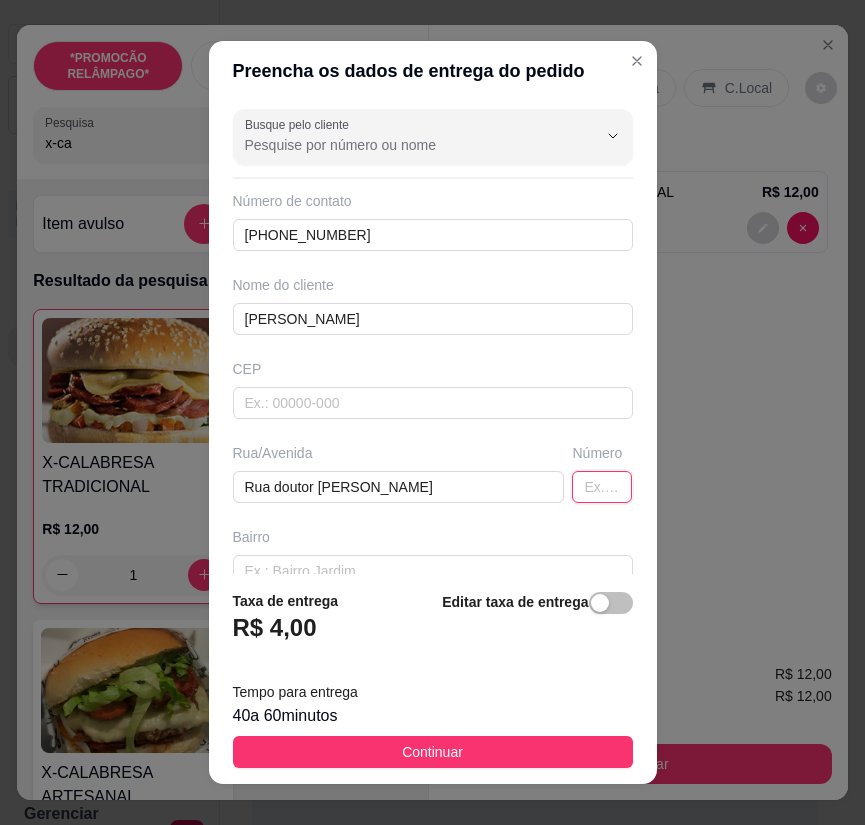 click at bounding box center [602, 487] 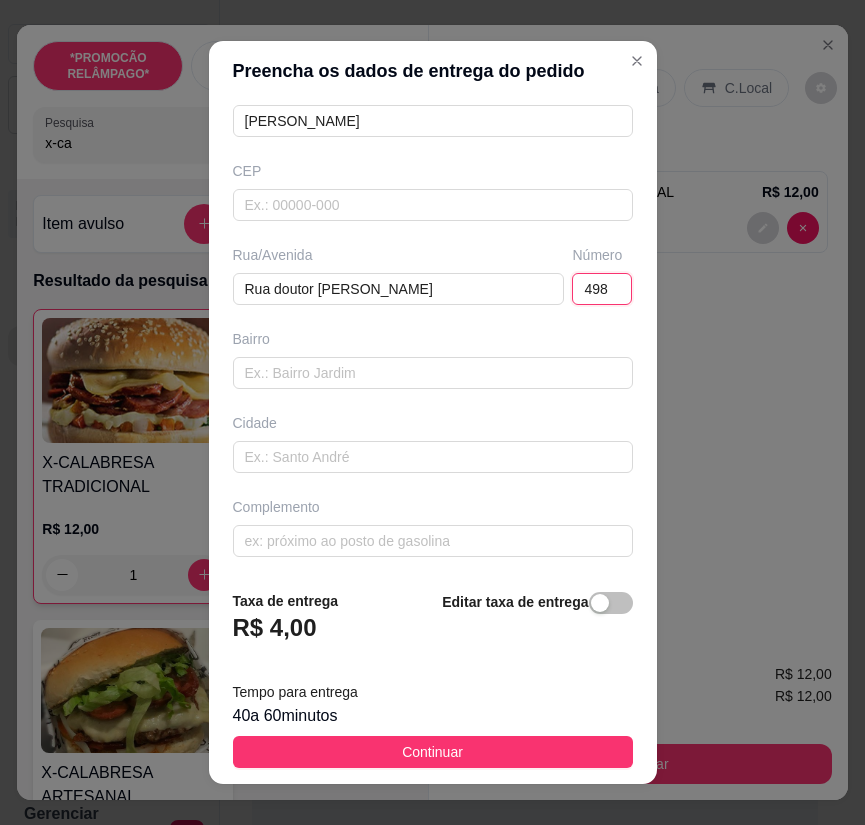 scroll, scrollTop: 201, scrollLeft: 0, axis: vertical 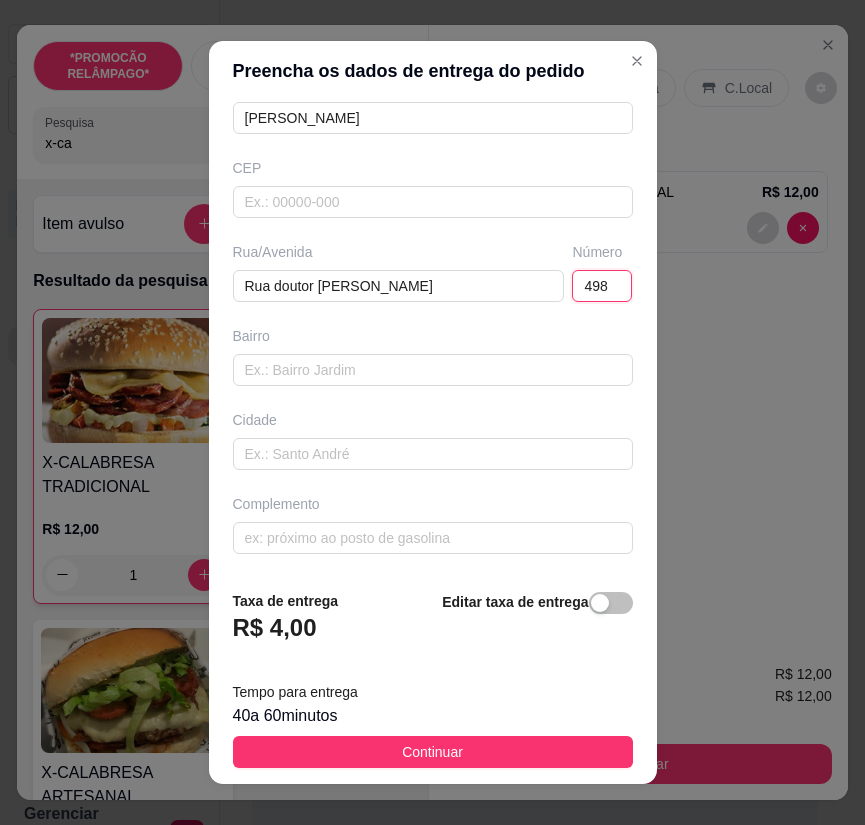 type on "498" 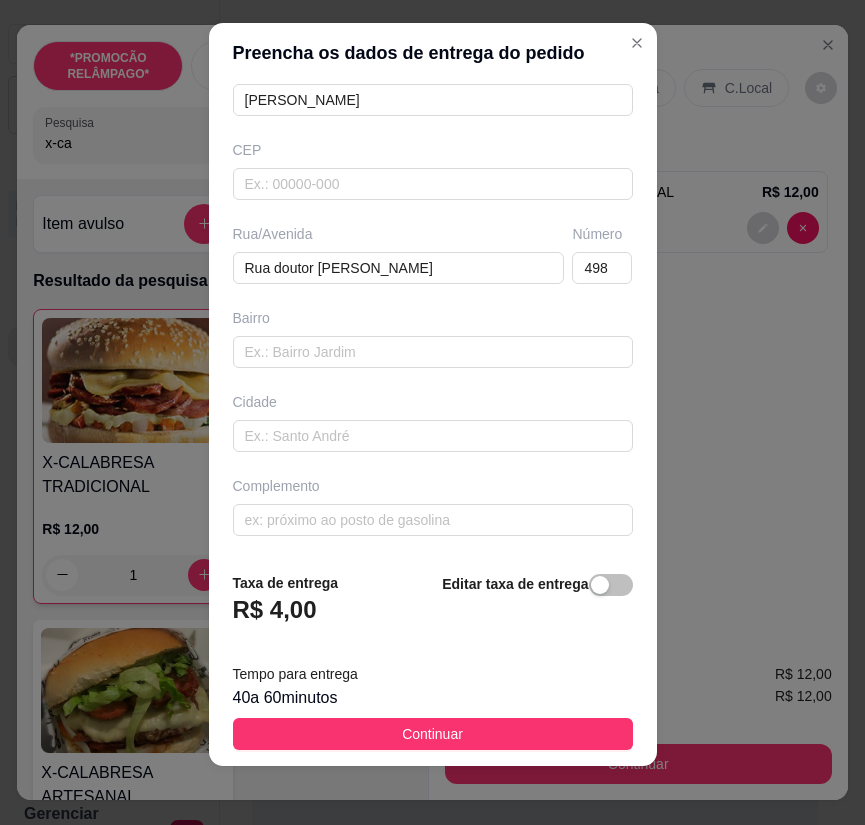 scroll, scrollTop: 23, scrollLeft: 0, axis: vertical 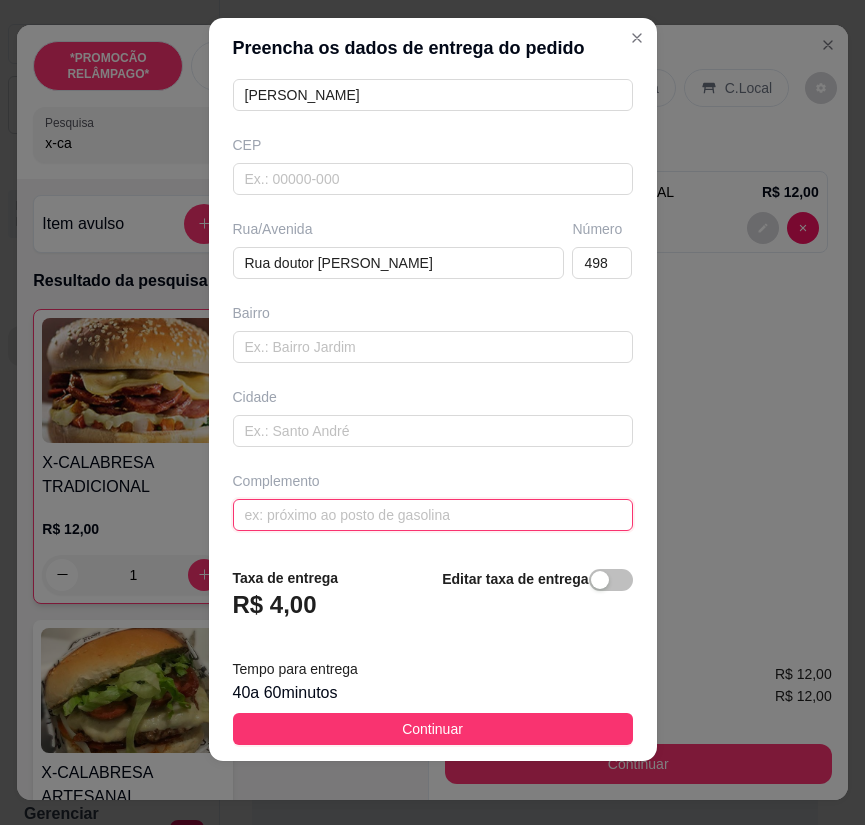 click at bounding box center [433, 515] 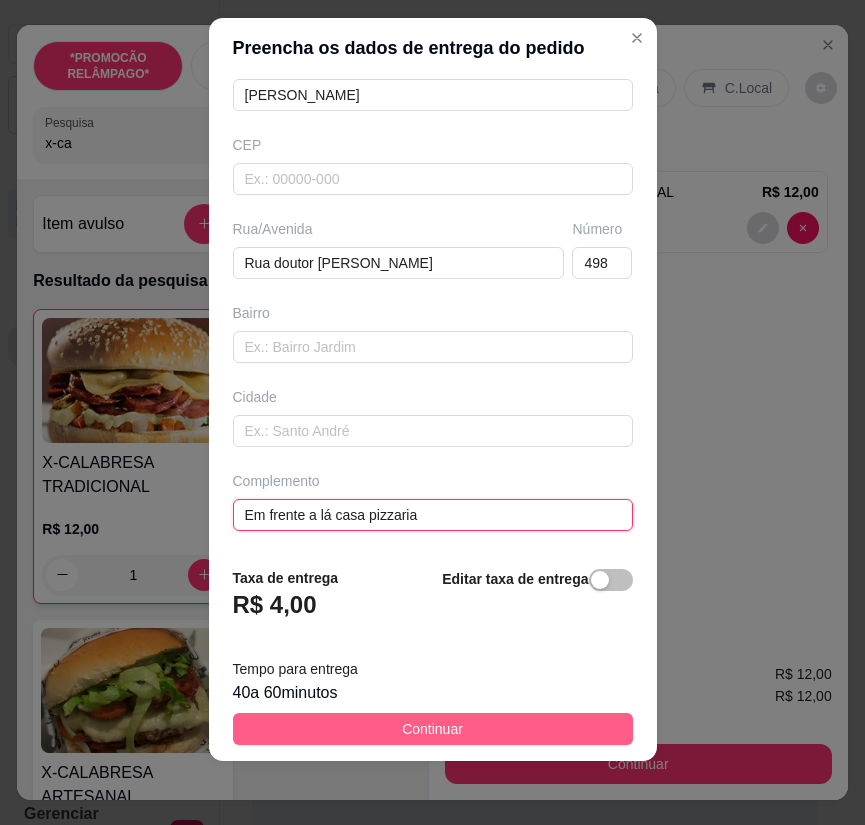 type on "Em frente a lá casa pizzaria" 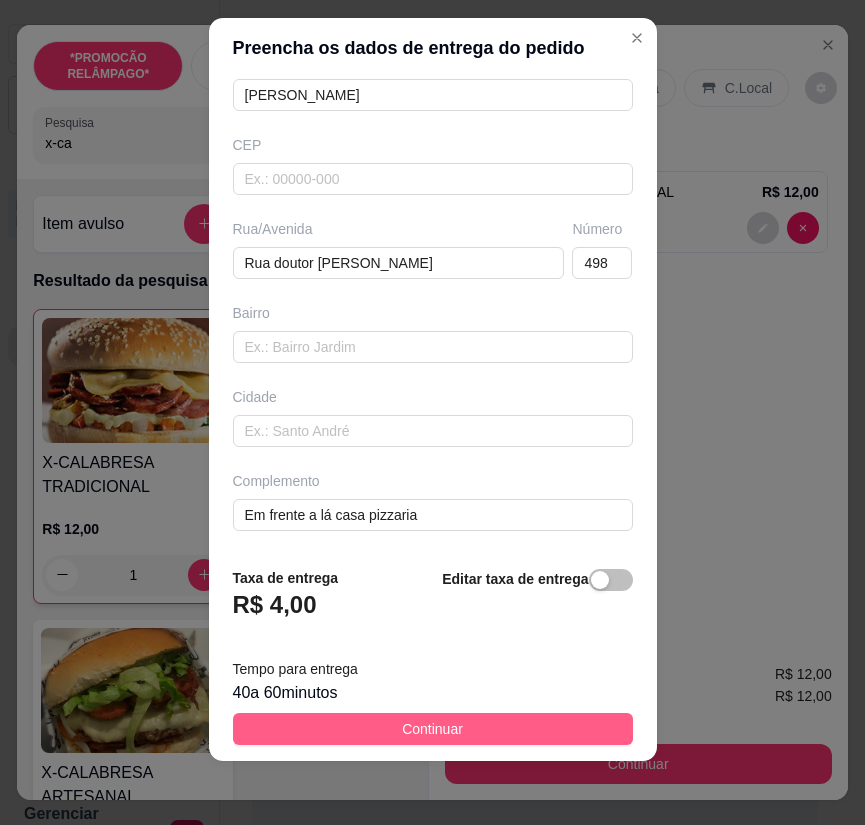 click on "Continuar" at bounding box center [433, 729] 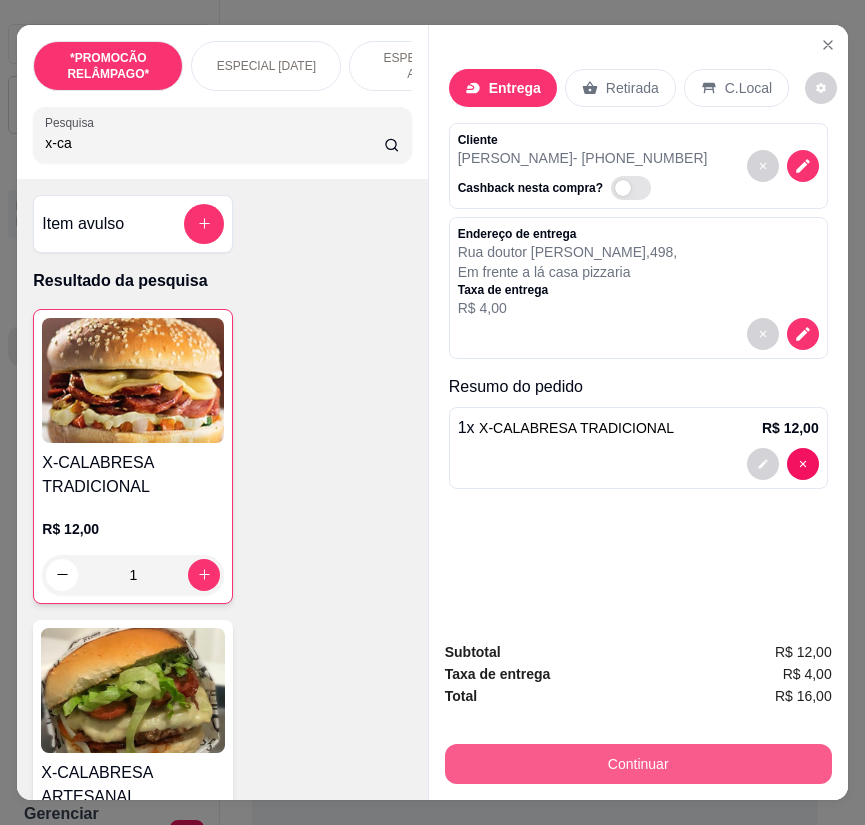 click on "Continuar" at bounding box center (638, 764) 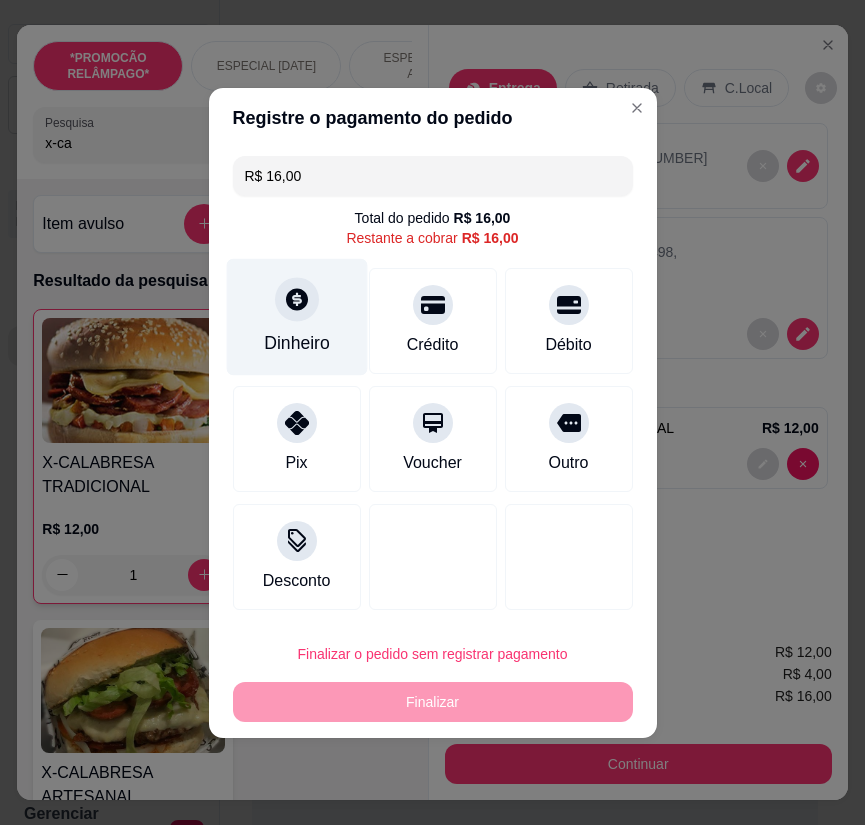 click at bounding box center (297, 299) 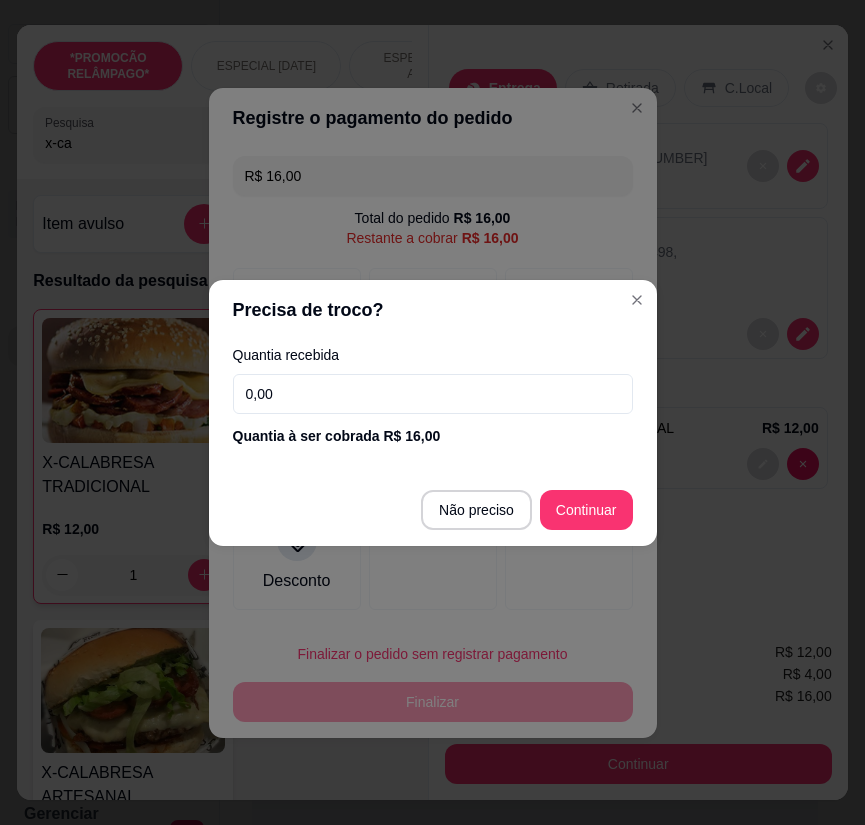 click on "0,00" at bounding box center [433, 394] 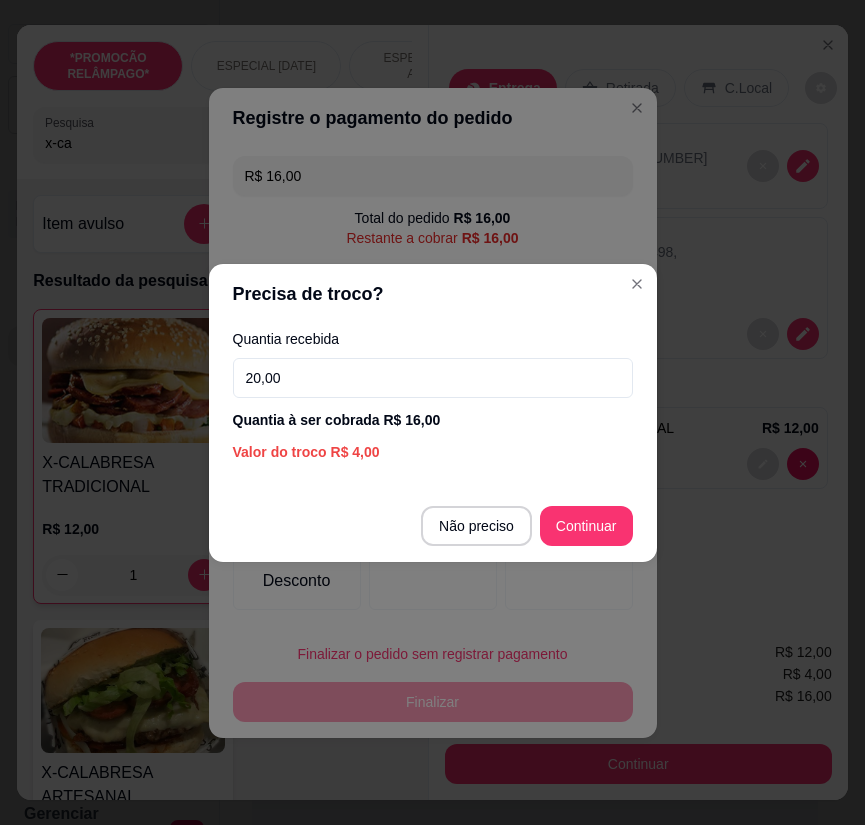 type on "20,00" 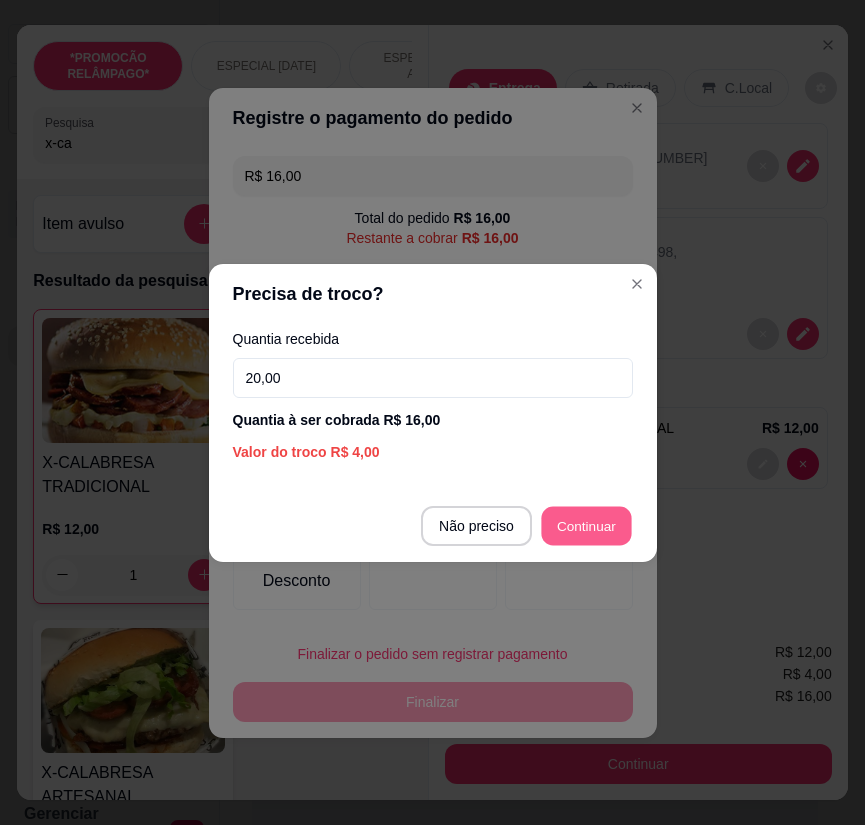 type on "R$ 0,00" 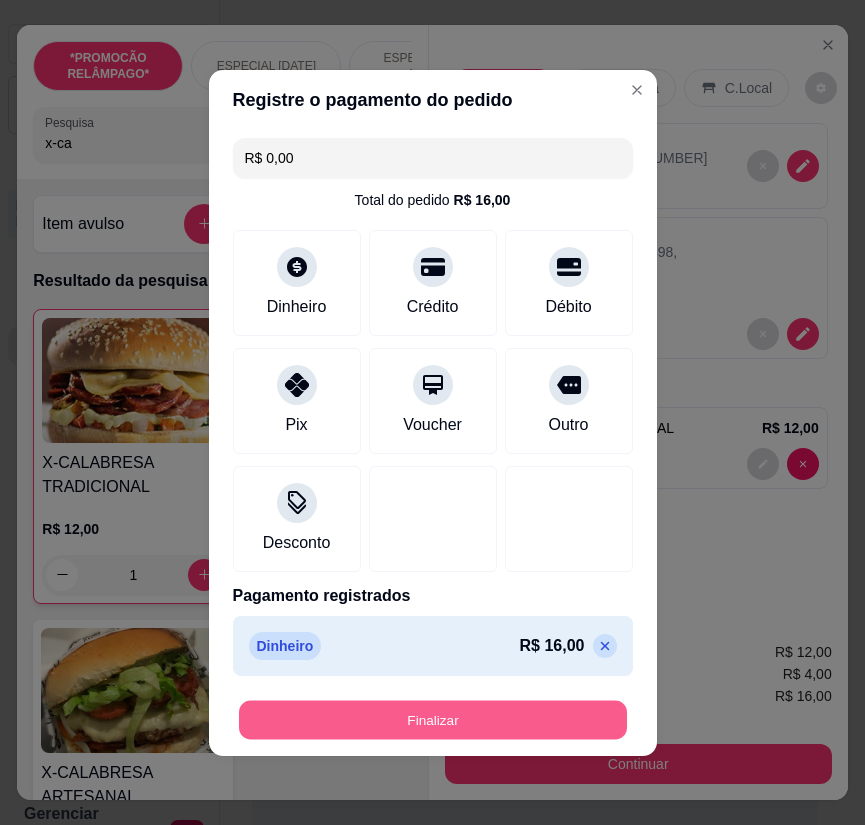 click on "Finalizar" at bounding box center [433, 719] 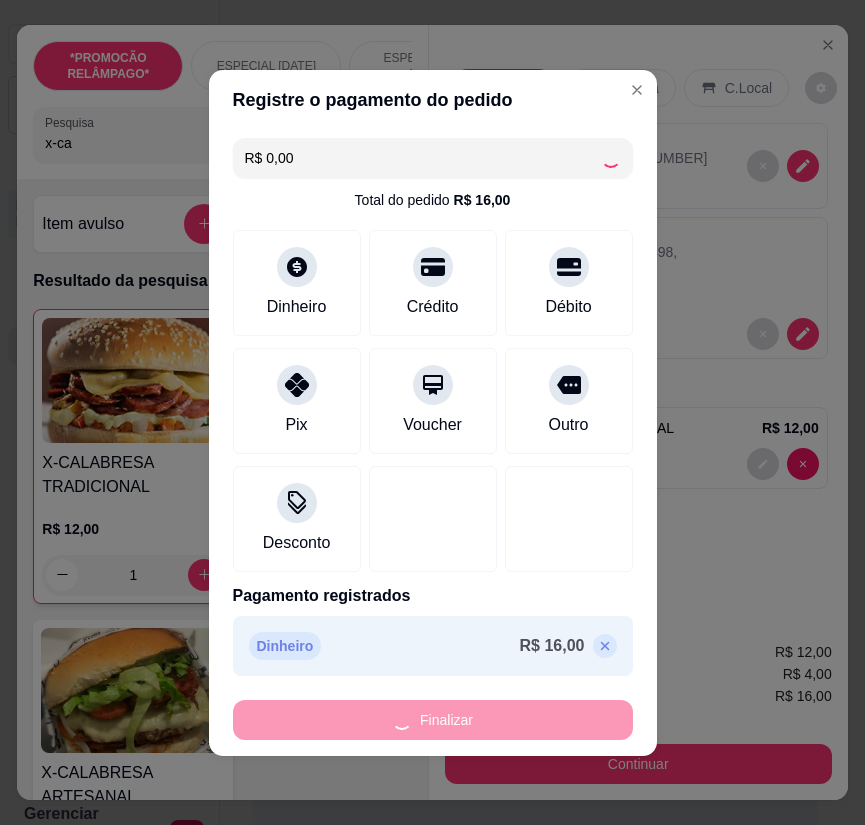 type on "0" 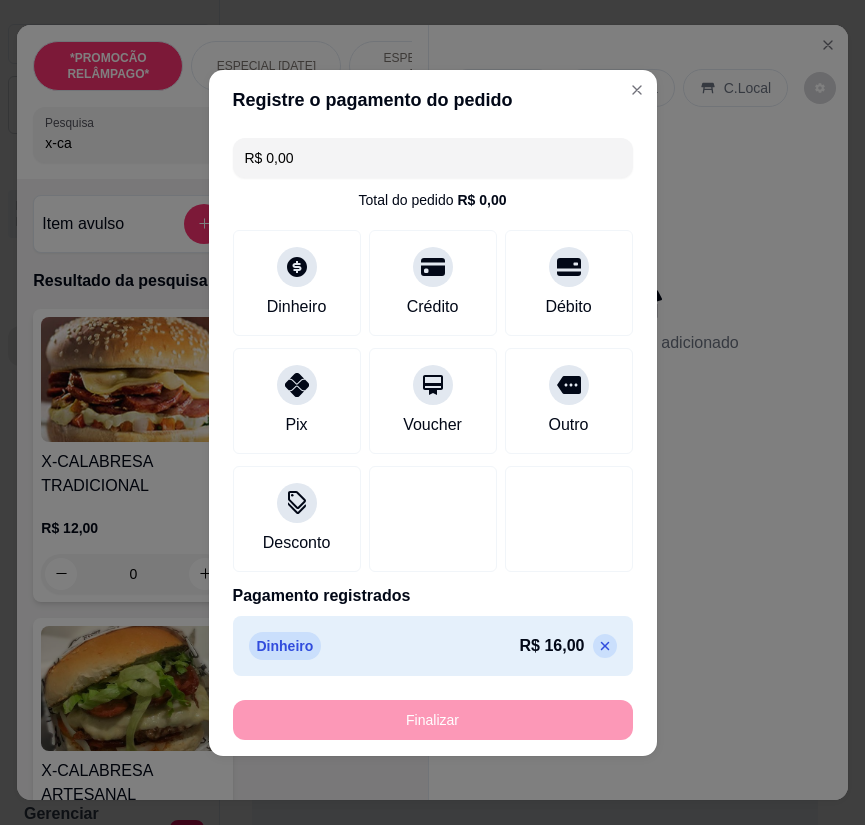 type on "-R$ 16,00" 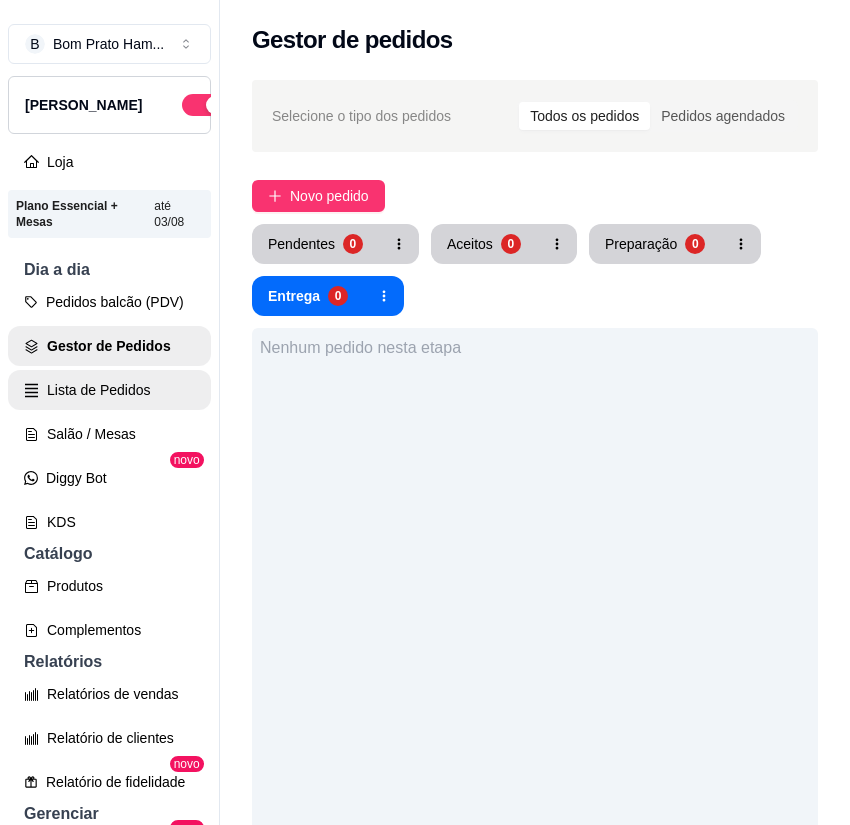 click on "Lista de Pedidos" at bounding box center (109, 390) 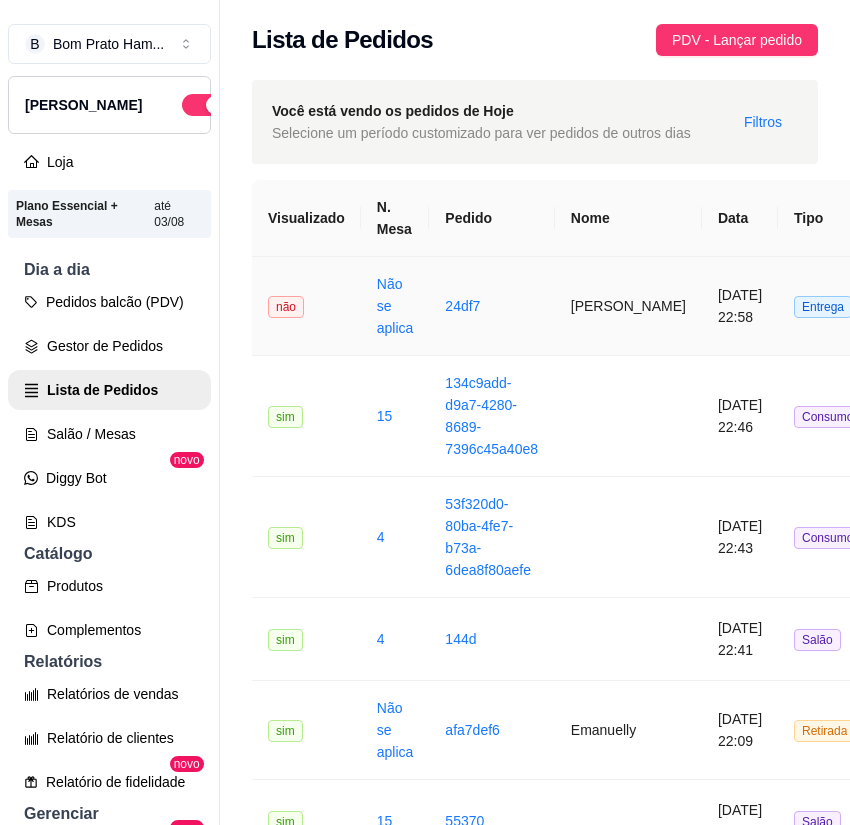 click on "não" at bounding box center [306, 306] 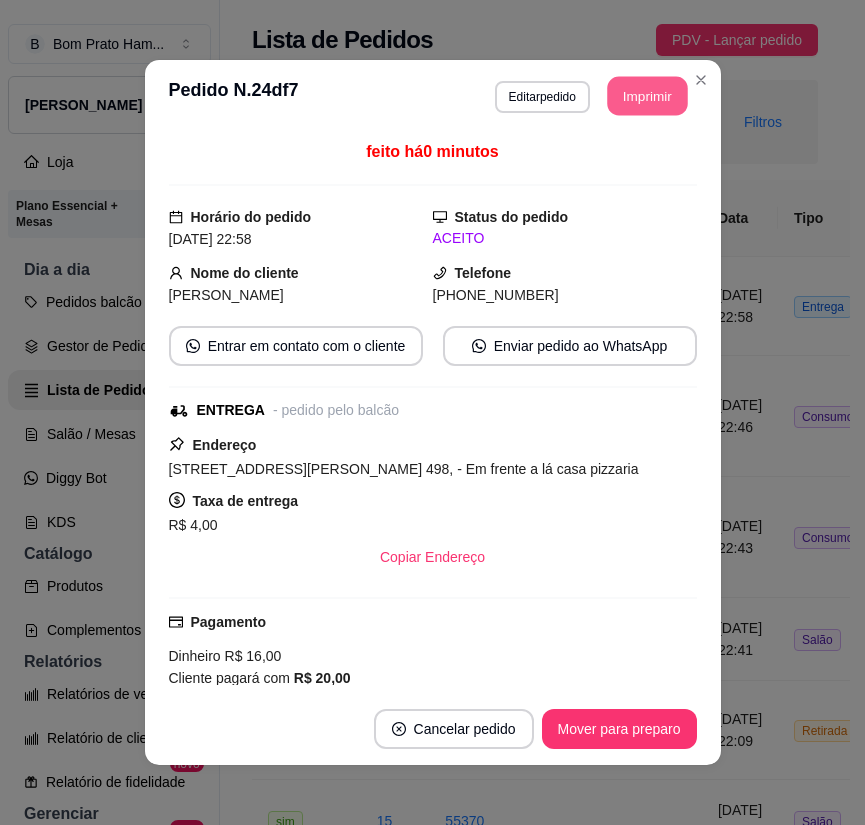 click on "Imprimir" at bounding box center (647, 96) 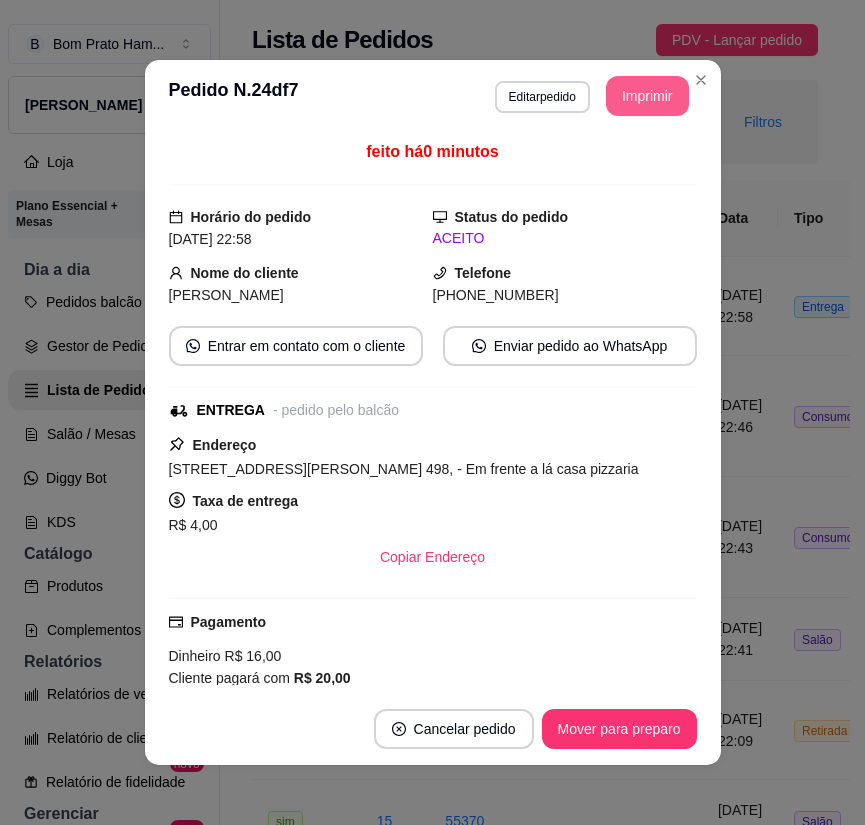scroll, scrollTop: 0, scrollLeft: 0, axis: both 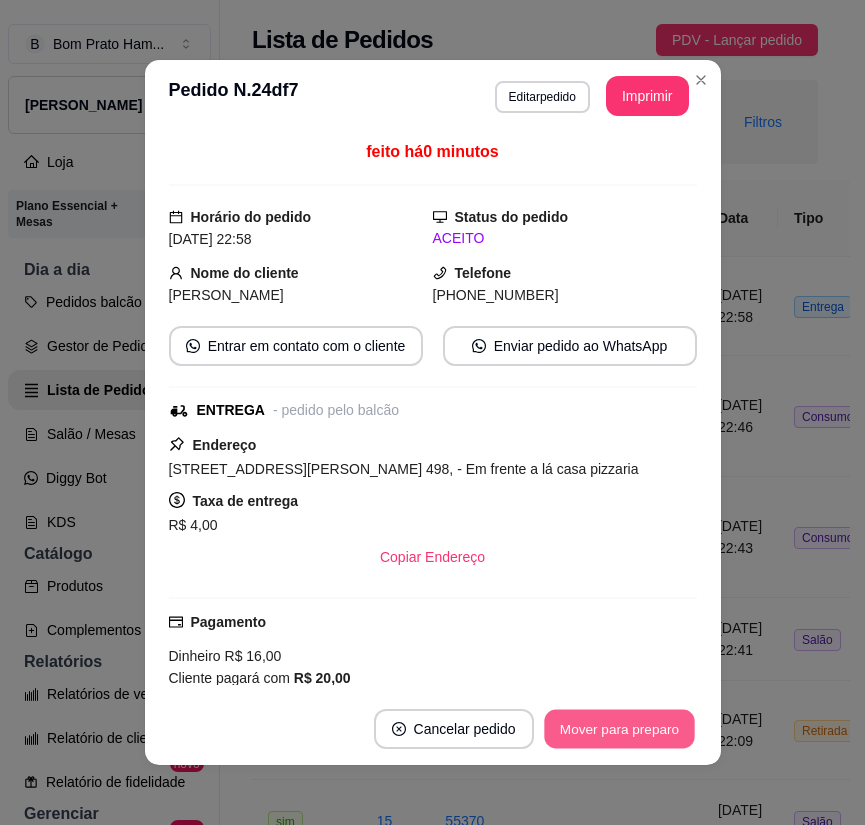 click on "Mover para preparo" at bounding box center (619, 729) 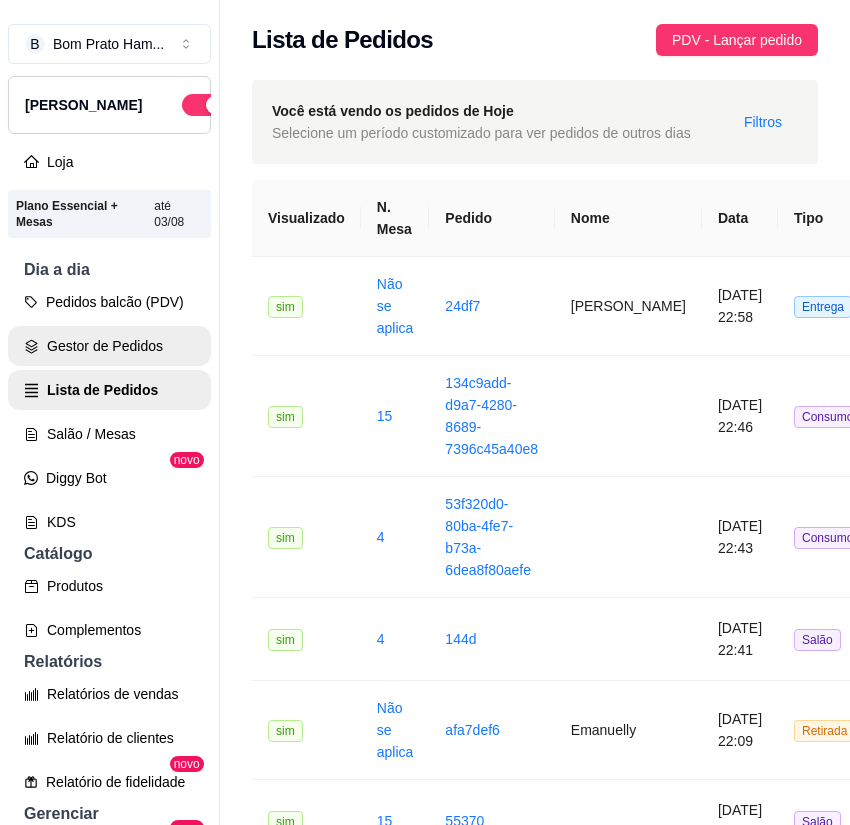 click on "Pedidos balcão (PDV)" at bounding box center (109, 302) 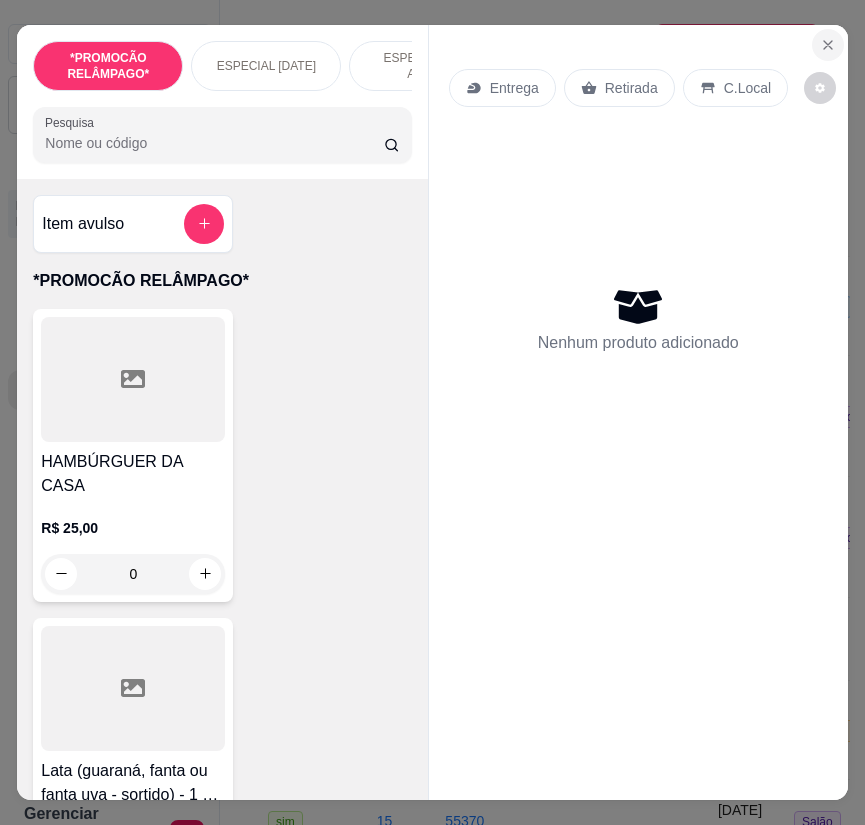 click at bounding box center [828, 45] 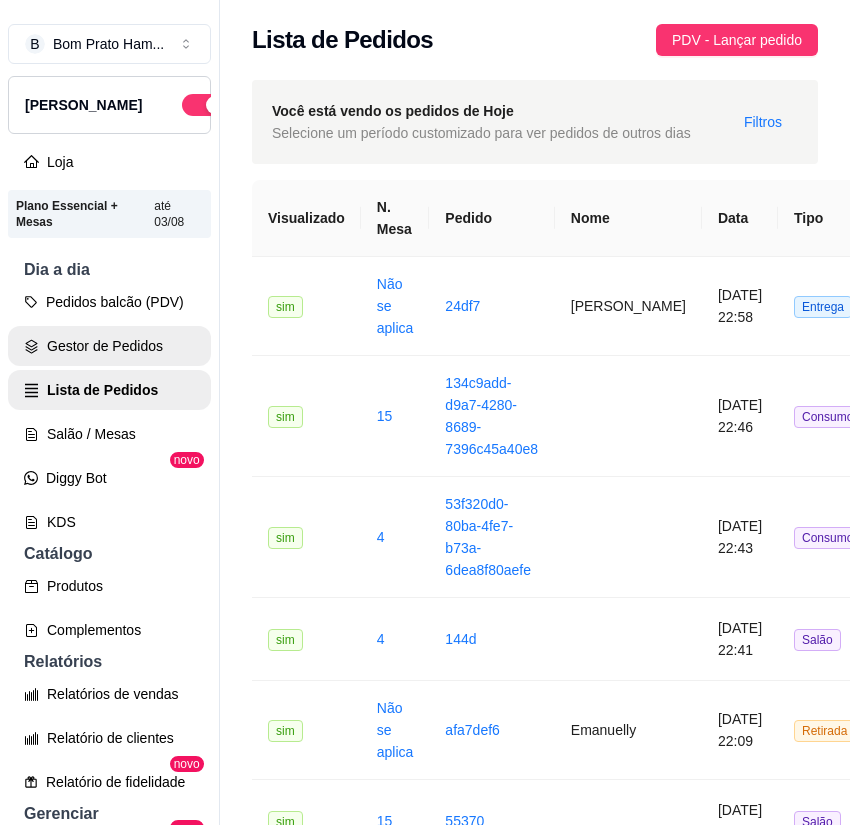 click on "Gestor de Pedidos" at bounding box center (109, 346) 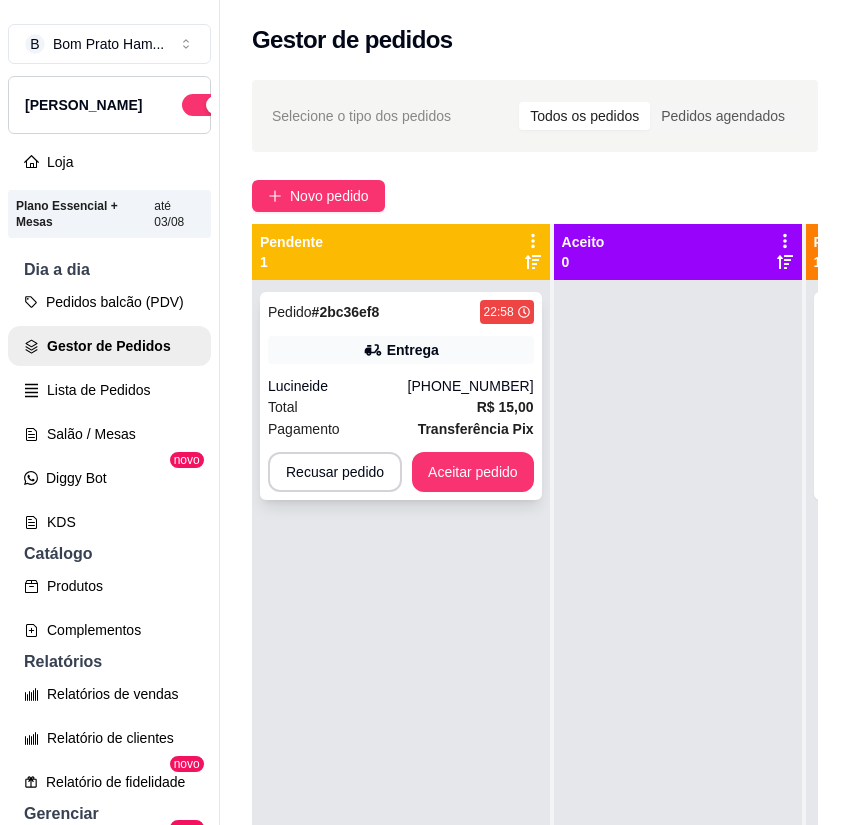 click on "Entrega" at bounding box center (401, 350) 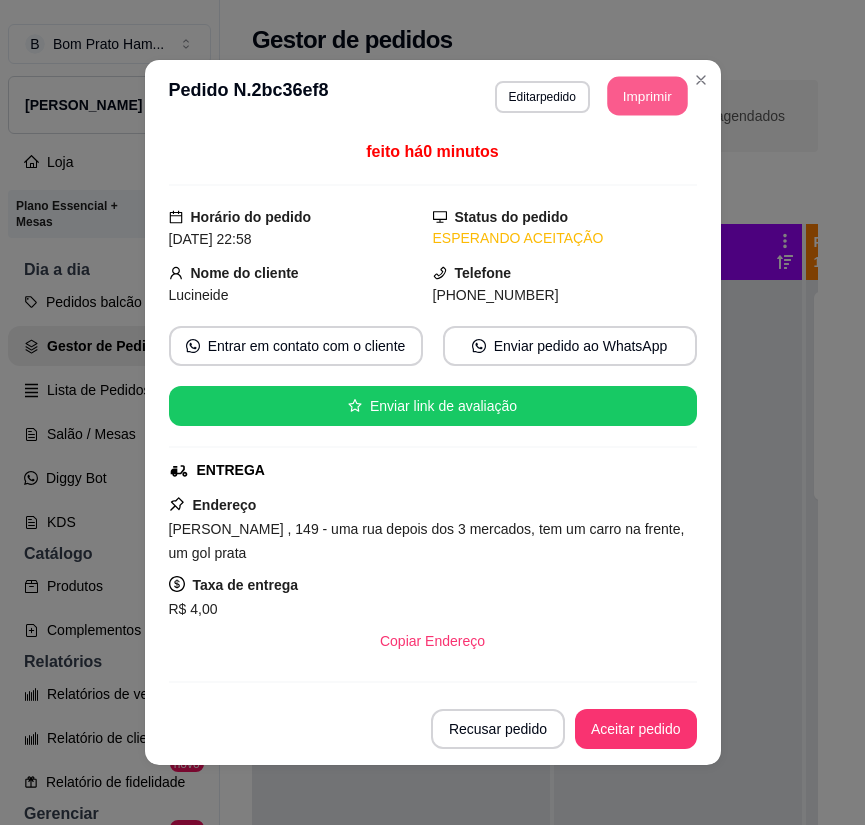 click on "Imprimir" at bounding box center (647, 96) 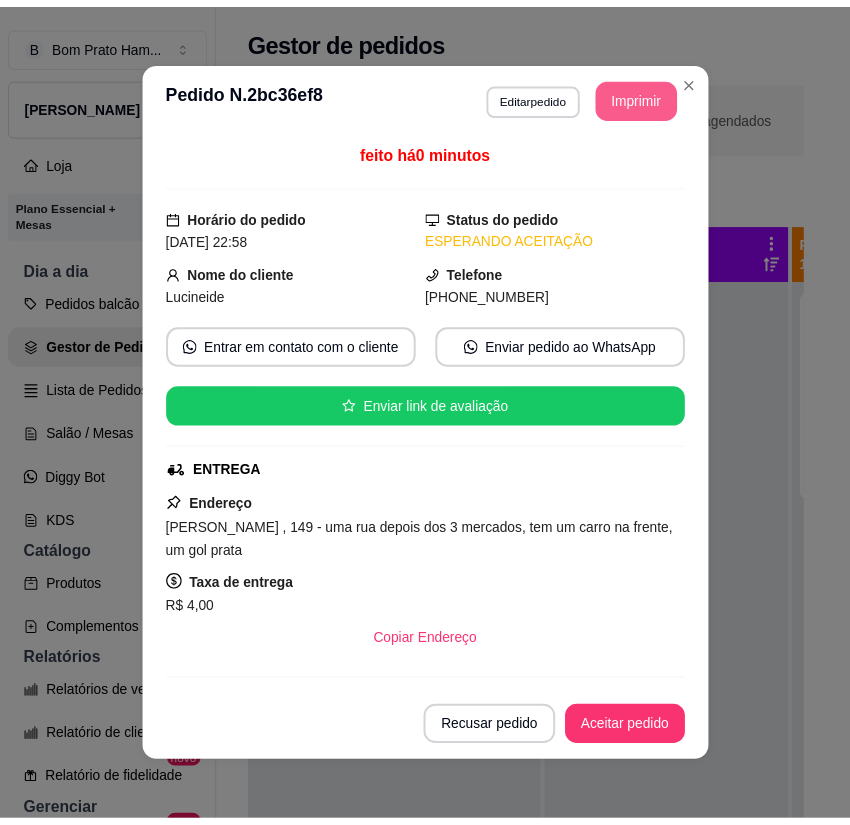 scroll, scrollTop: 0, scrollLeft: 0, axis: both 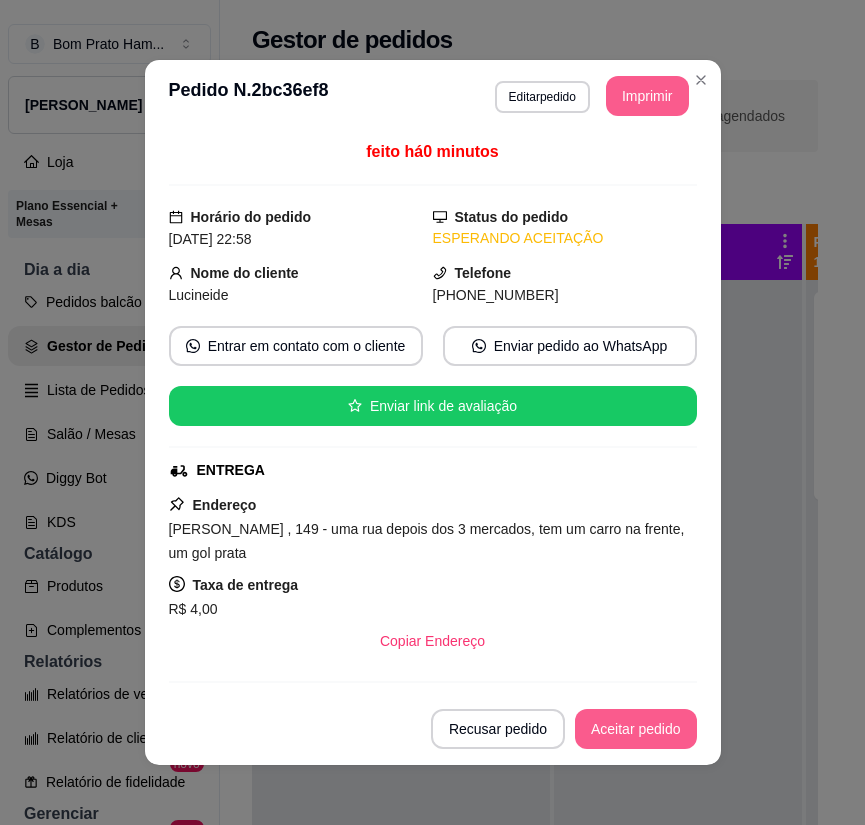 click on "Aceitar pedido" at bounding box center [636, 729] 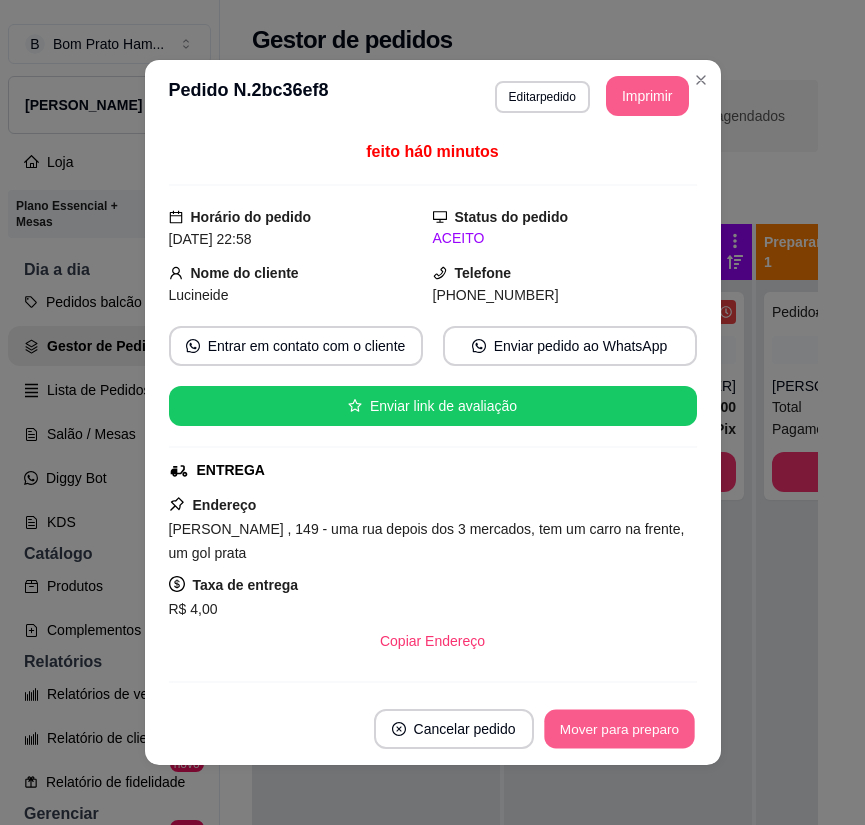 click on "Mover para preparo" at bounding box center [619, 729] 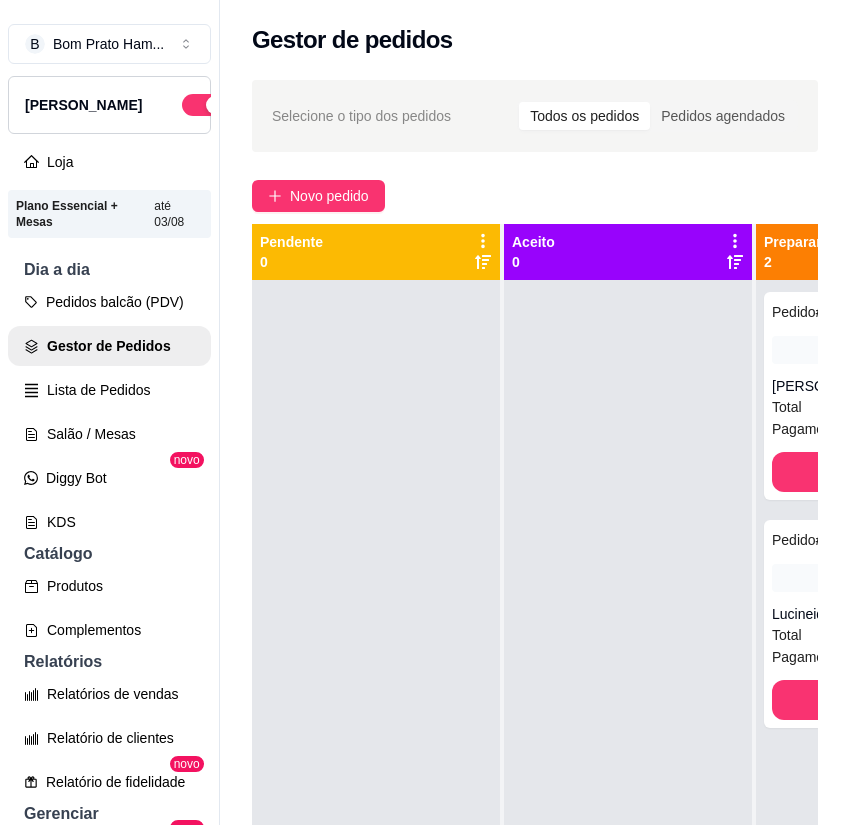 drag, startPoint x: 719, startPoint y: 165, endPoint x: 740, endPoint y: 181, distance: 26.400757 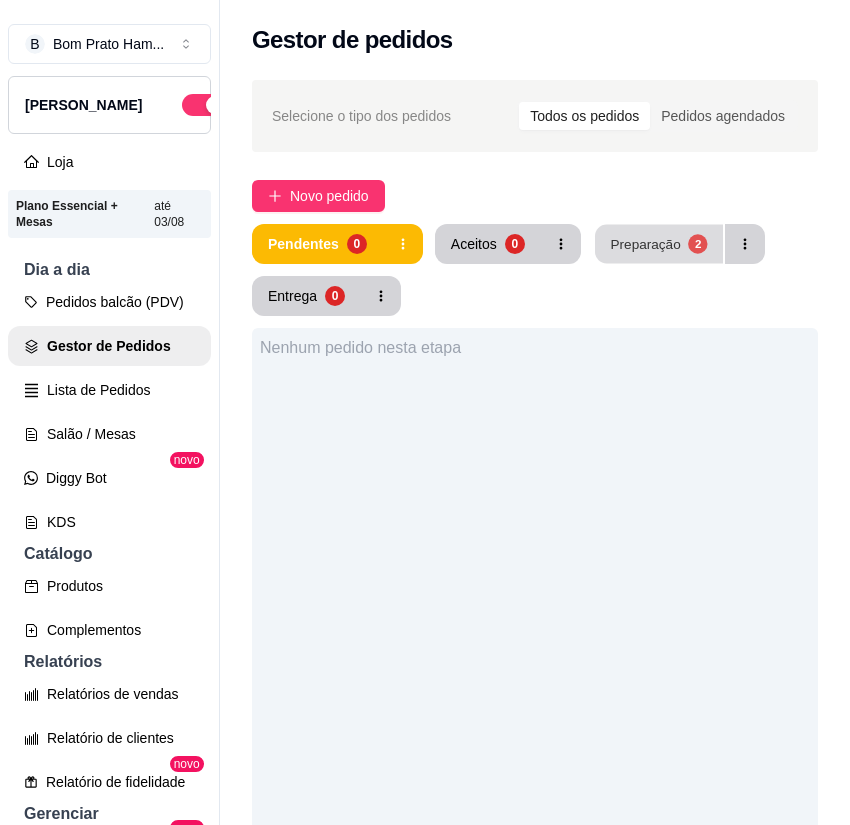 click on "Preparação" at bounding box center [645, 243] 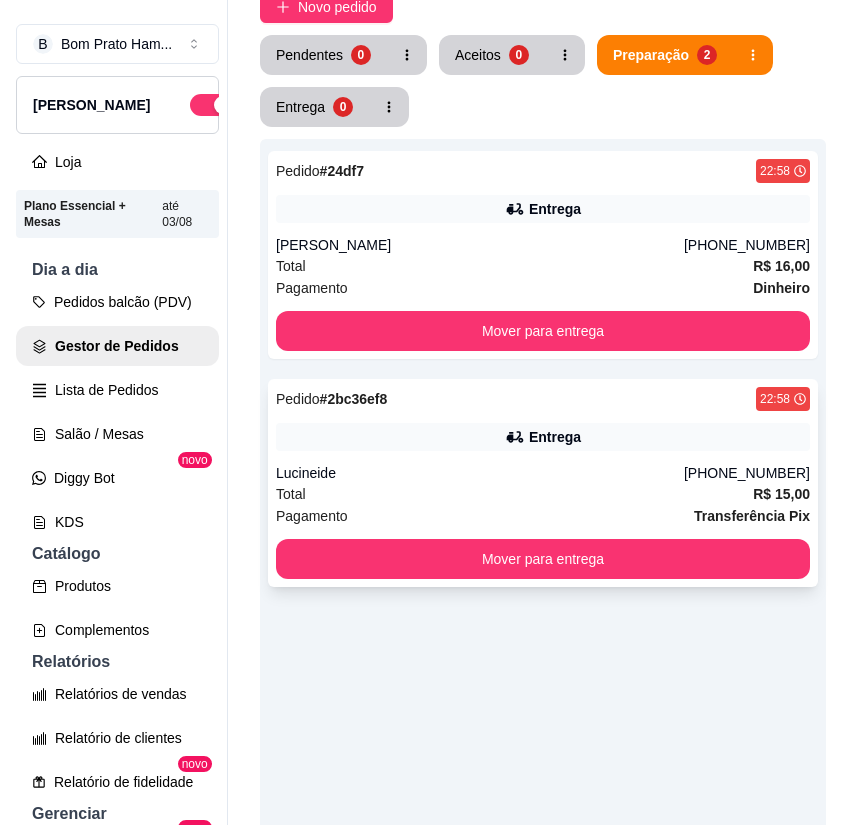 scroll, scrollTop: 200, scrollLeft: 0, axis: vertical 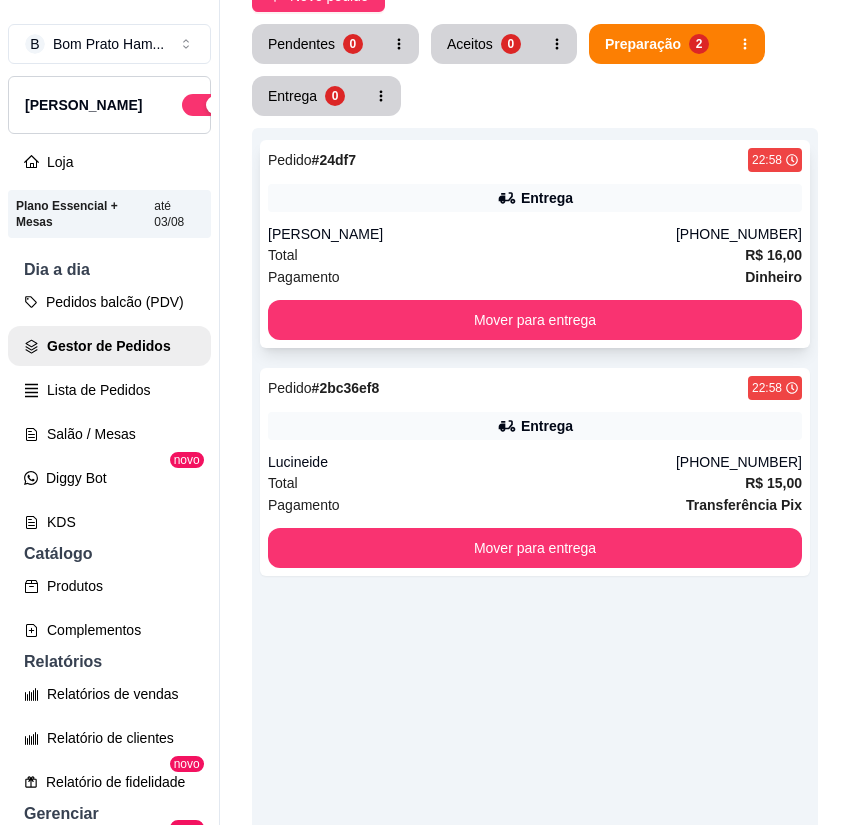 click on "Entrega" at bounding box center [535, 198] 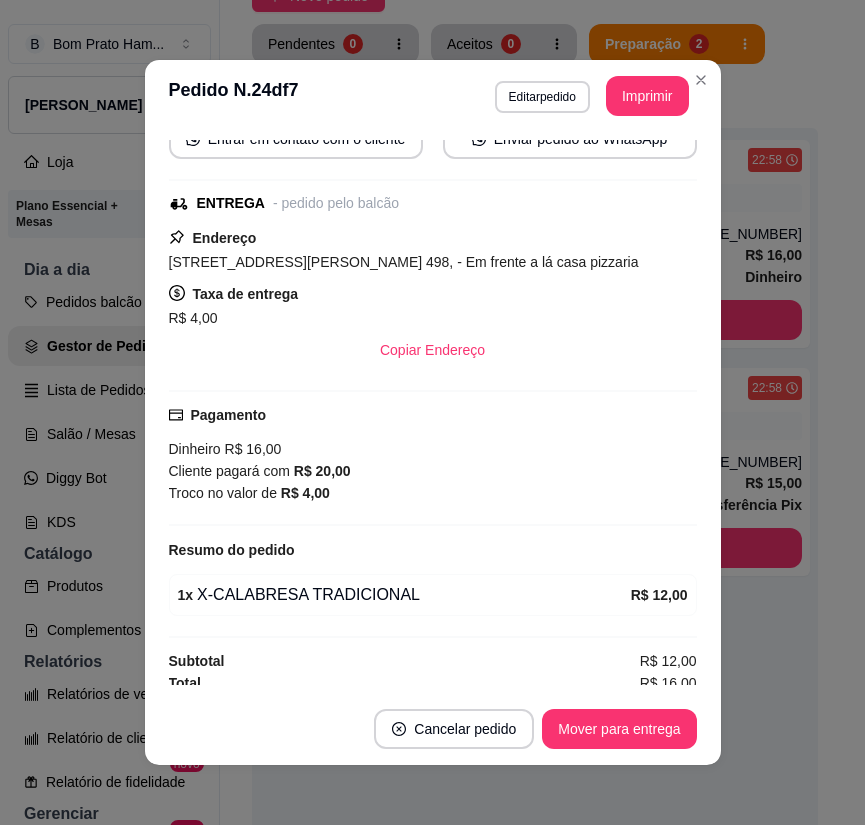 scroll, scrollTop: 216, scrollLeft: 0, axis: vertical 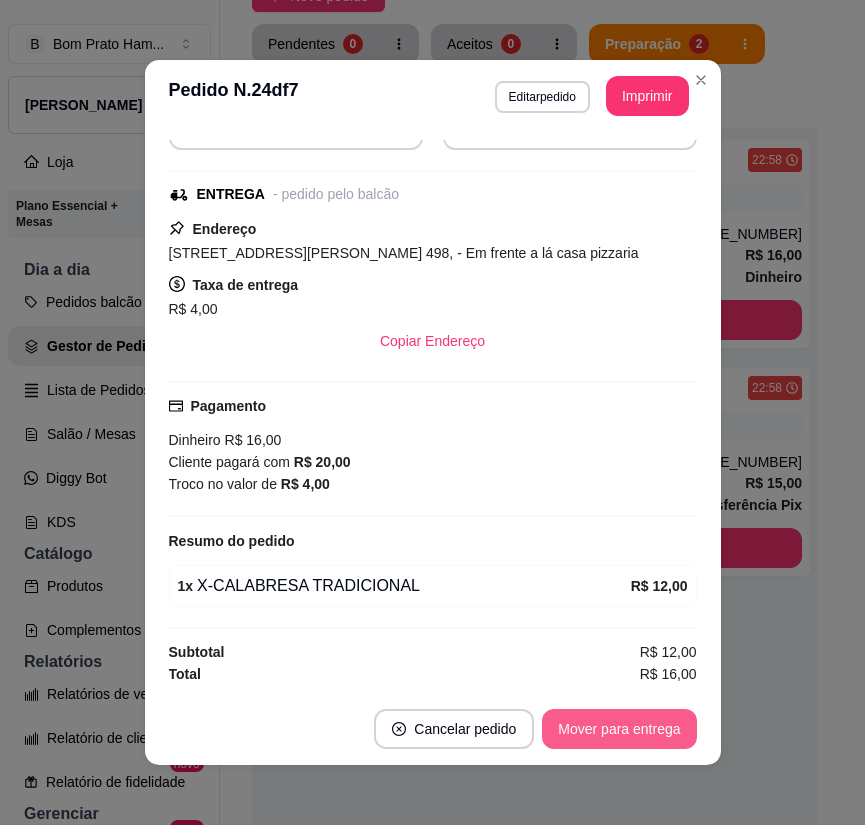 click on "Mover para entrega" at bounding box center (619, 729) 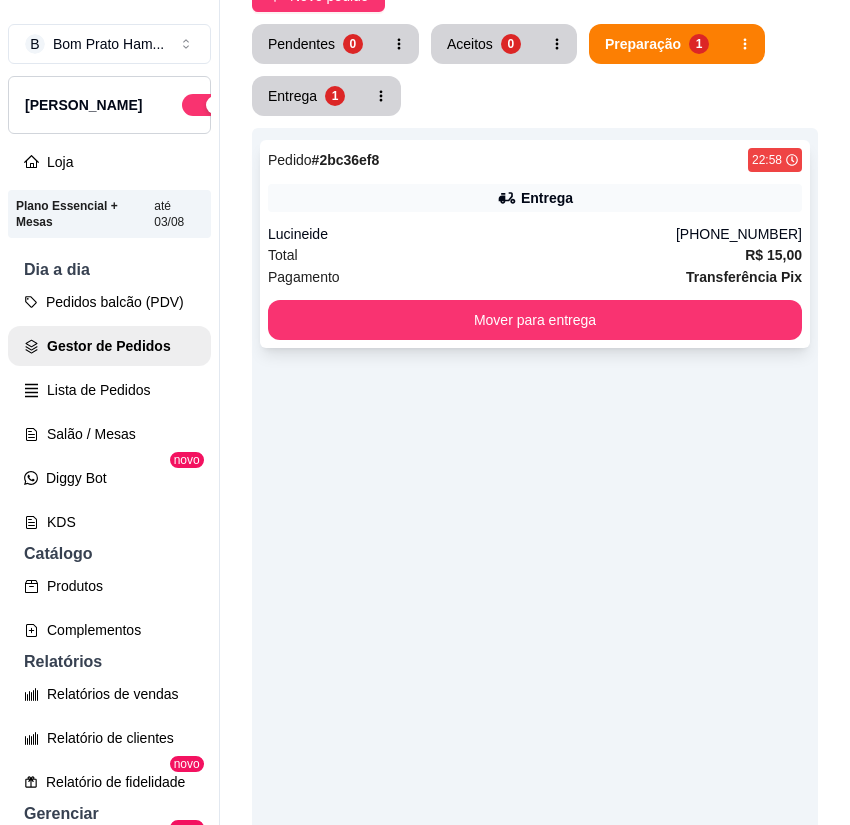 click on "Lucineide" at bounding box center (472, 234) 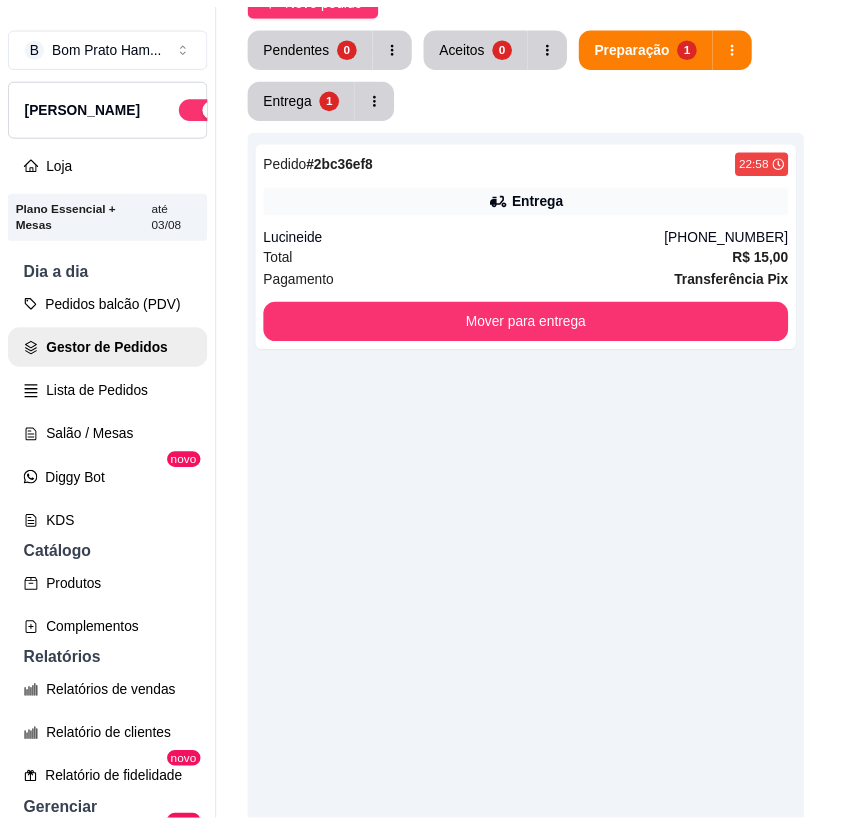 scroll, scrollTop: 282, scrollLeft: 0, axis: vertical 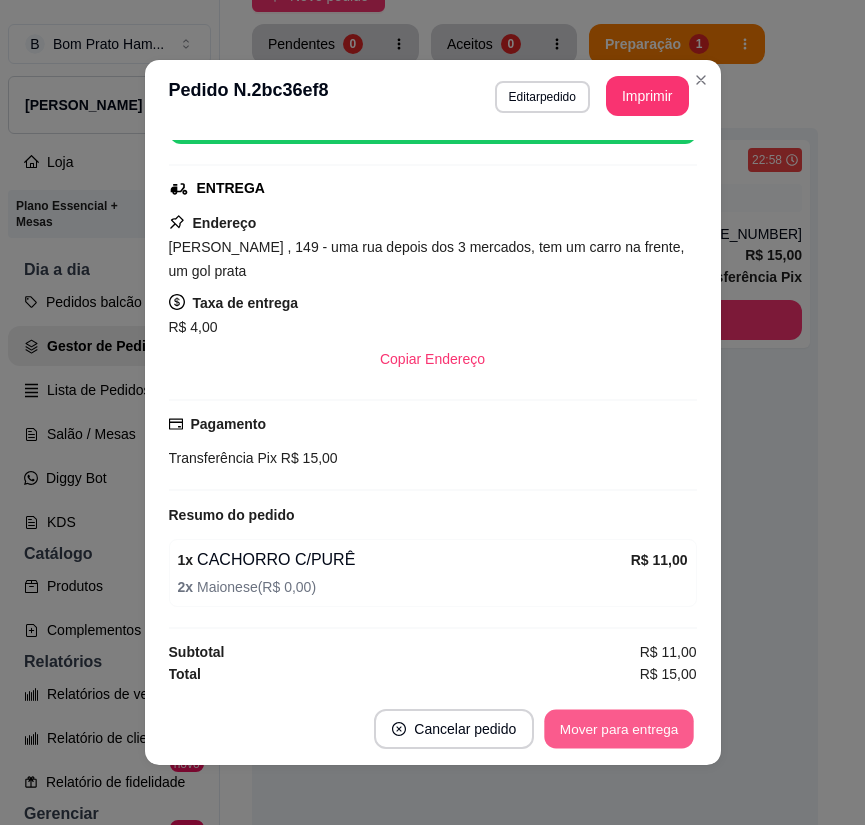 click on "Mover para entrega" at bounding box center [620, 729] 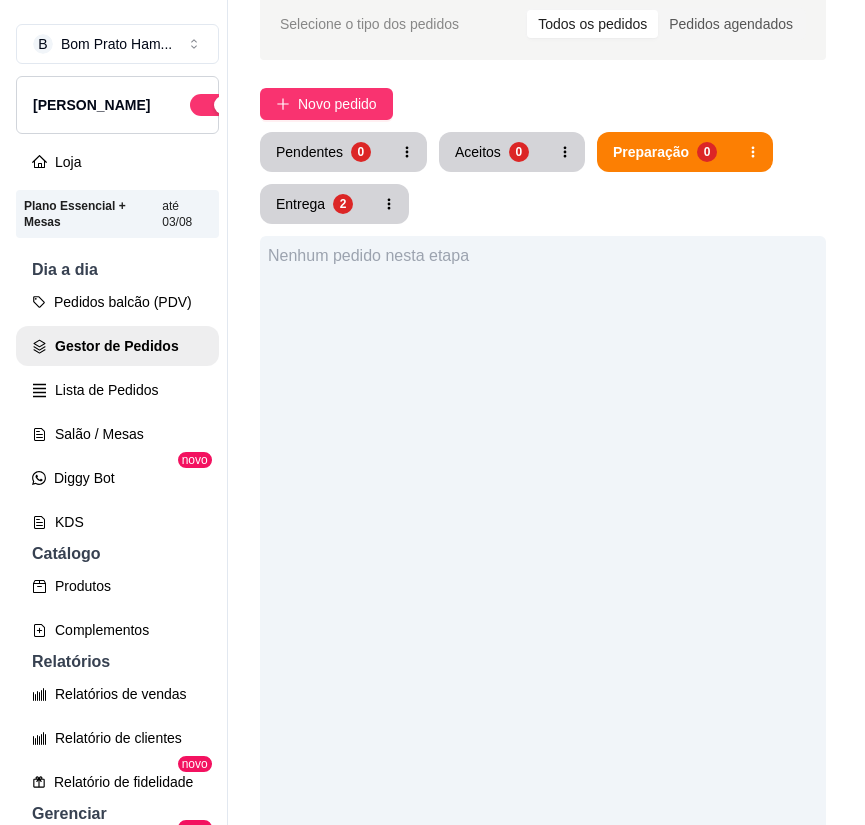 scroll, scrollTop: 0, scrollLeft: 0, axis: both 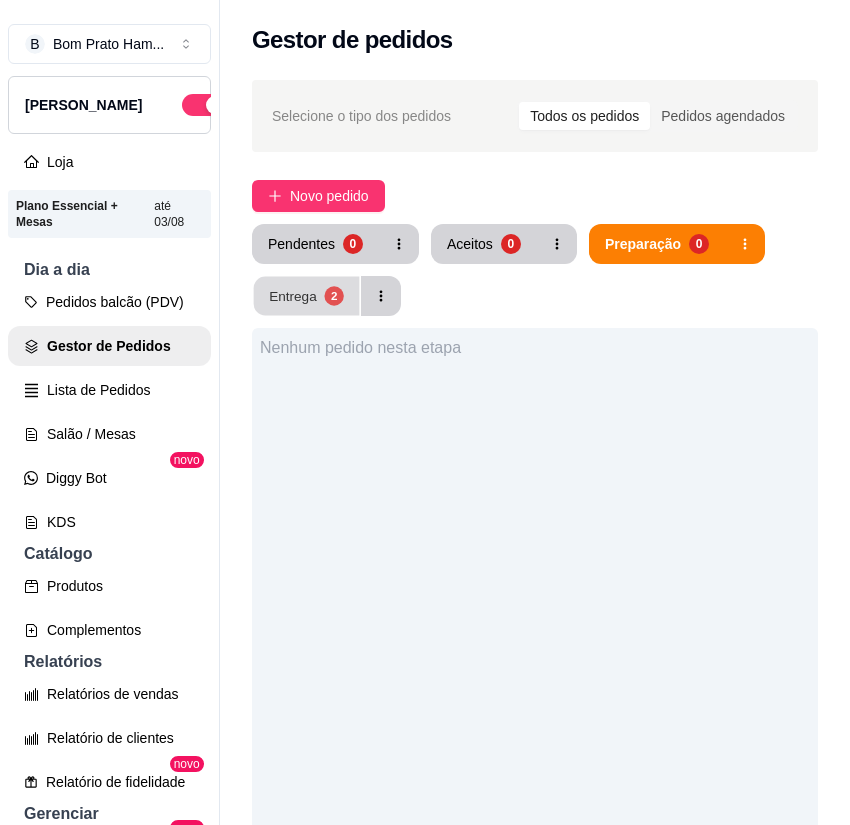 click on "Entrega 2" at bounding box center (307, 296) 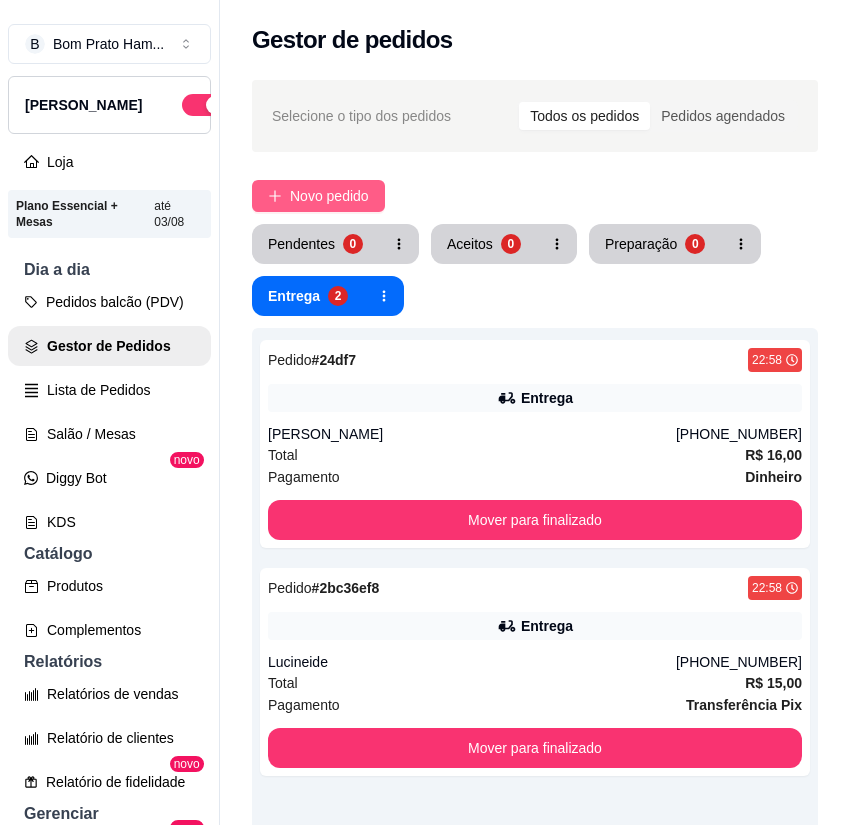 click on "Novo pedido" at bounding box center (329, 196) 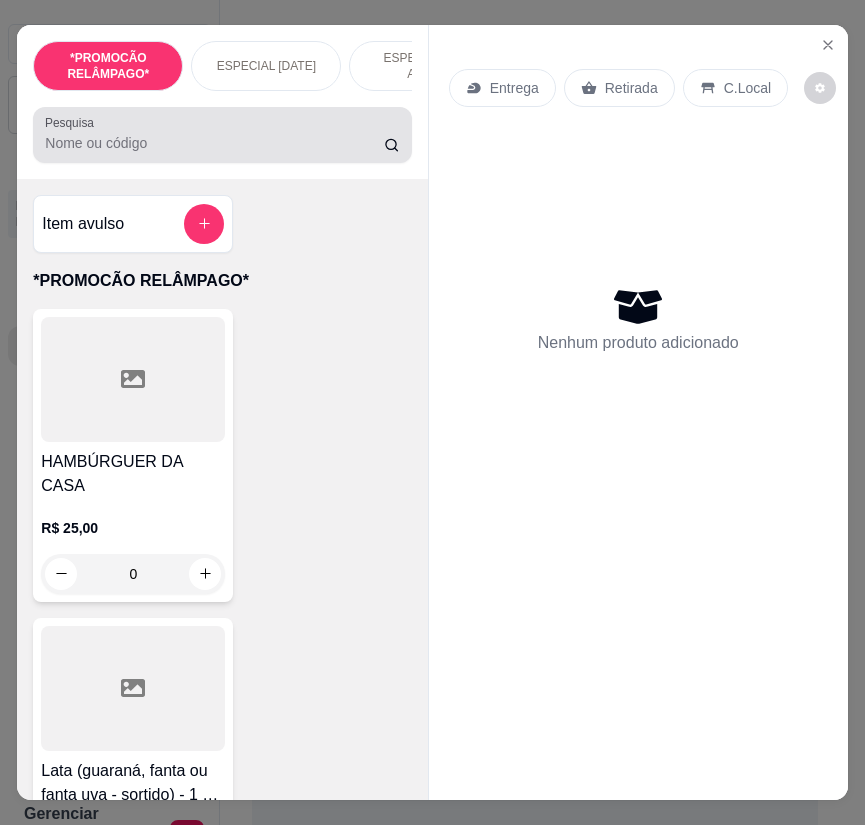 click on "Pesquisa" at bounding box center (214, 143) 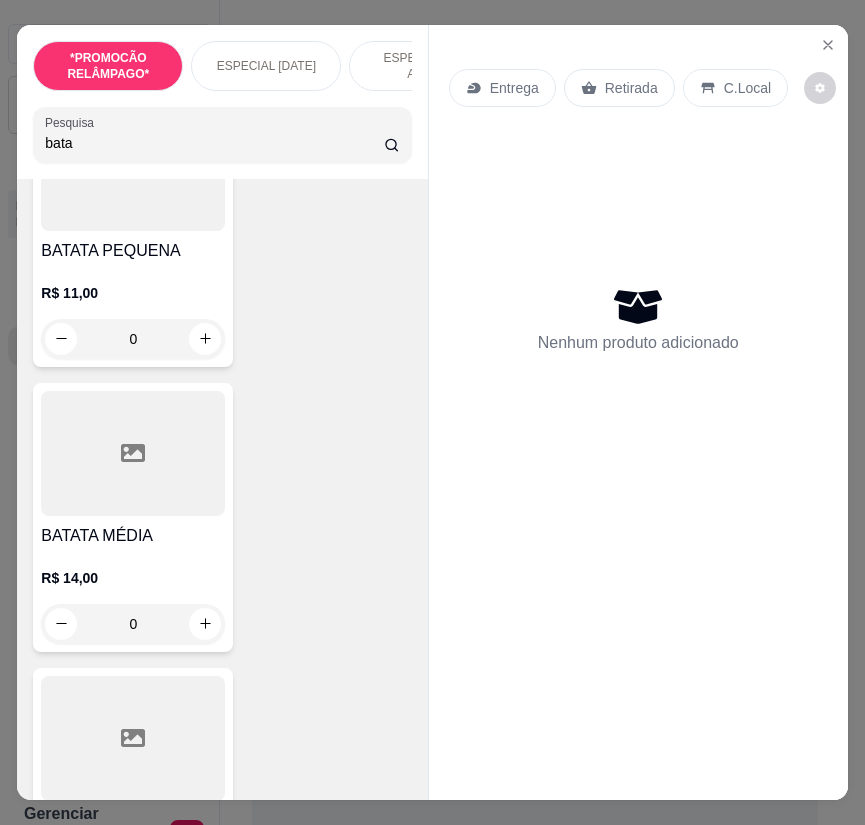scroll, scrollTop: 1200, scrollLeft: 0, axis: vertical 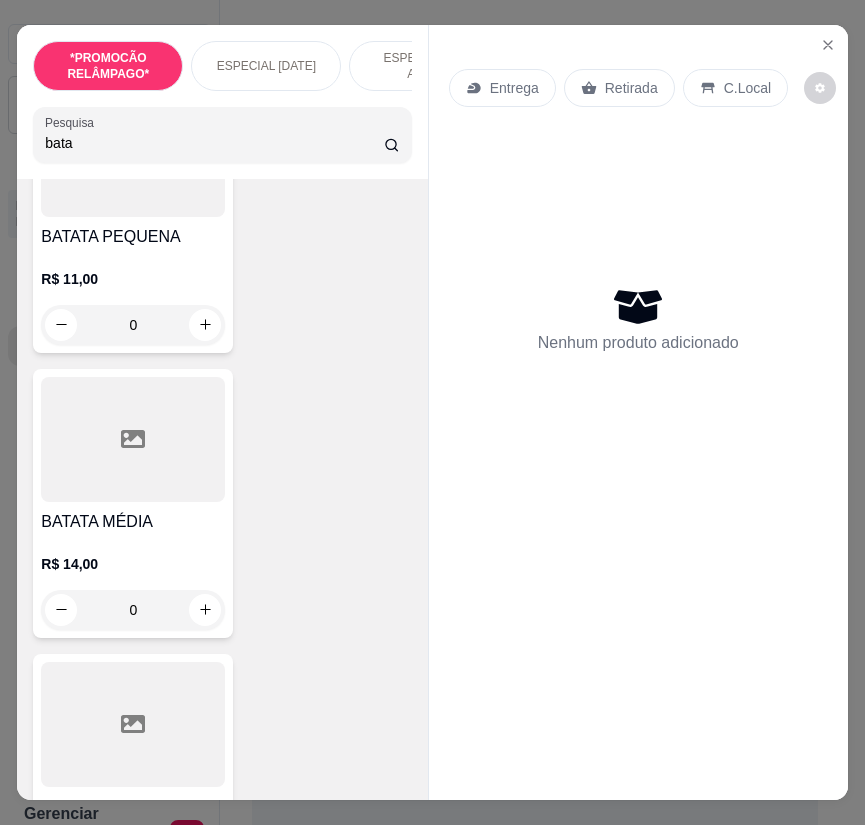 type on "bata" 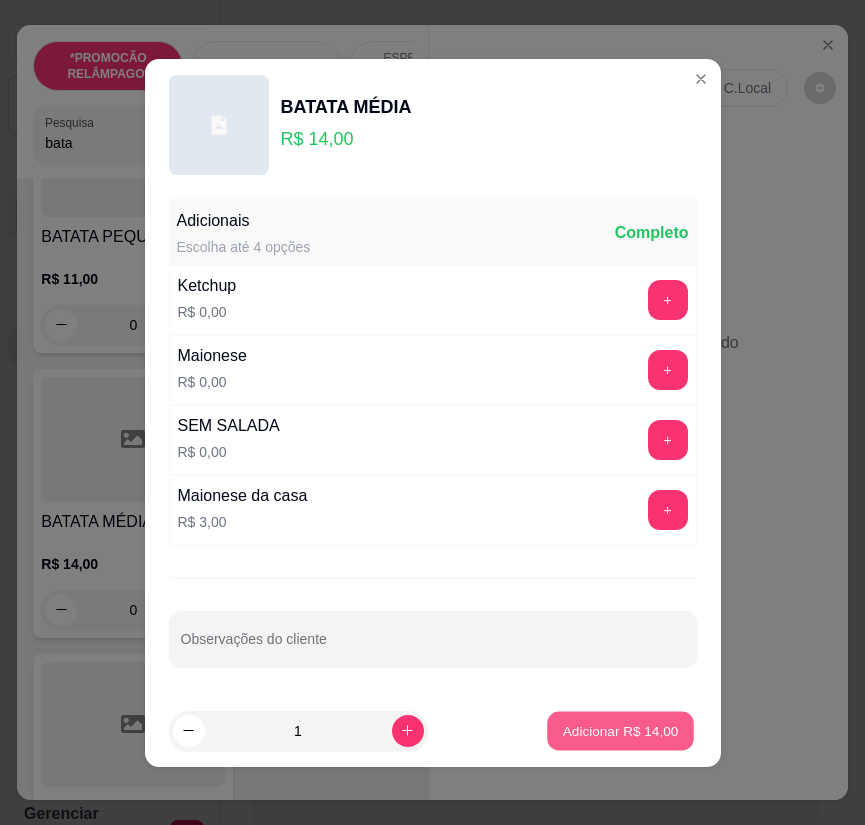 click on "Adicionar   R$ 14,00" at bounding box center [621, 730] 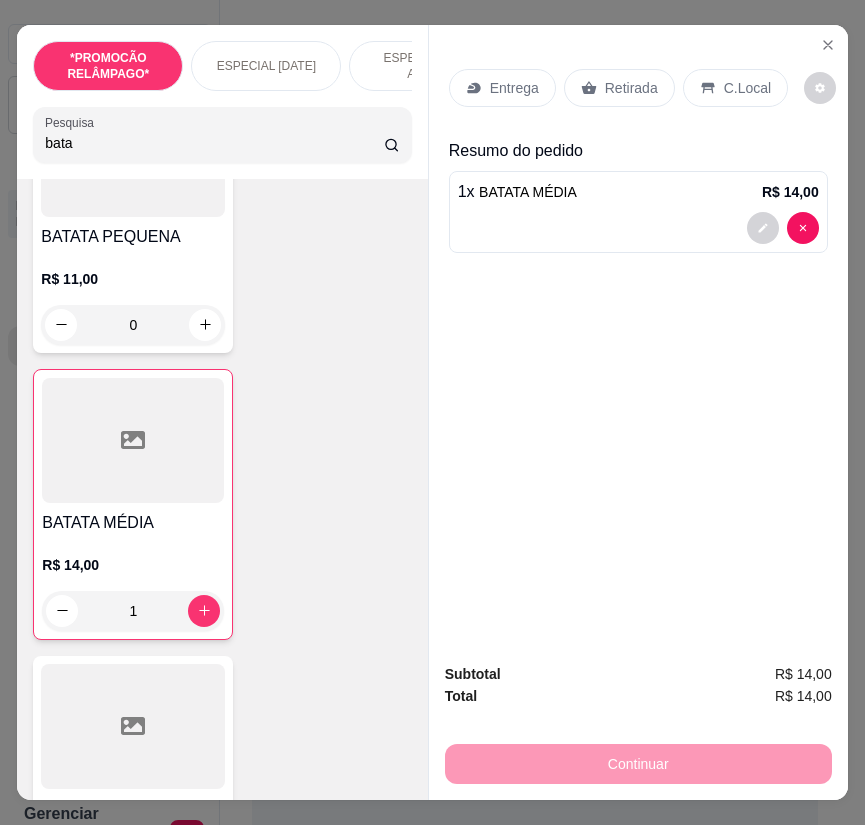 drag, startPoint x: 108, startPoint y: 168, endPoint x: 51, endPoint y: 140, distance: 63.505905 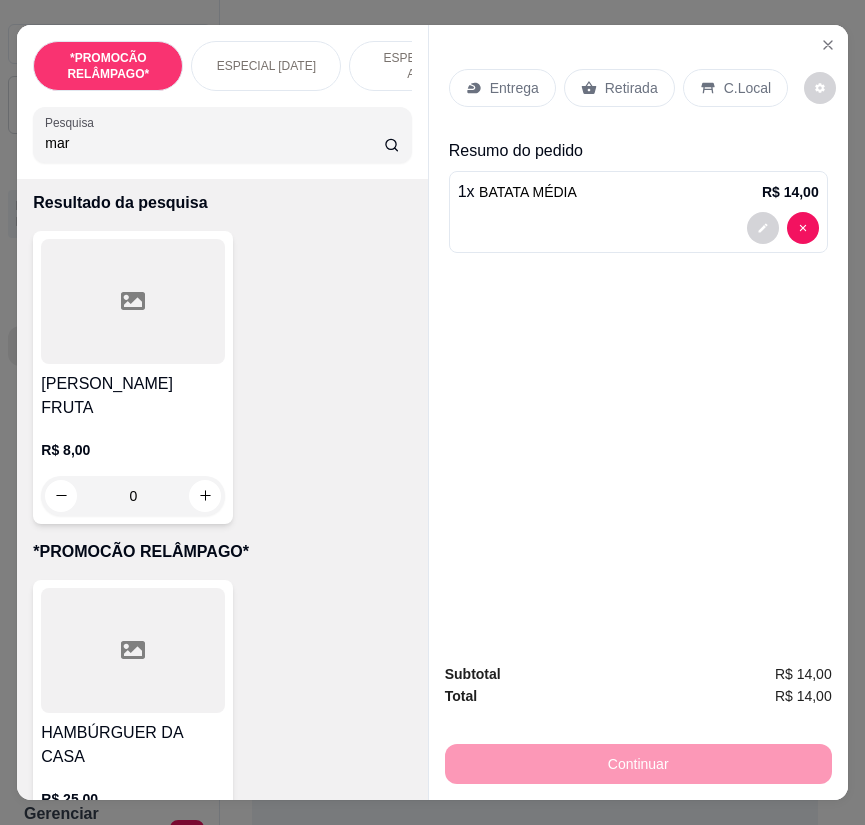 scroll, scrollTop: 0, scrollLeft: 0, axis: both 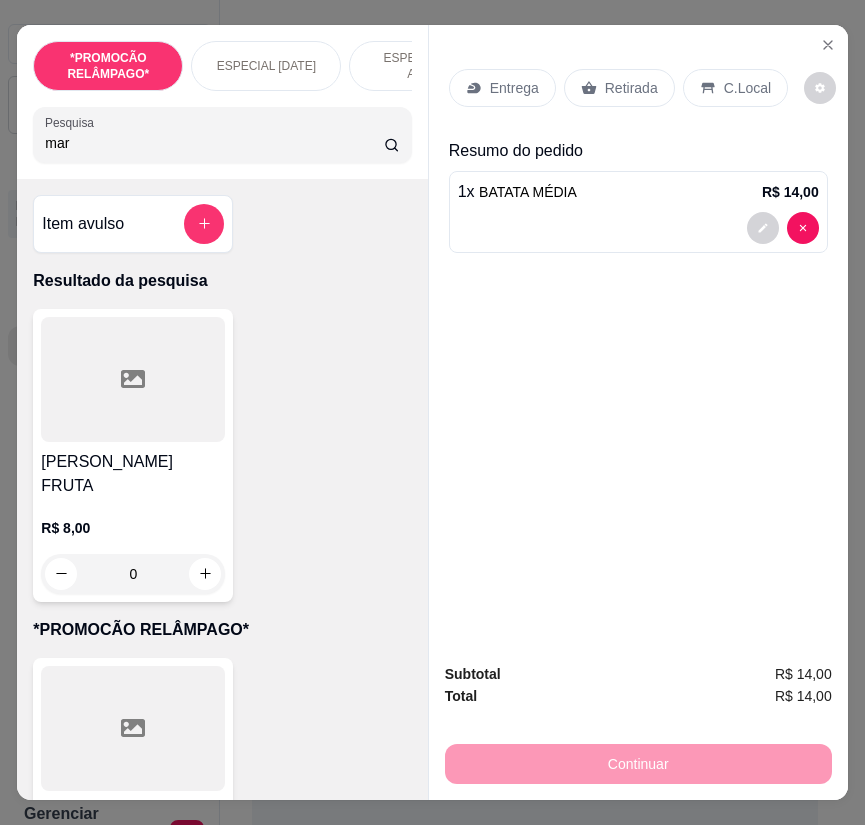 type on "mar" 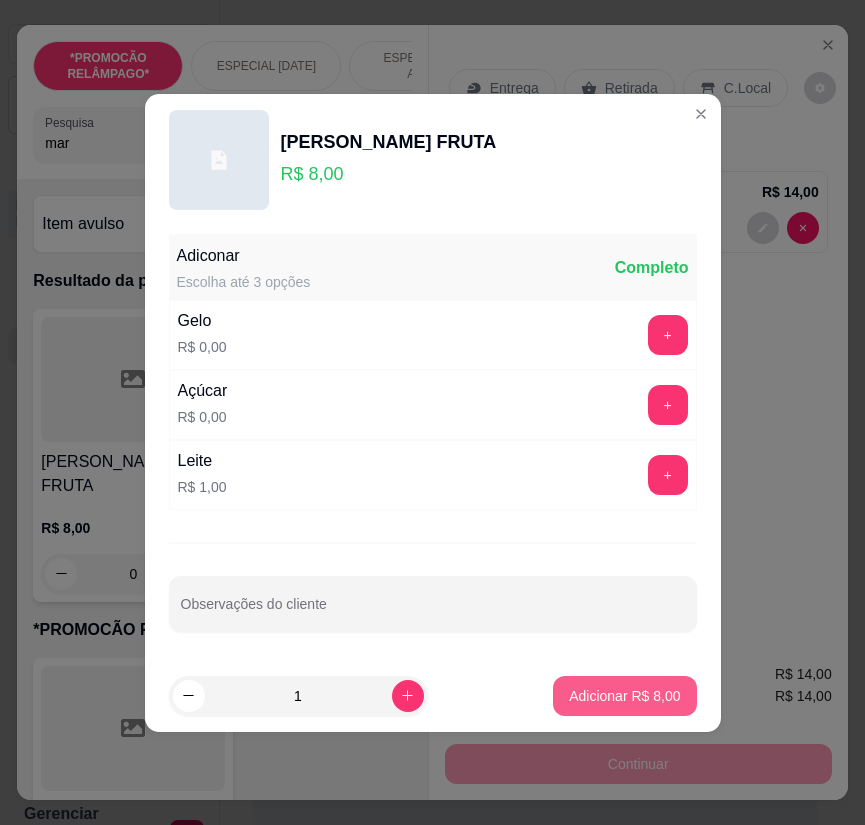 click on "Adicionar   R$ 8,00" at bounding box center [624, 696] 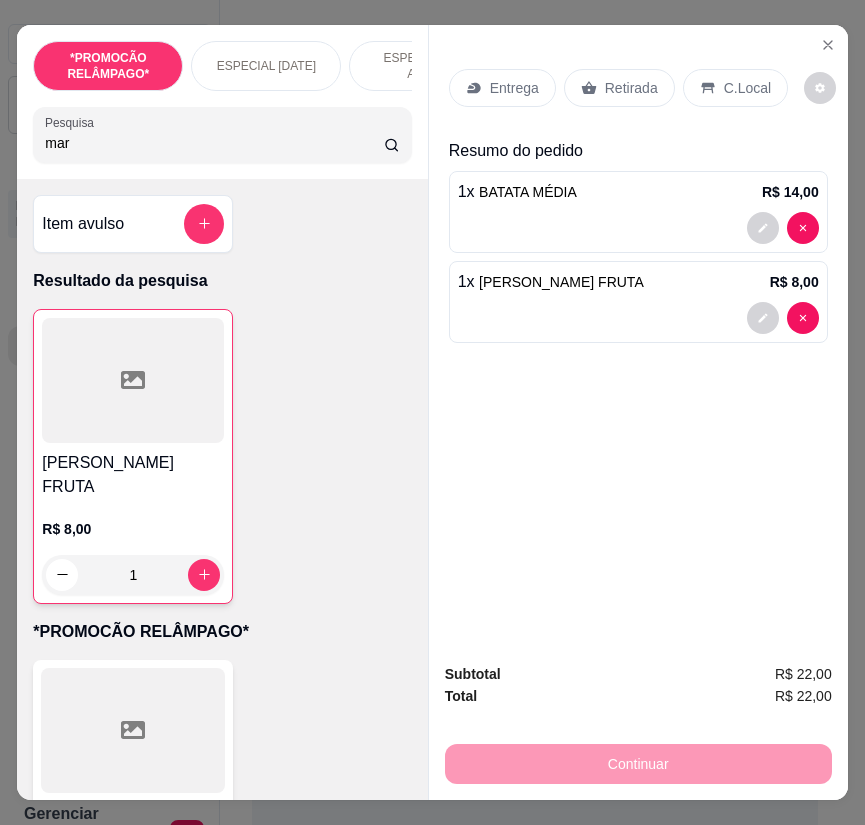 click on "Entrega" at bounding box center (514, 88) 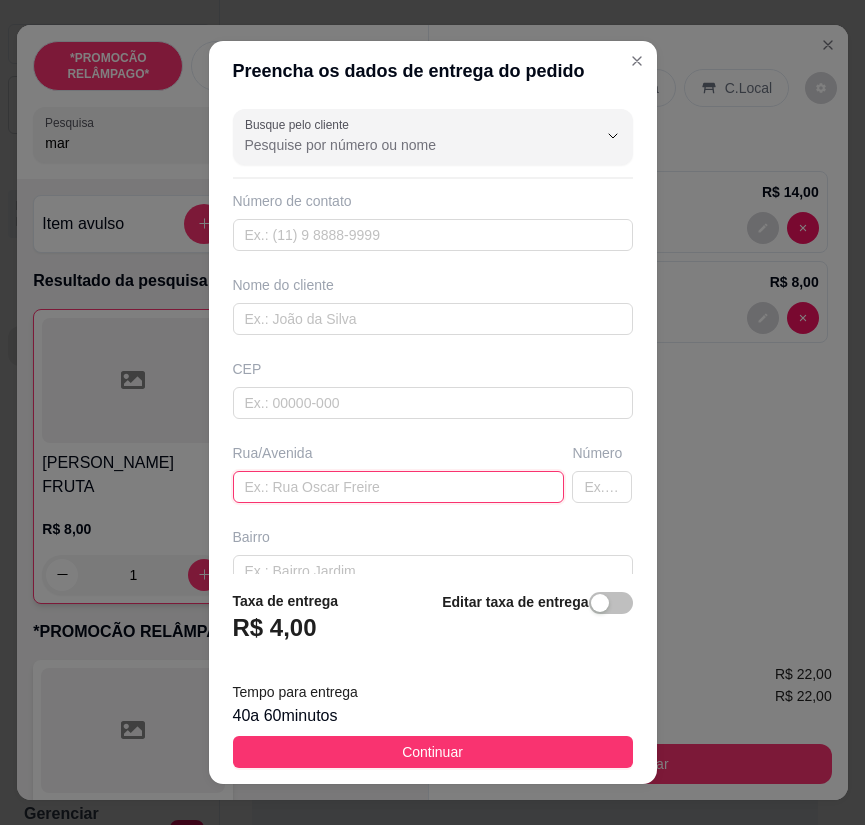 paste on "Rua travessa professor [PERSON_NAME]" 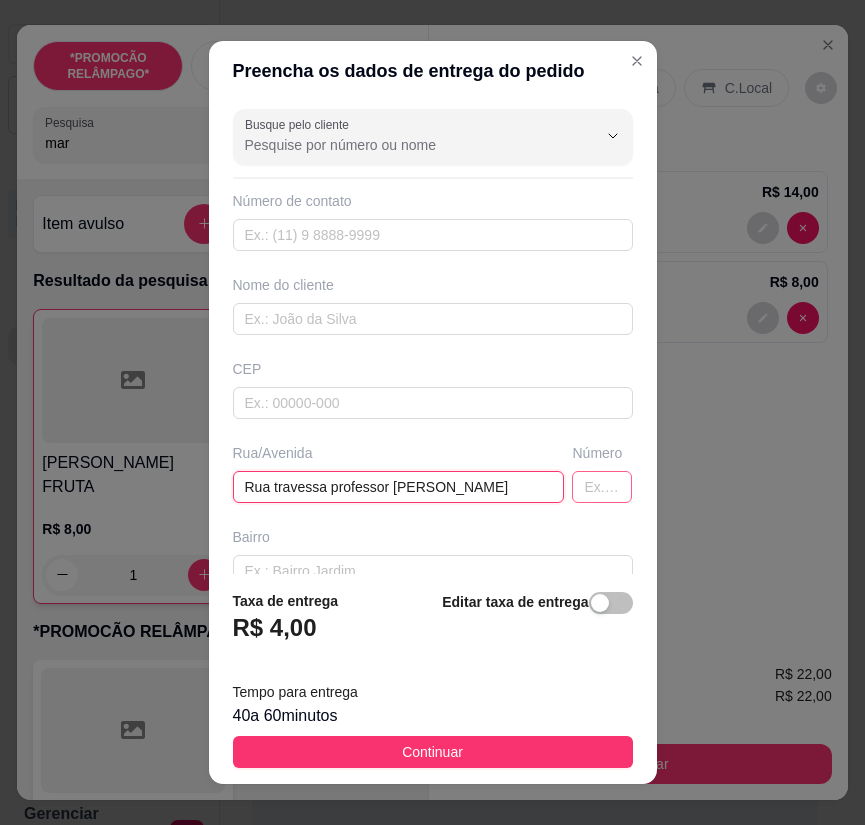 type on "Rua travessa professor [PERSON_NAME]" 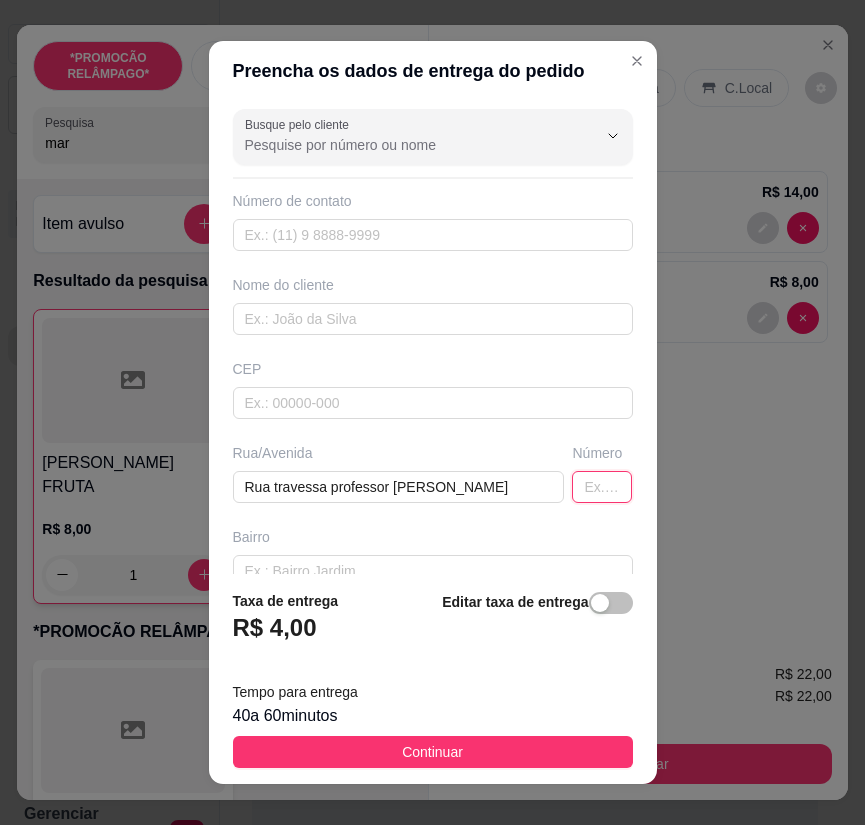 drag, startPoint x: 573, startPoint y: 489, endPoint x: 570, endPoint y: 466, distance: 23.194826 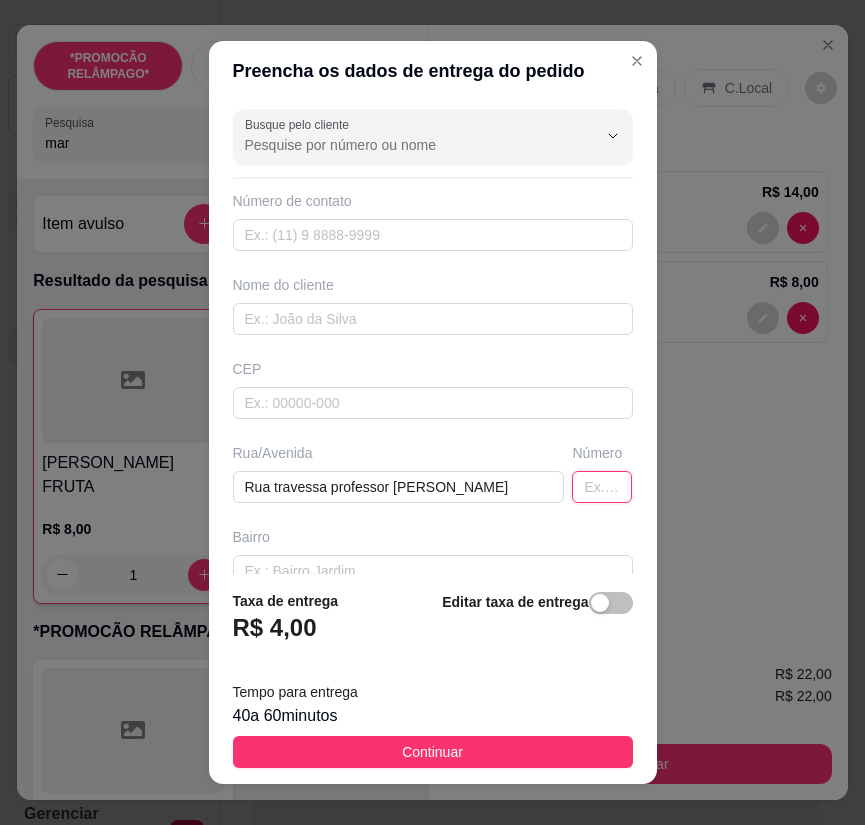 click at bounding box center (602, 487) 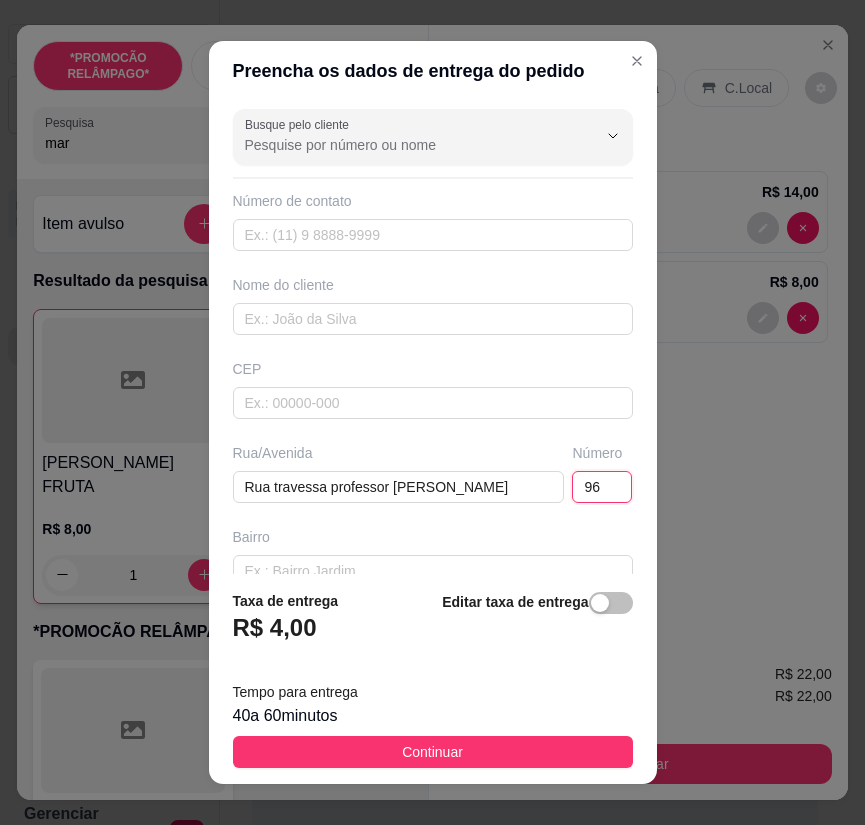 type on "96" 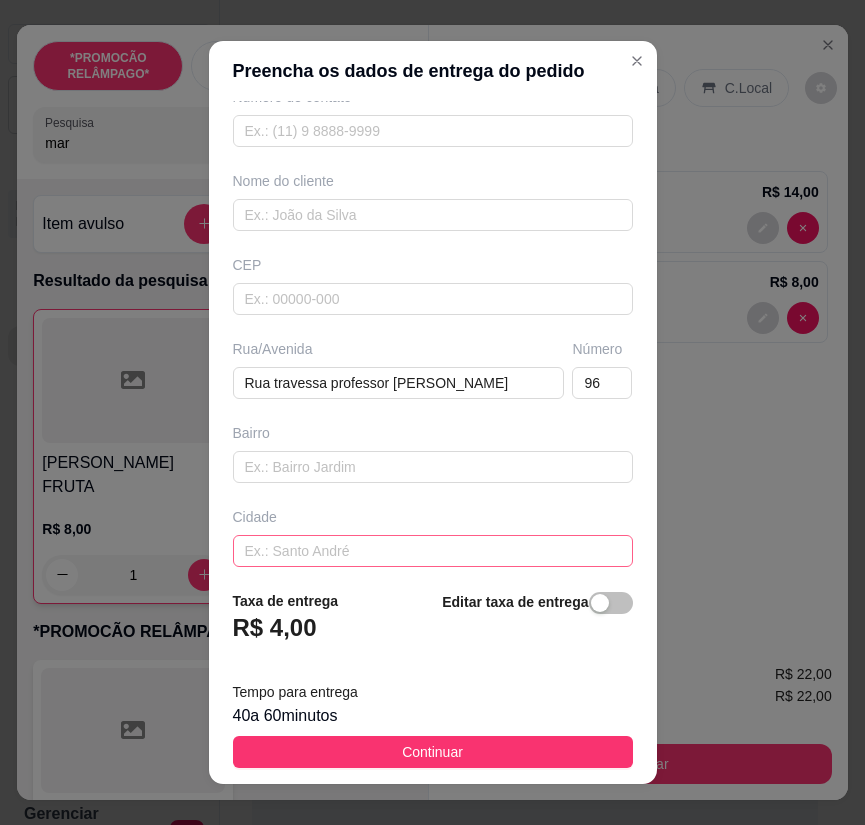 scroll, scrollTop: 201, scrollLeft: 0, axis: vertical 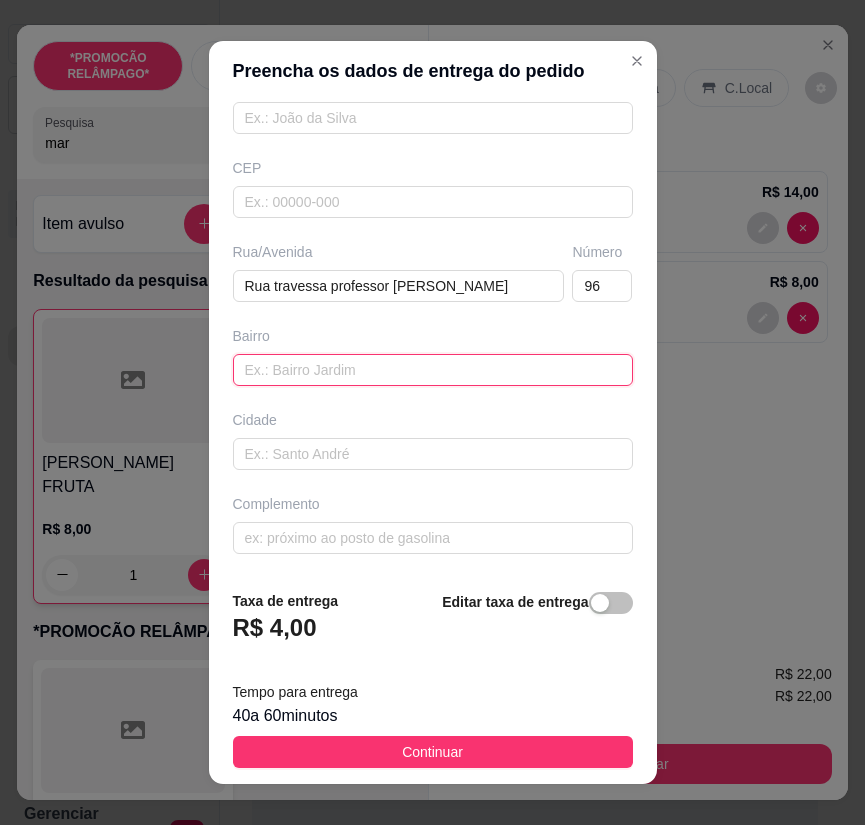 click at bounding box center [433, 370] 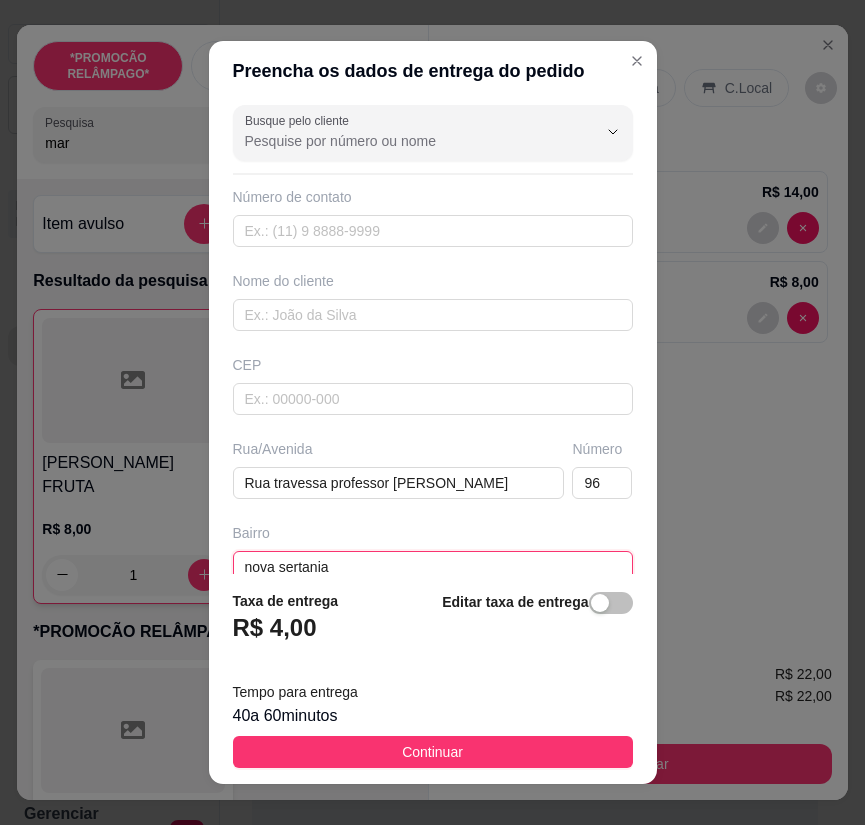 scroll, scrollTop: 0, scrollLeft: 0, axis: both 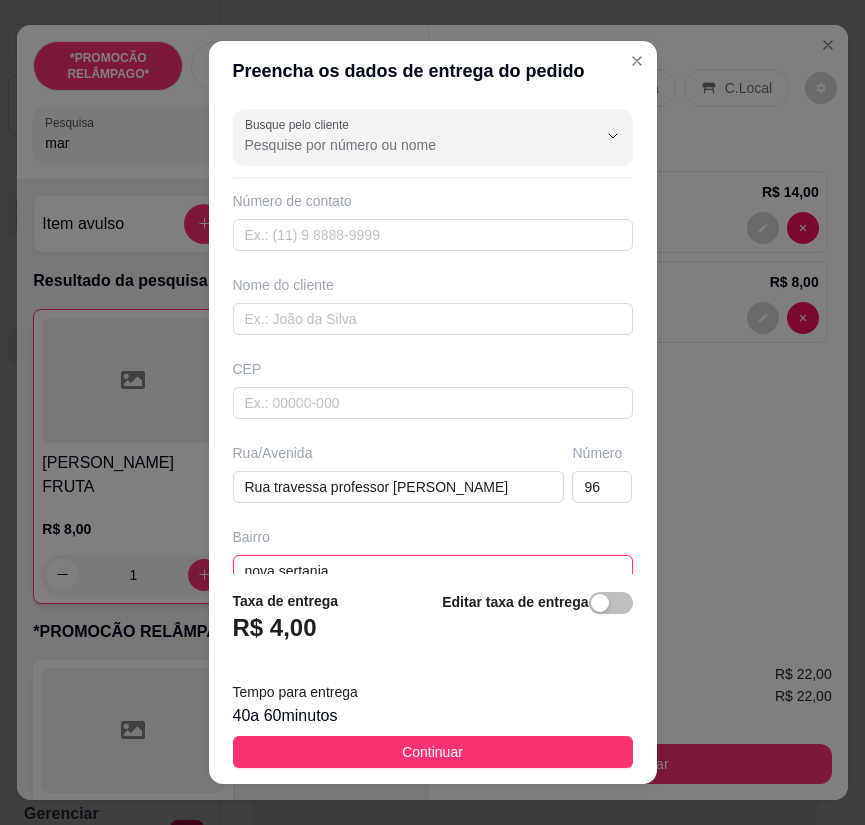 type on "nova sertania" 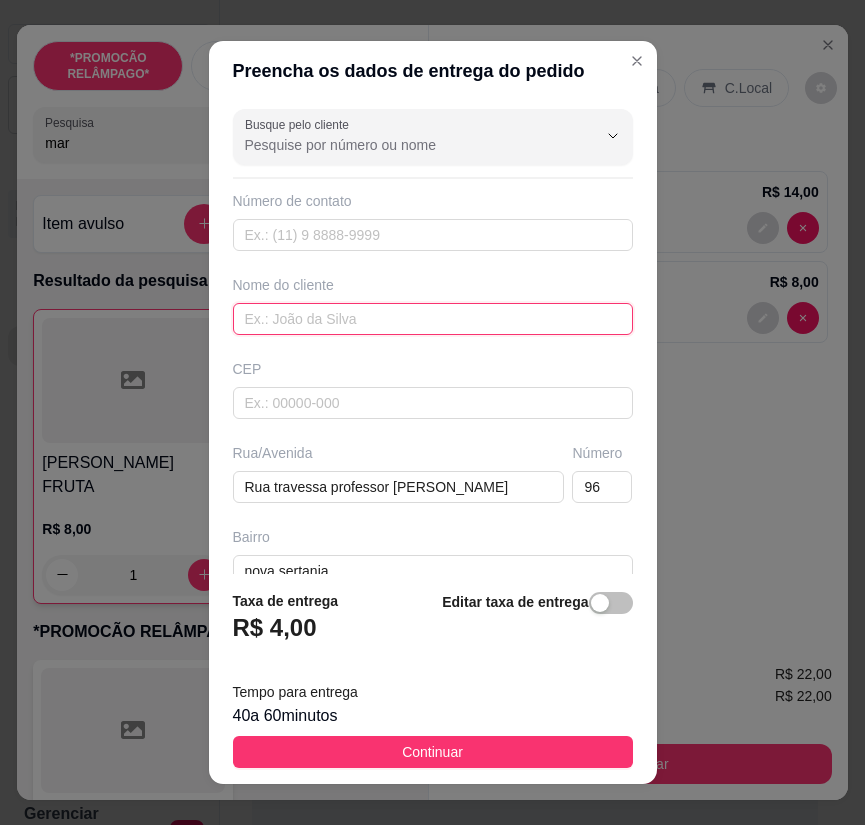 paste on "Luana" 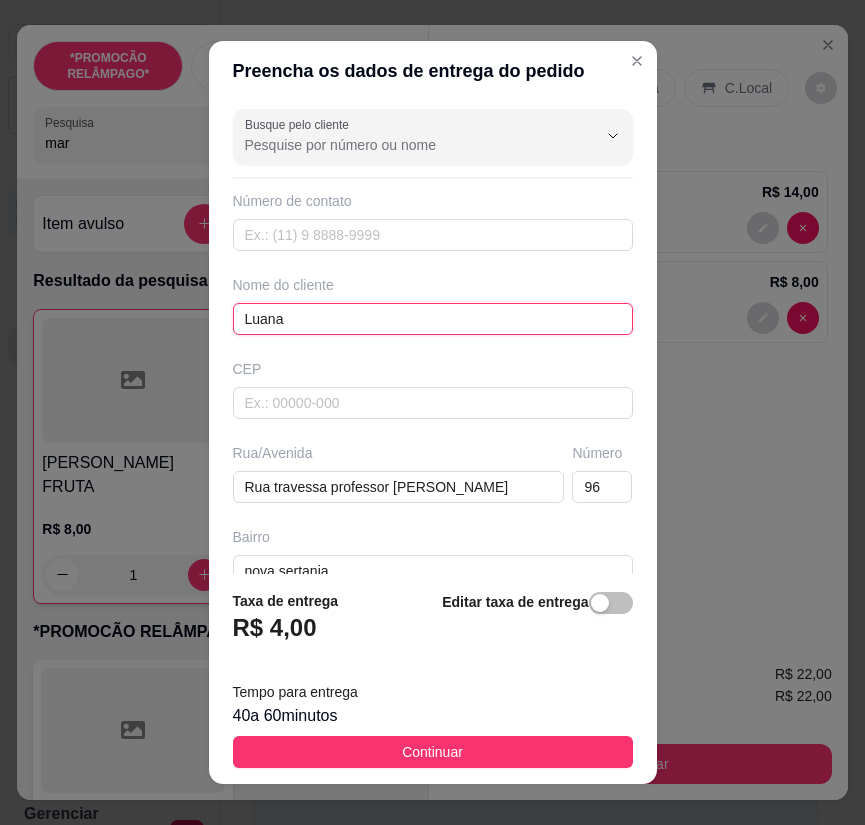 type on "Luana" 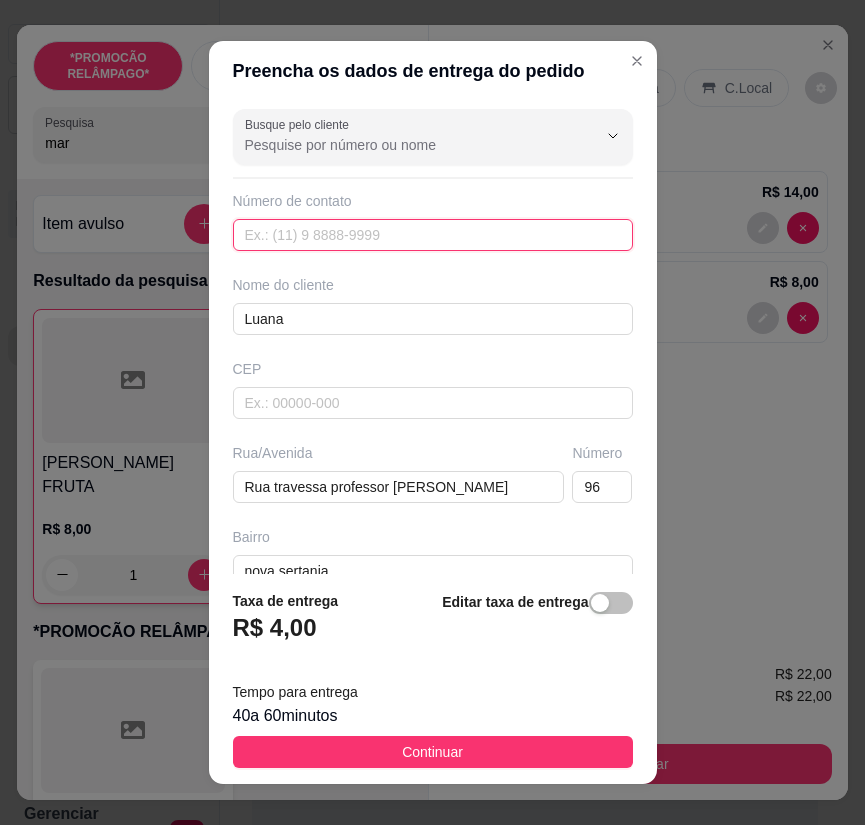 click at bounding box center (433, 235) 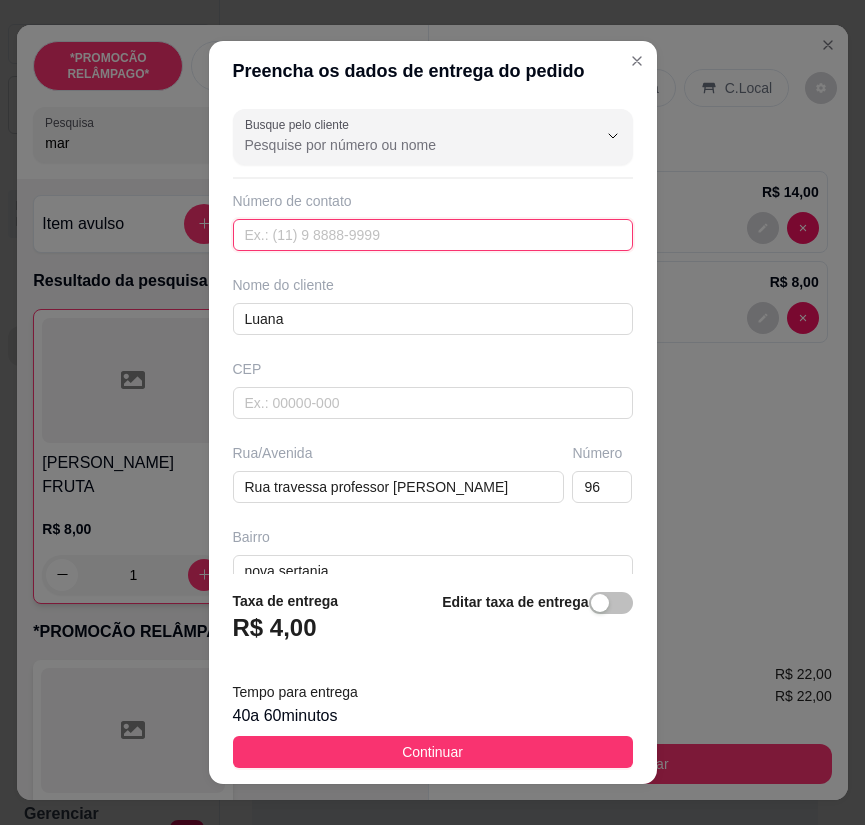 paste on "[PHONE_NUMBER]" 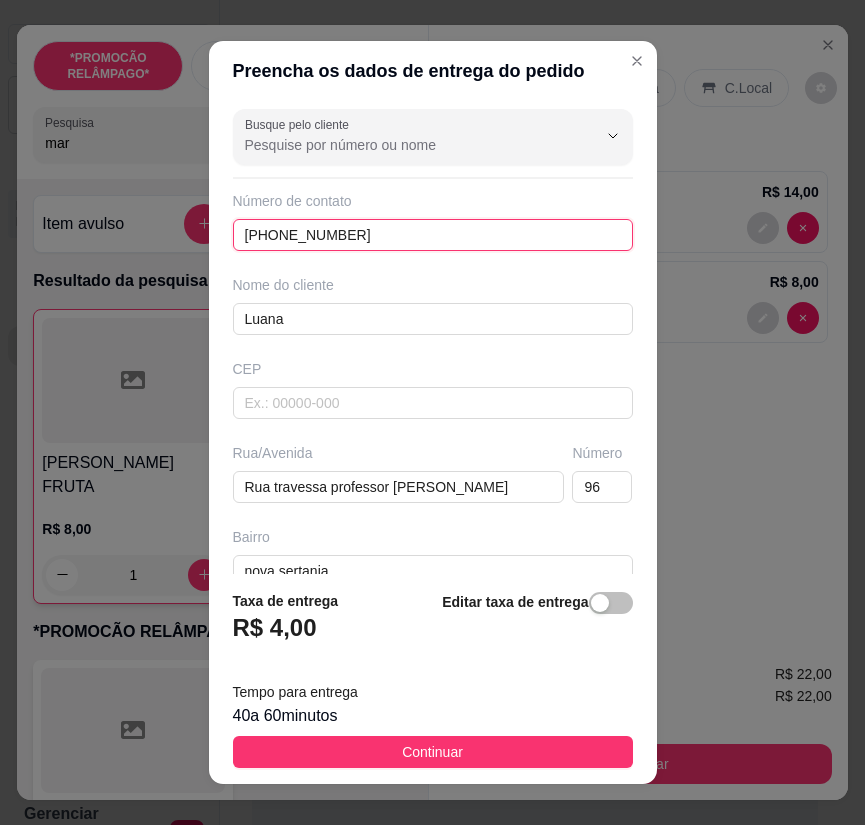 type on "[PHONE_NUMBER]" 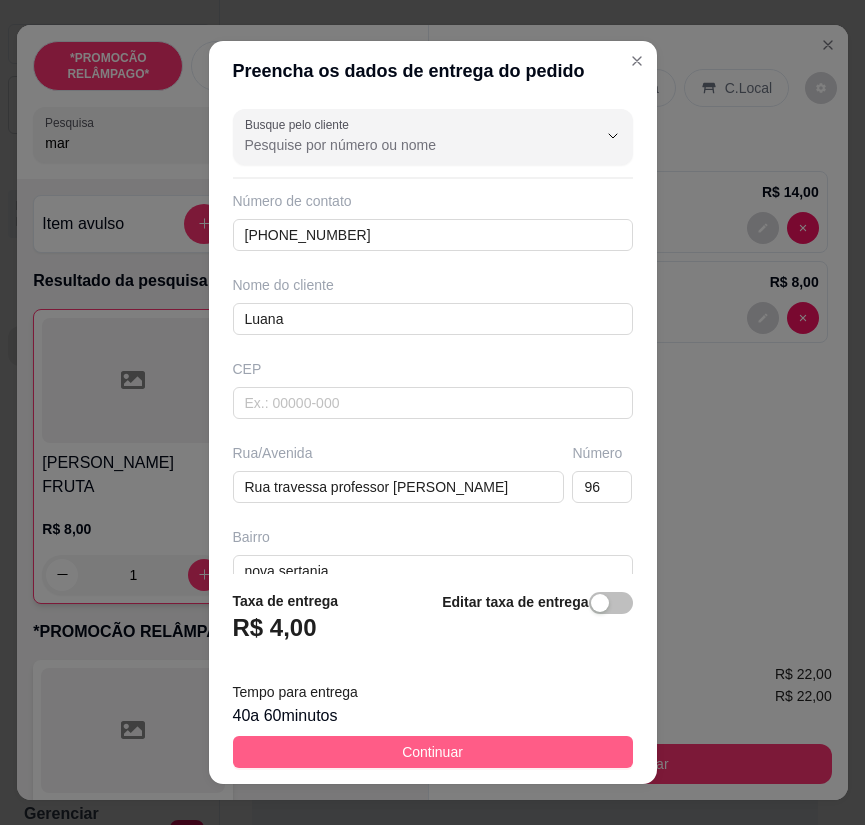 click on "Continuar" at bounding box center [433, 752] 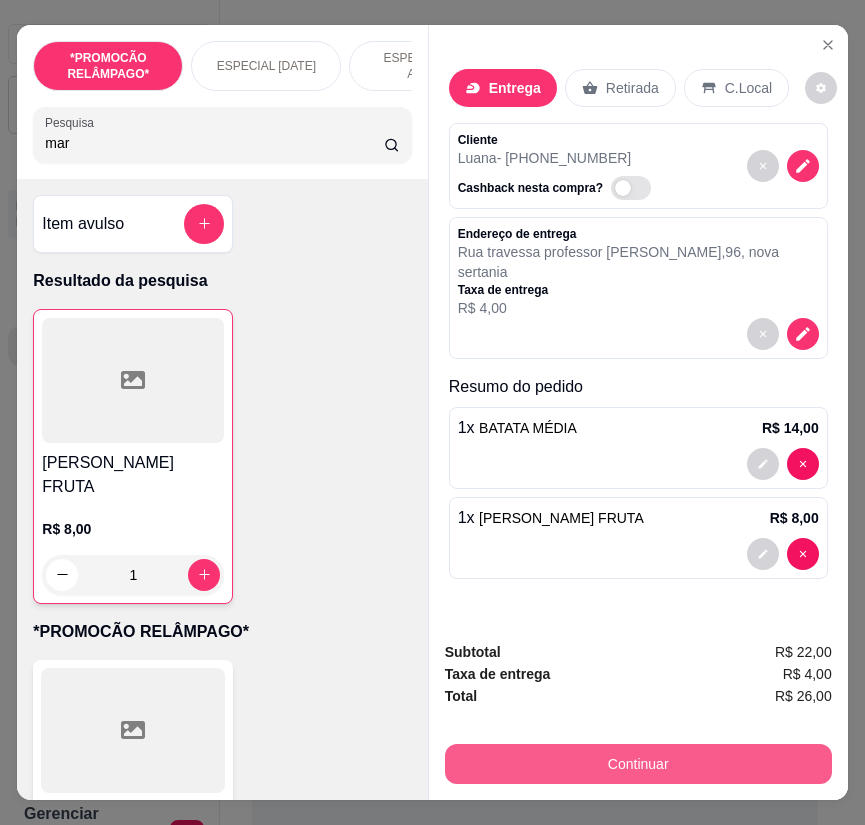 click on "Continuar" at bounding box center (638, 764) 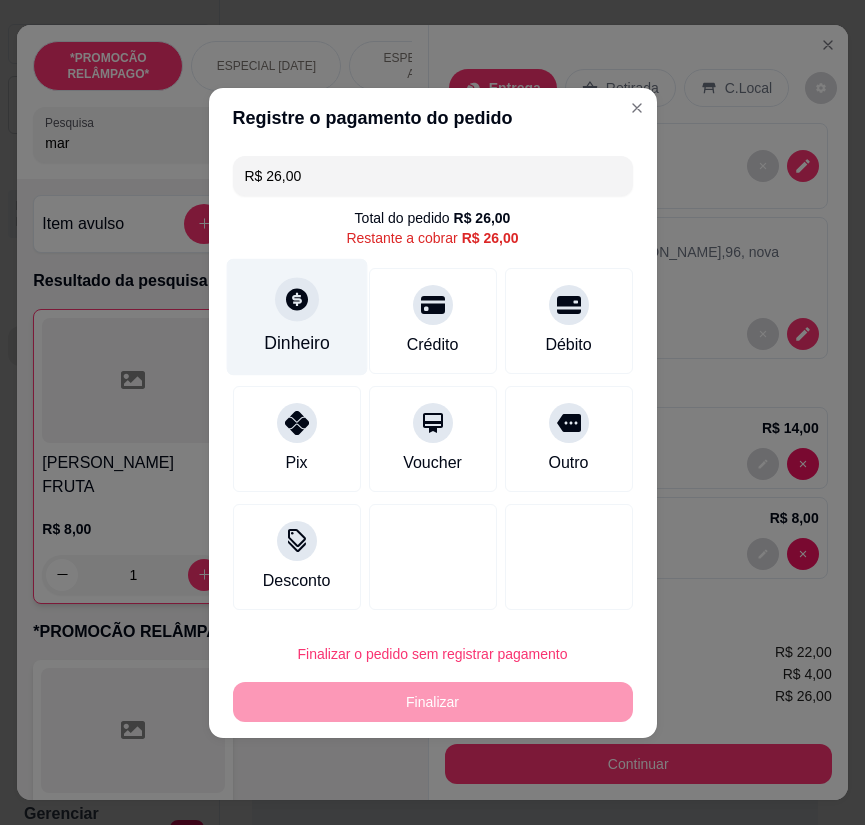 click on "Dinheiro" at bounding box center [296, 316] 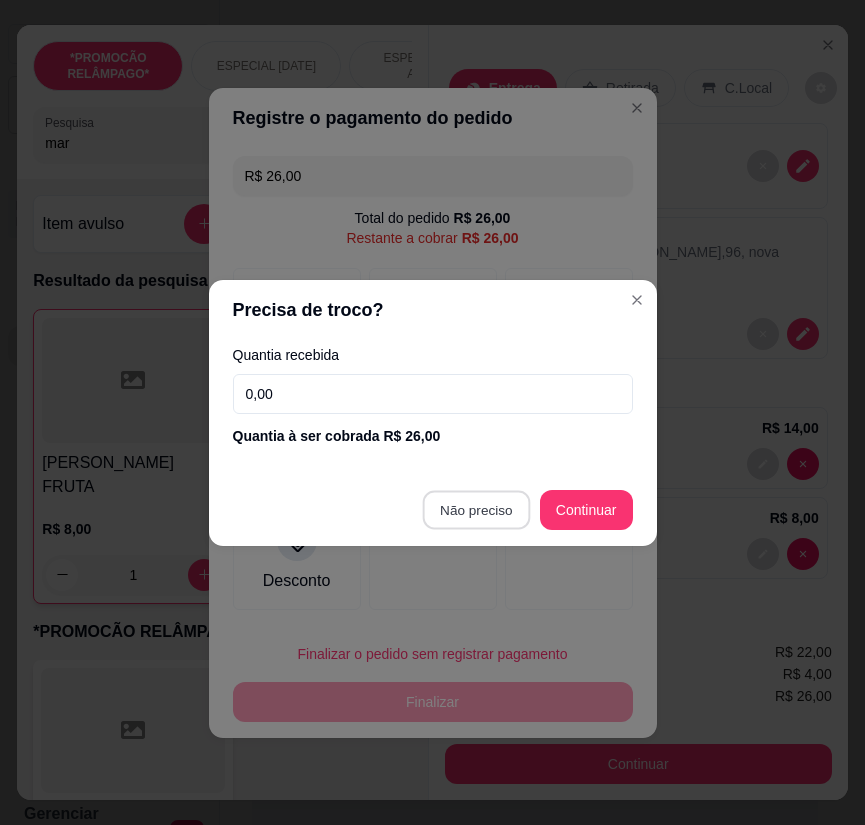 type on "R$ 0,00" 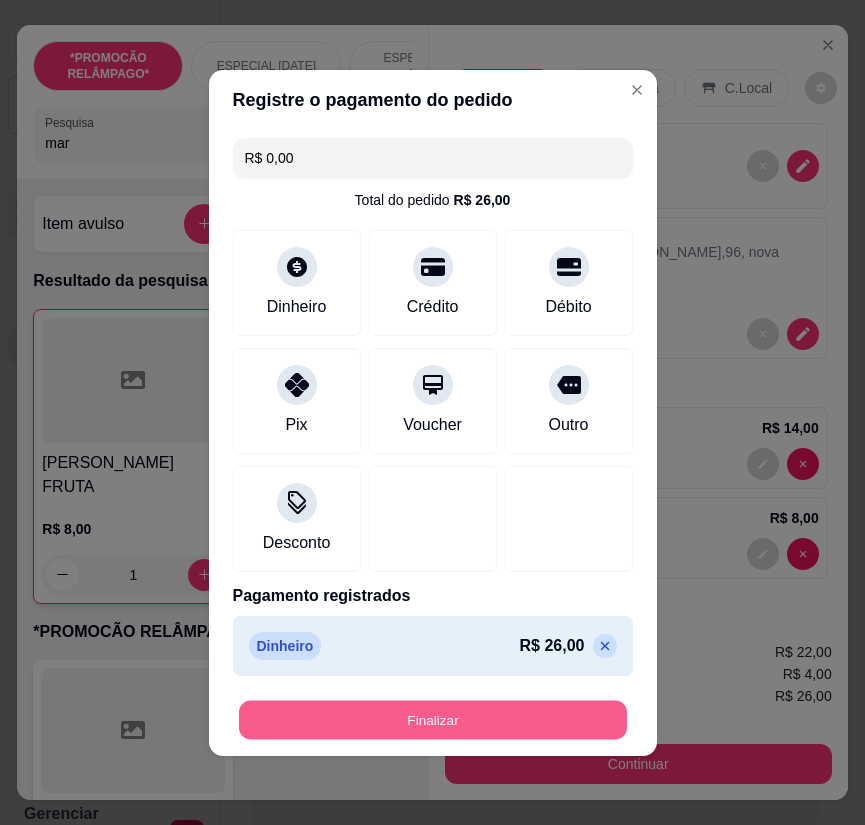 click on "Finalizar" at bounding box center [433, 719] 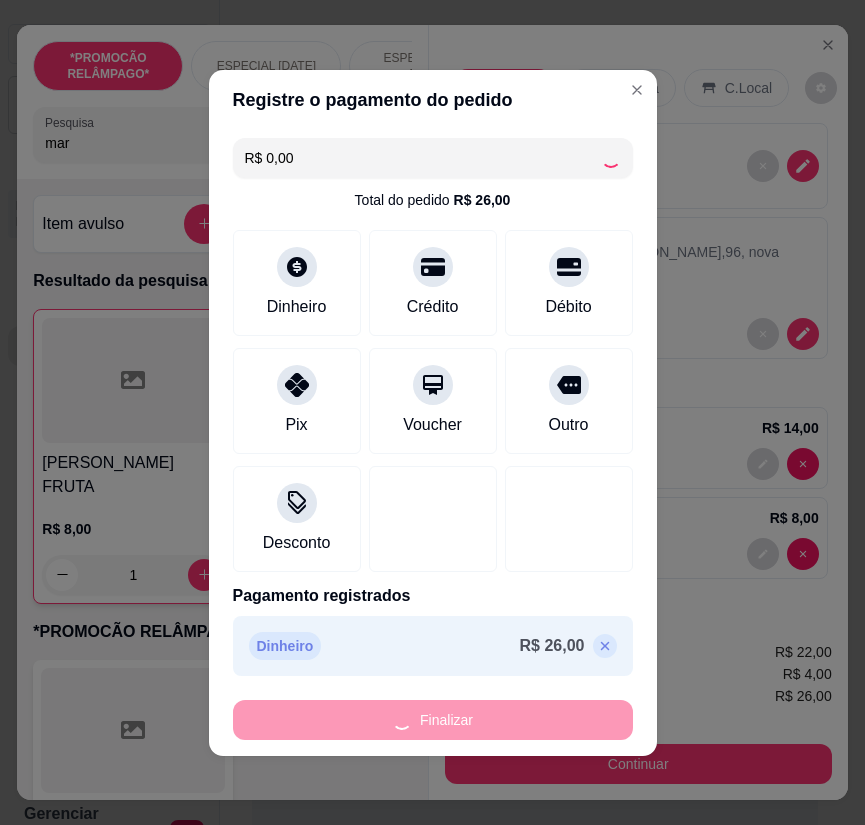 type on "0" 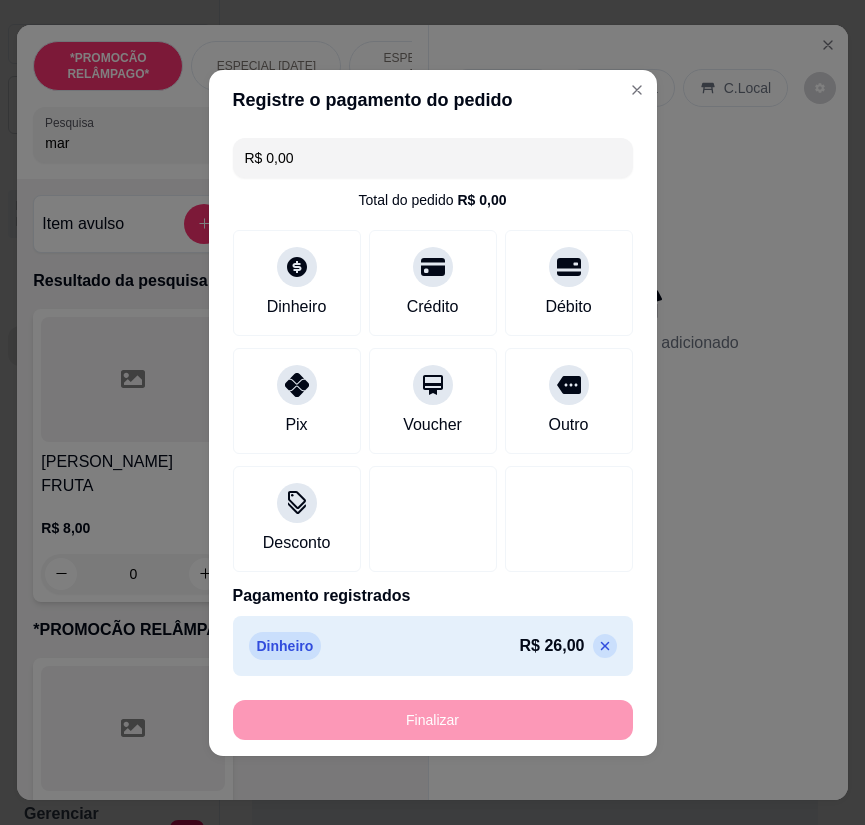 type on "-R$ 26,00" 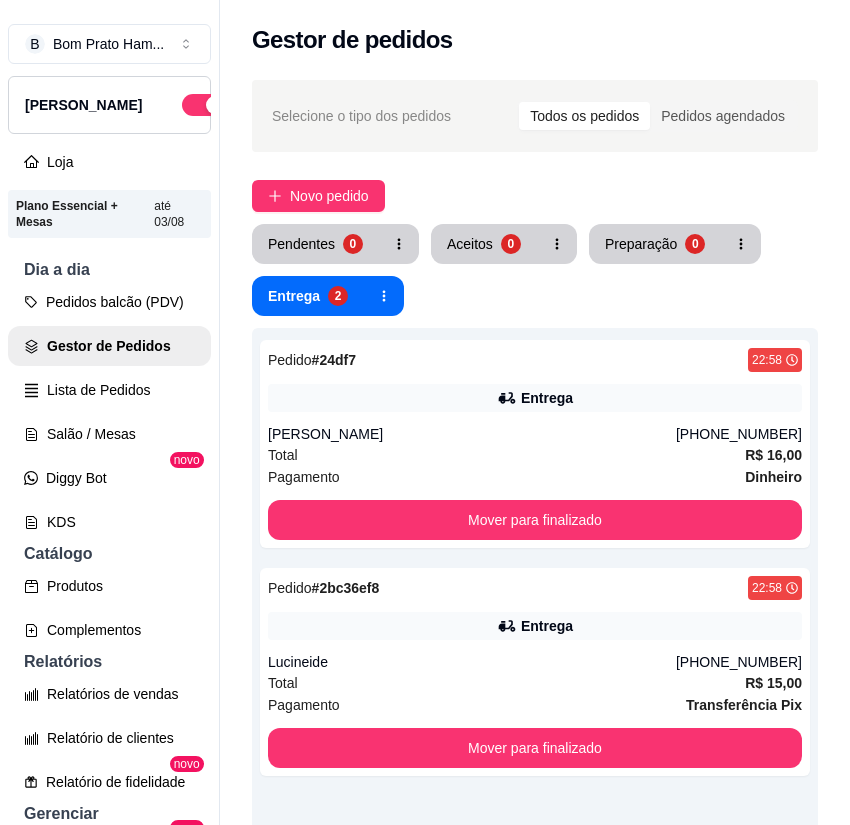 click on "Selecione o tipo dos pedidos Todos os pedidos Pedidos agendados Novo pedido Pendentes 0 Aceitos 0 Preparação 0 Entrega 2 Pedido  # 24df7 22:58 Entrega [PERSON_NAME] [PHONE_NUMBER] Total R$ 16,00 Pagamento Dinheiro Mover para finalizado Pedido  # 2bc36ef8 22:58 Entrega Lucineide [PHONE_NUMBER] Total R$ 15,00 Pagamento Transferência Pix Mover para finalizado" at bounding box center [535, 622] 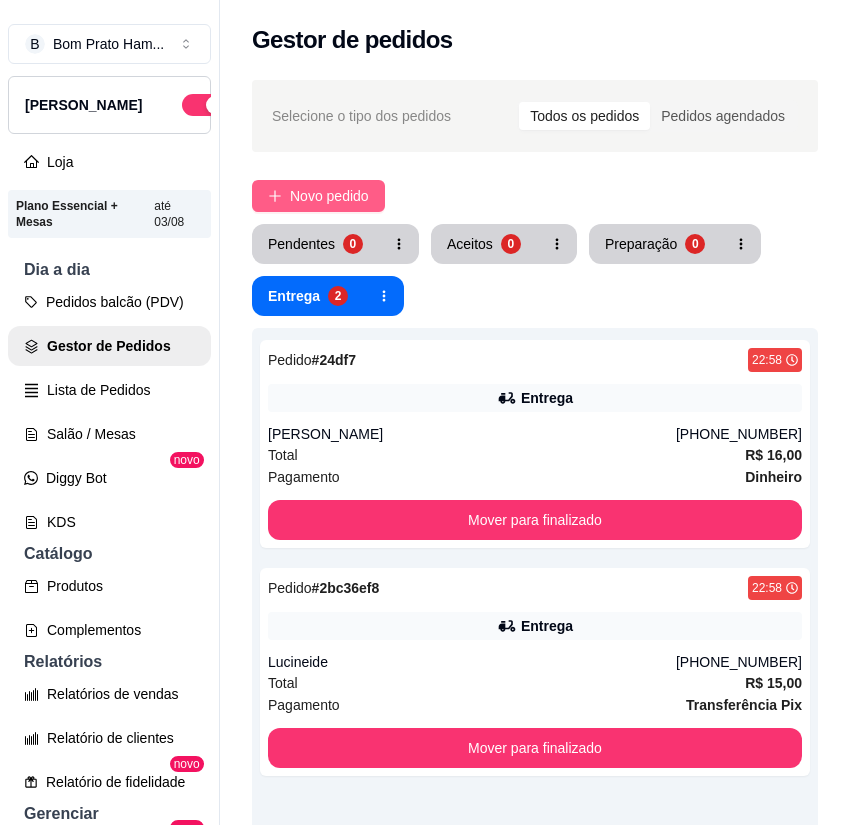 click on "Novo pedido" at bounding box center [329, 196] 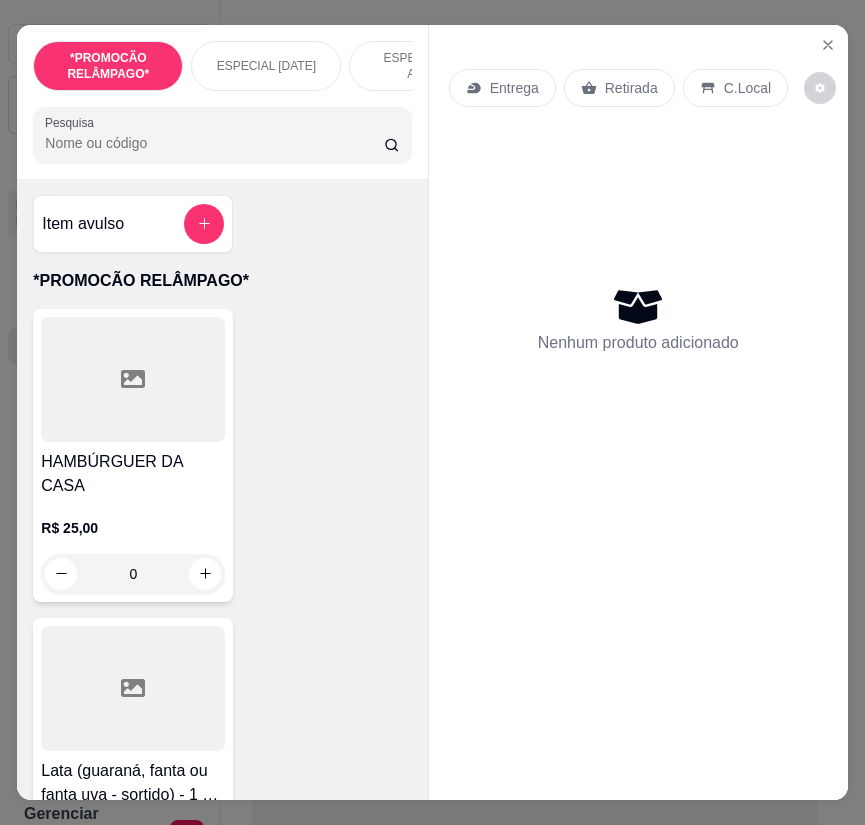 click on "Pesquisa" at bounding box center [214, 143] 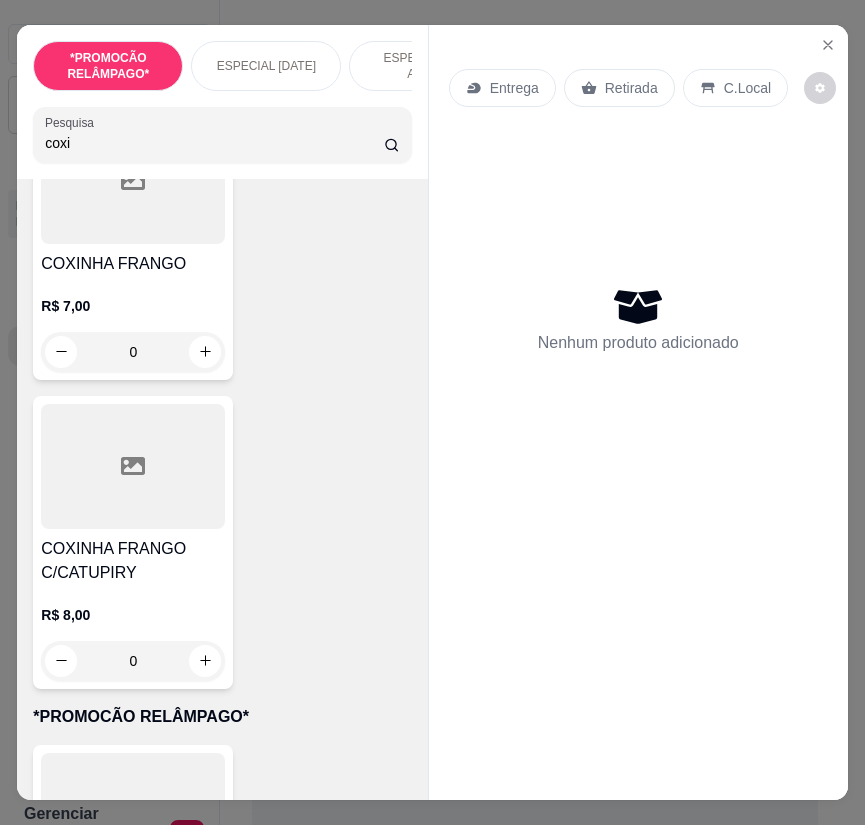scroll, scrollTop: 200, scrollLeft: 0, axis: vertical 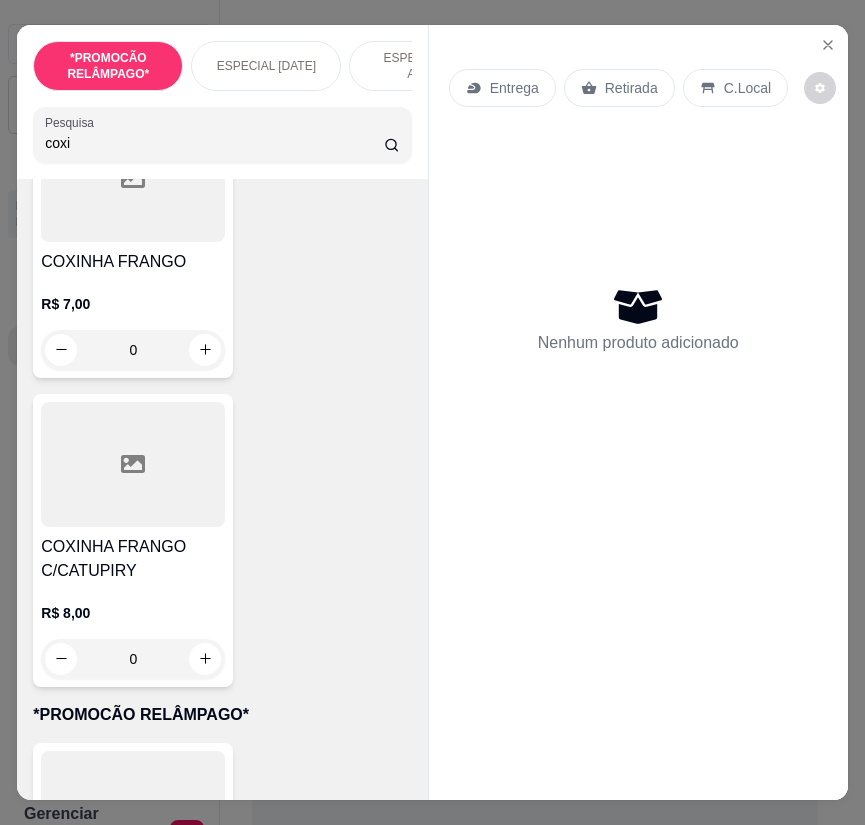 type on "coxi" 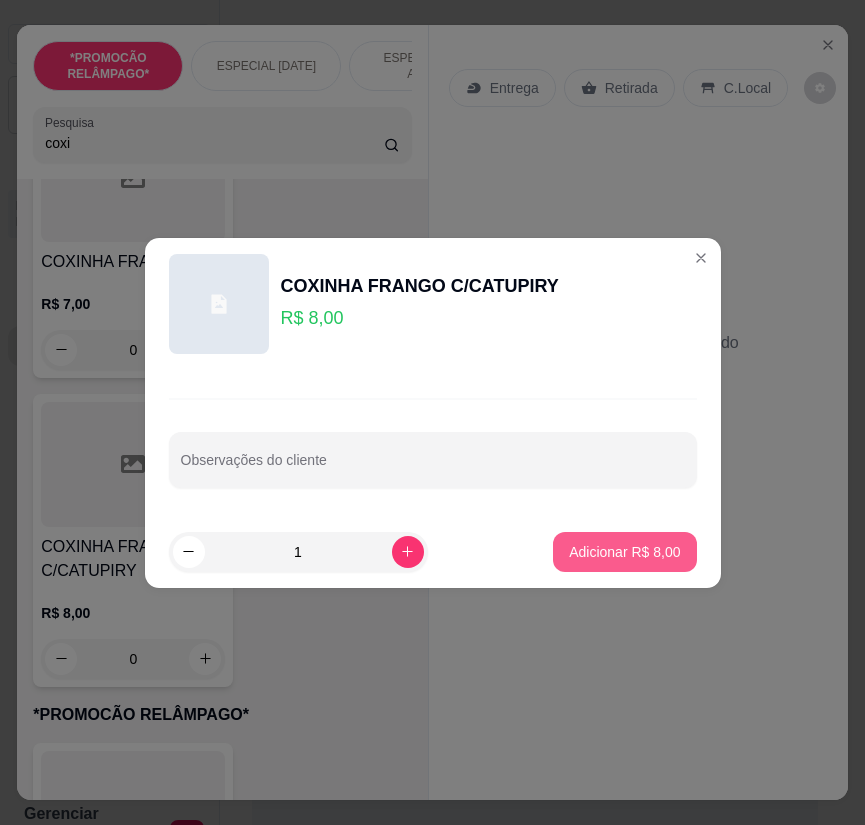 click on "Adicionar   R$ 8,00" at bounding box center [624, 552] 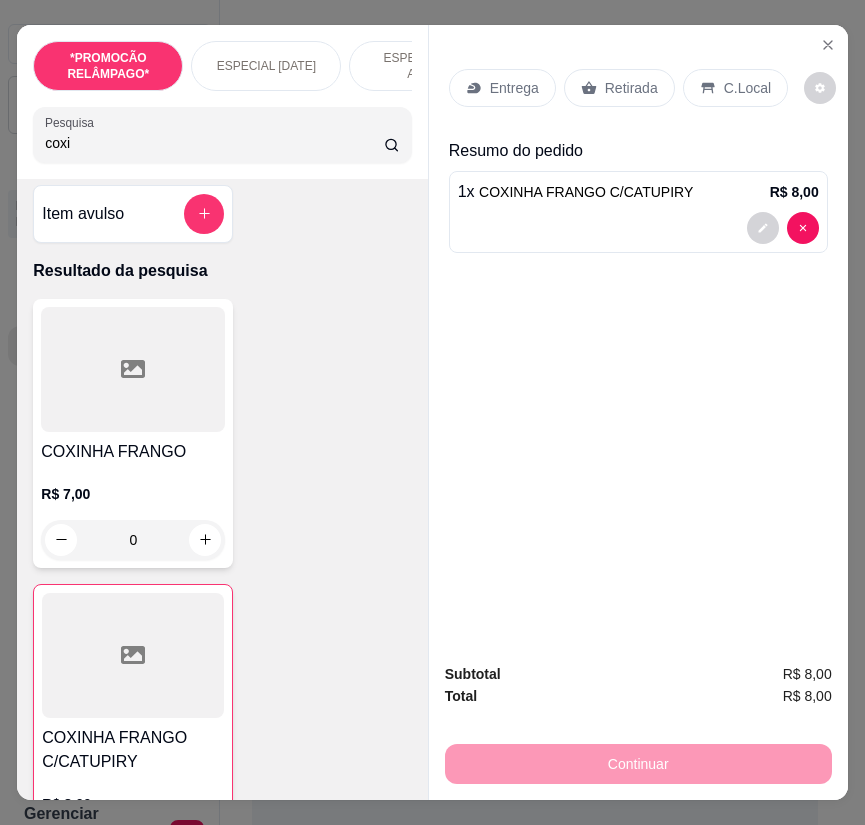 scroll, scrollTop: 0, scrollLeft: 0, axis: both 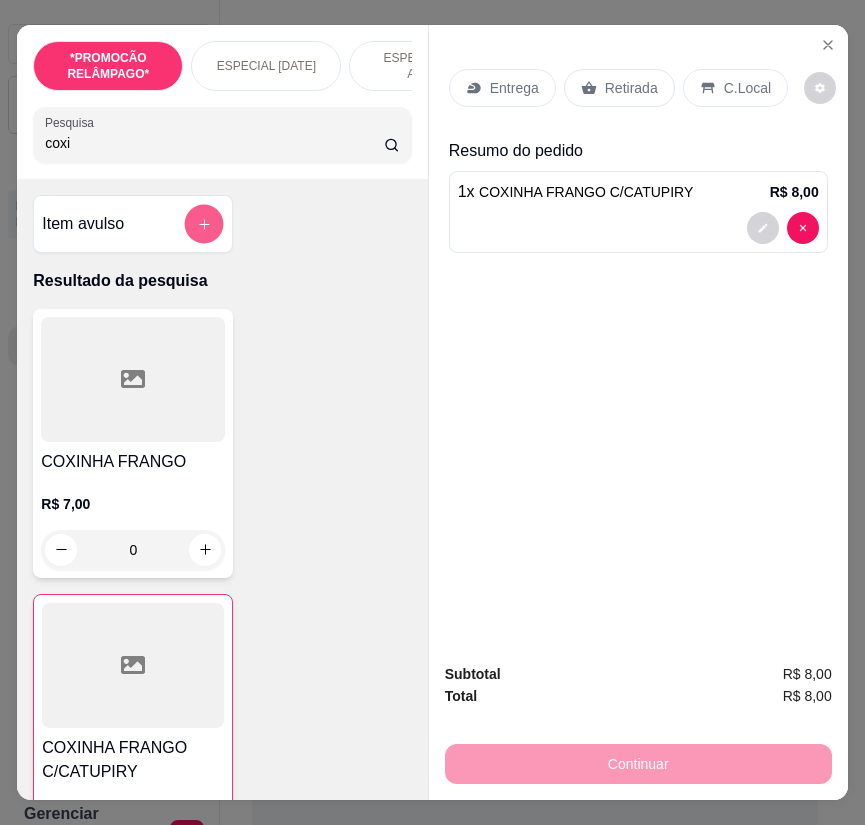click at bounding box center (204, 223) 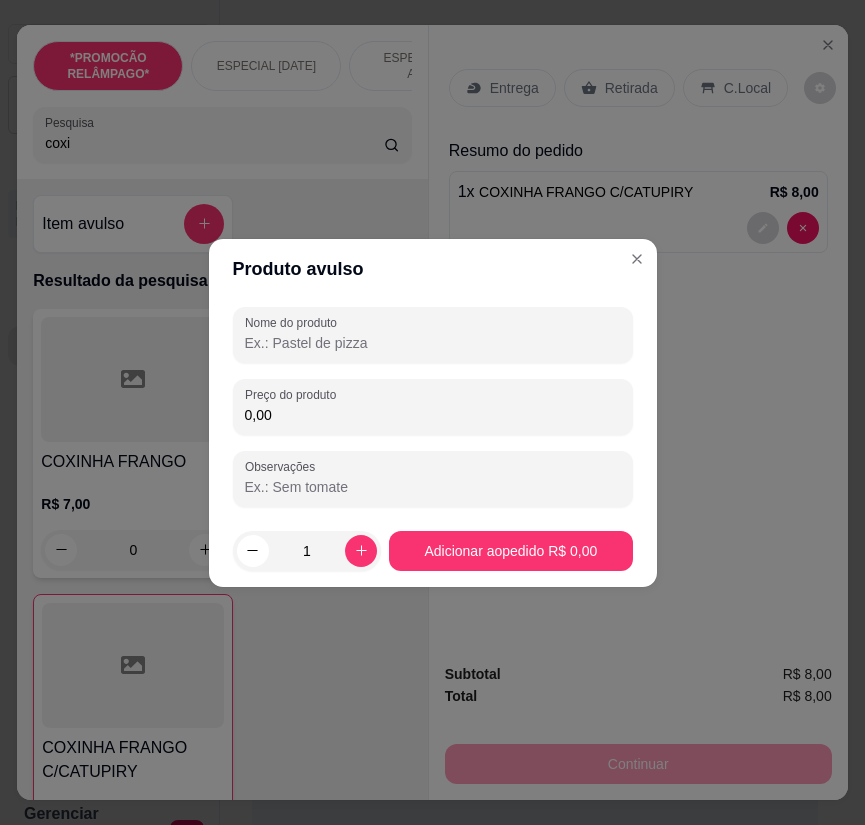 drag, startPoint x: 397, startPoint y: 374, endPoint x: 406, endPoint y: 362, distance: 15 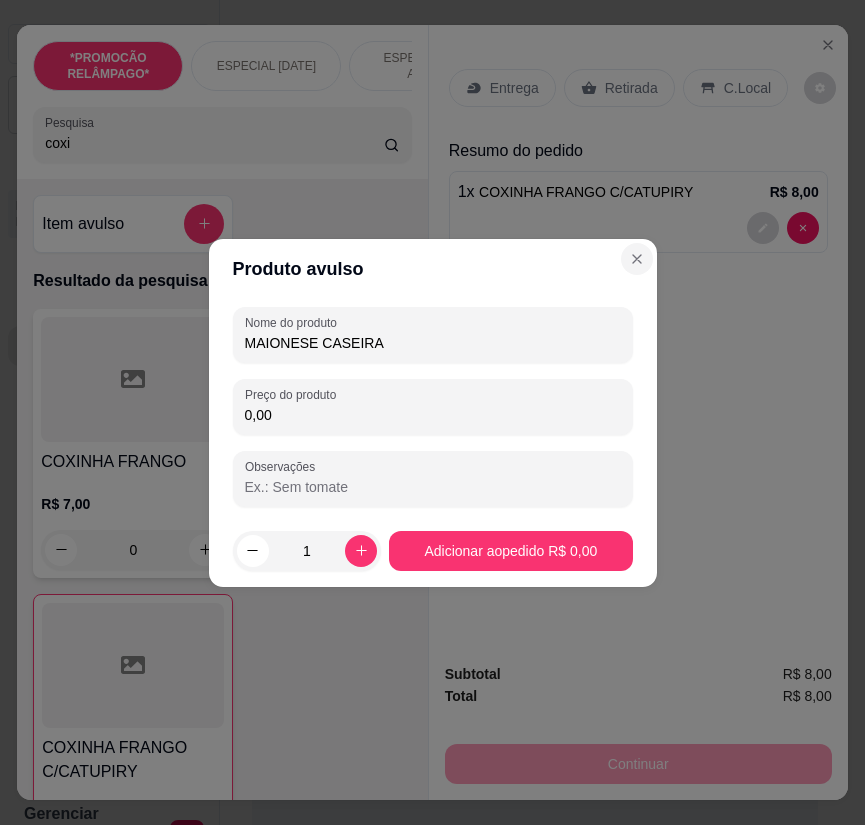 type on "MAIONESE CASEIRA" 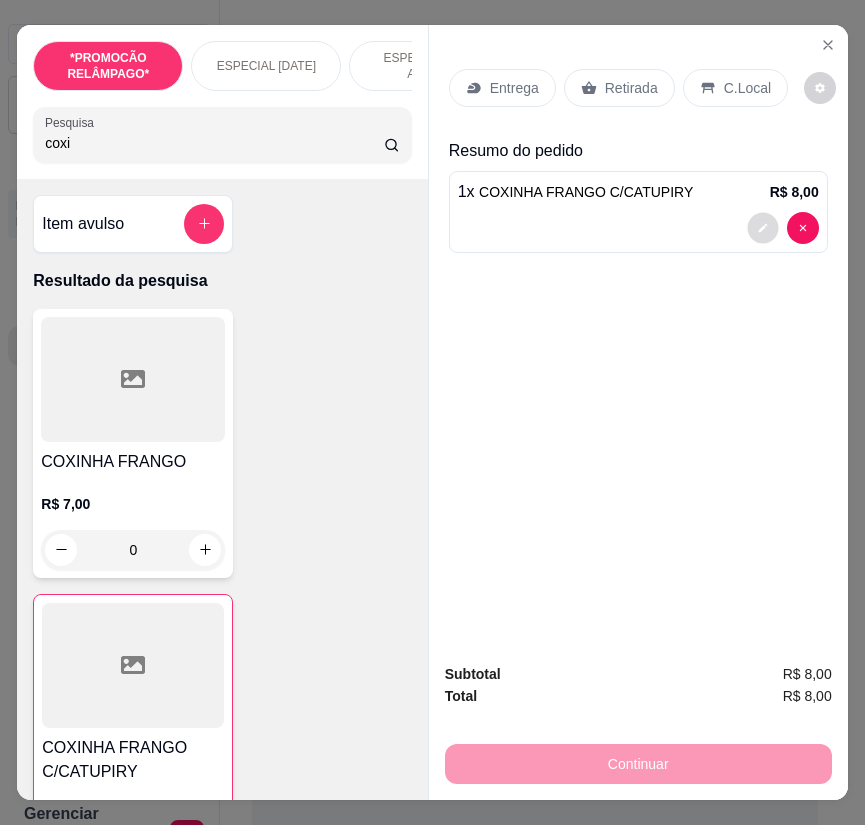 click at bounding box center [762, 227] 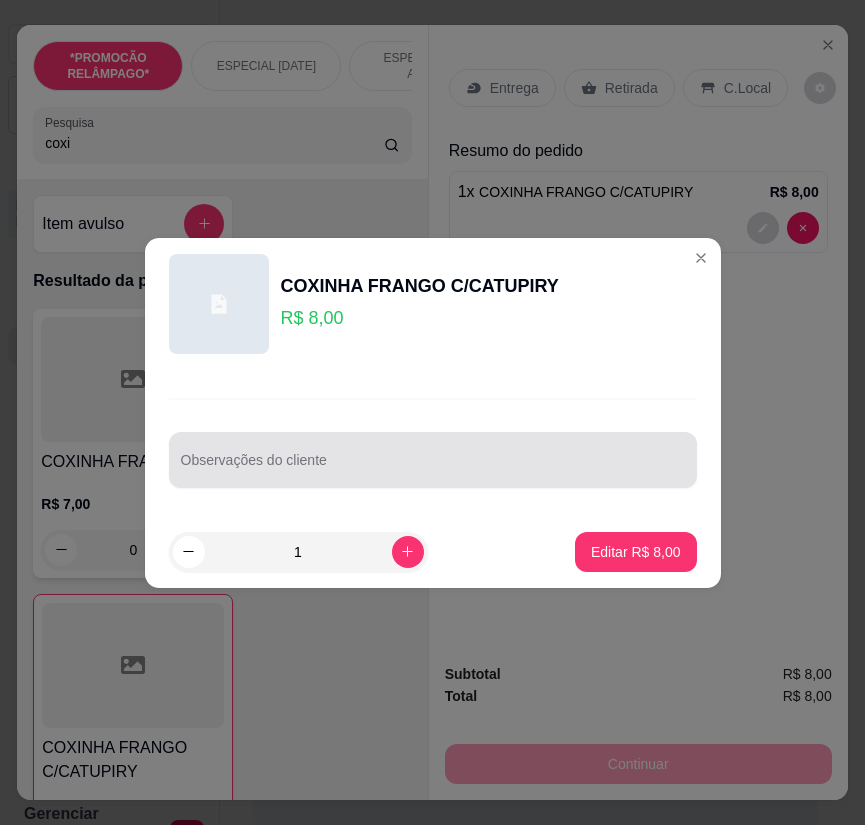 click on "Observações do cliente" at bounding box center [433, 468] 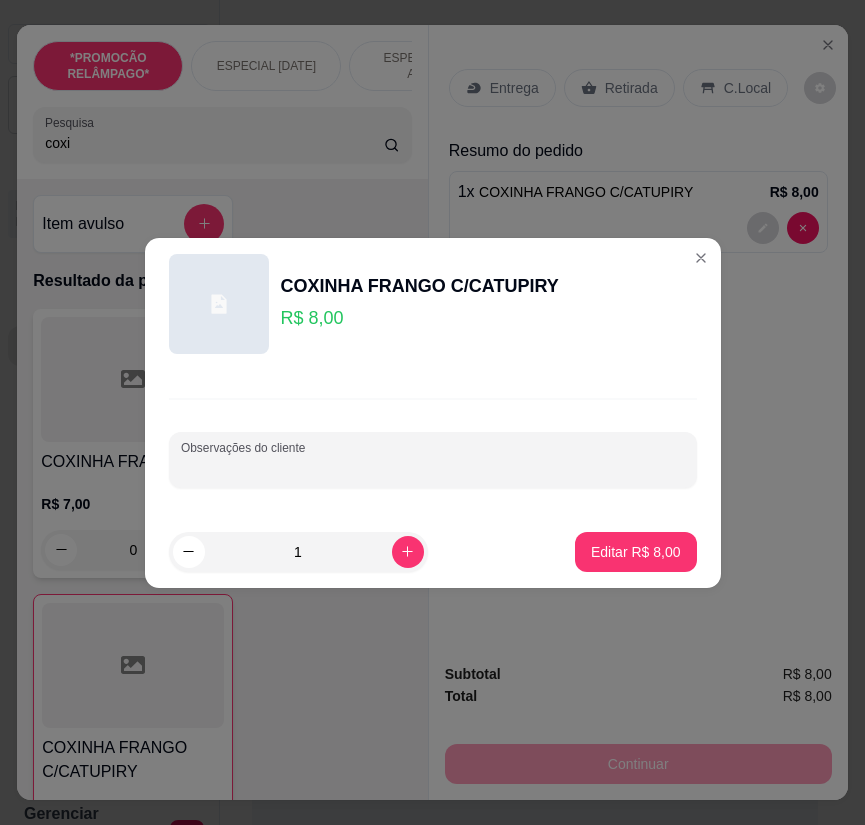 paste on "MAIONESE CASEIRA" 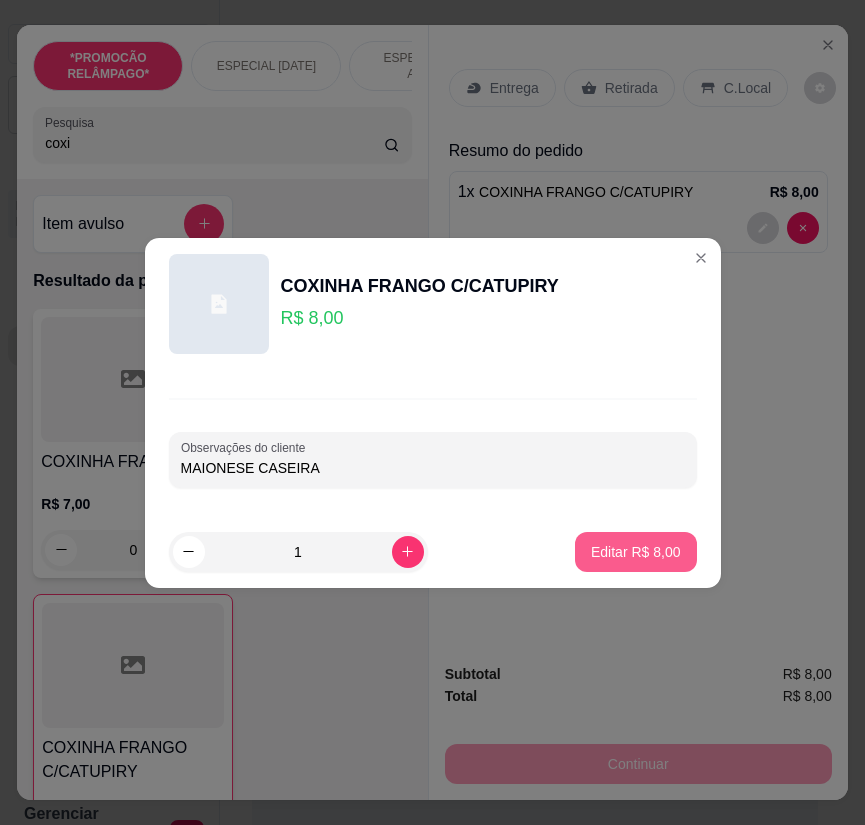 type on "MAIONESE CASEIRA" 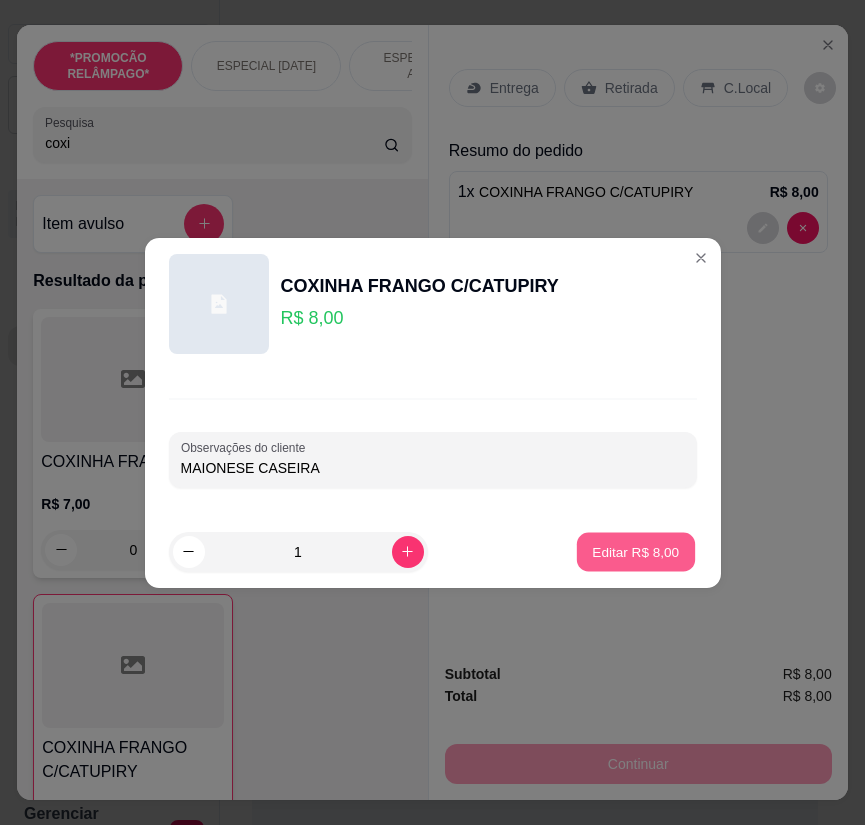 click on "Editar   R$ 8,00" at bounding box center [635, 551] 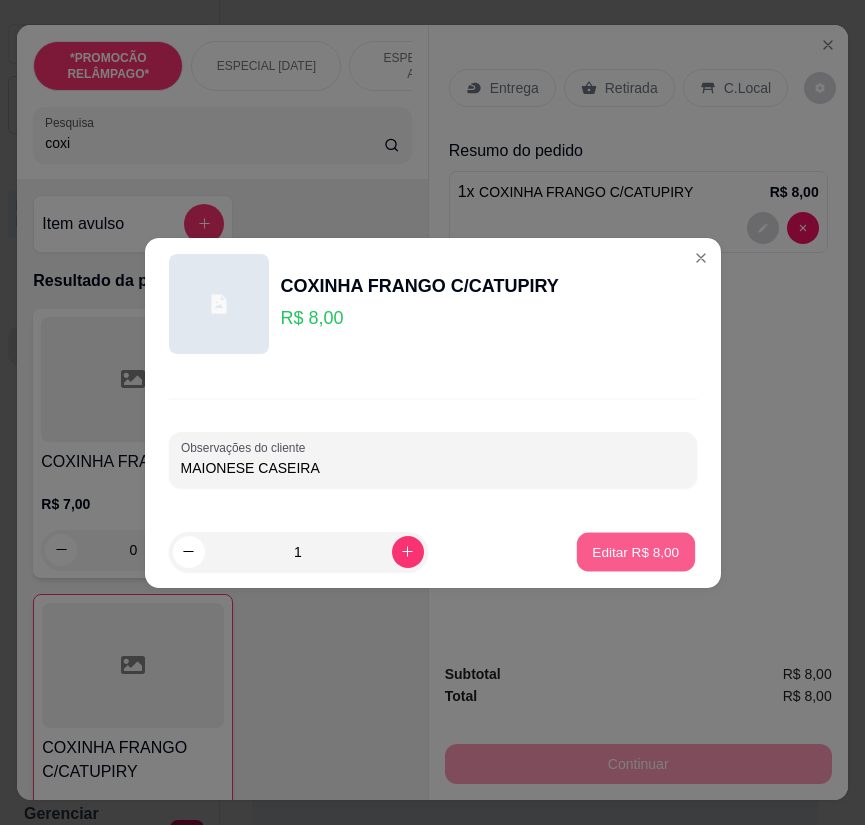 type on "0" 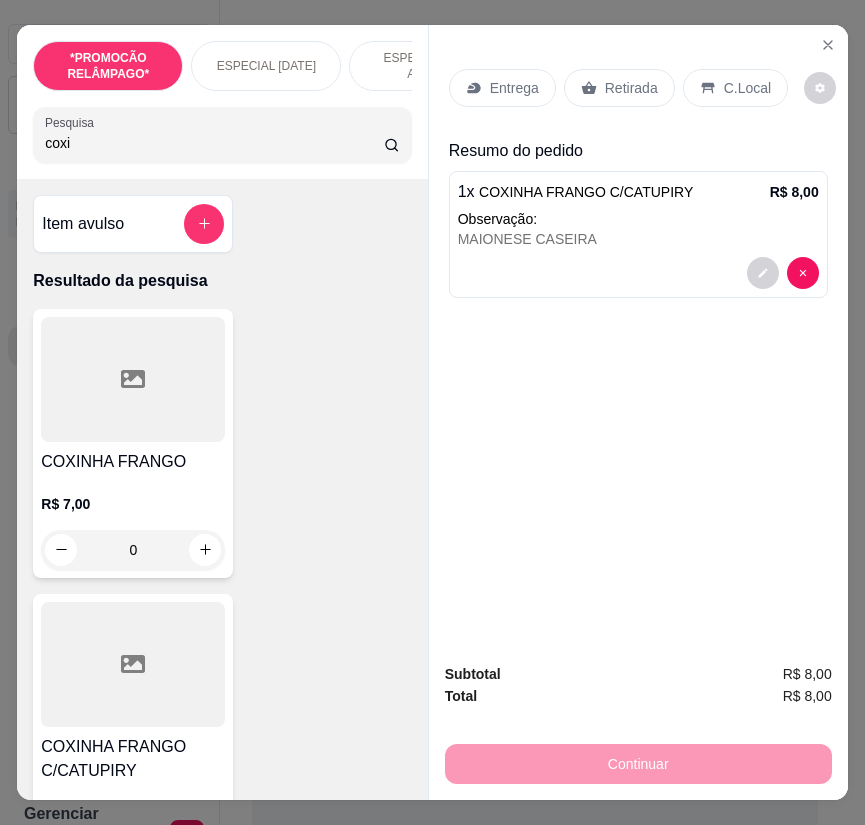 click on "Entrega" at bounding box center (514, 88) 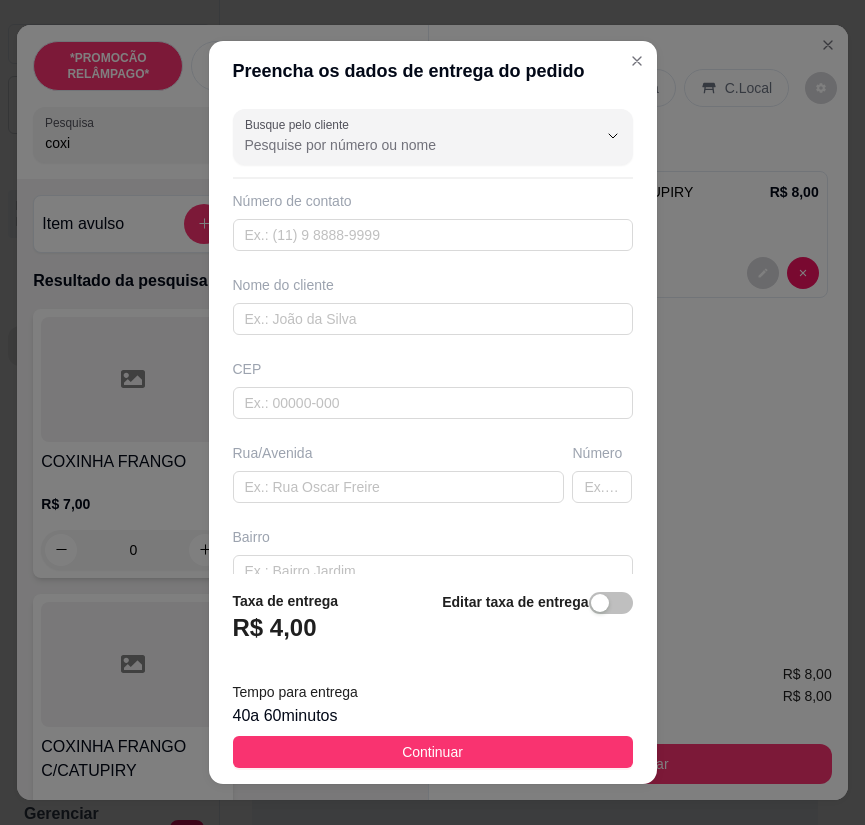 click on "Taxa de entrega R$ 4,00 Editar taxa de entrega  Tempo para entrega  40  a   60  minutos Continuar" at bounding box center [433, 679] 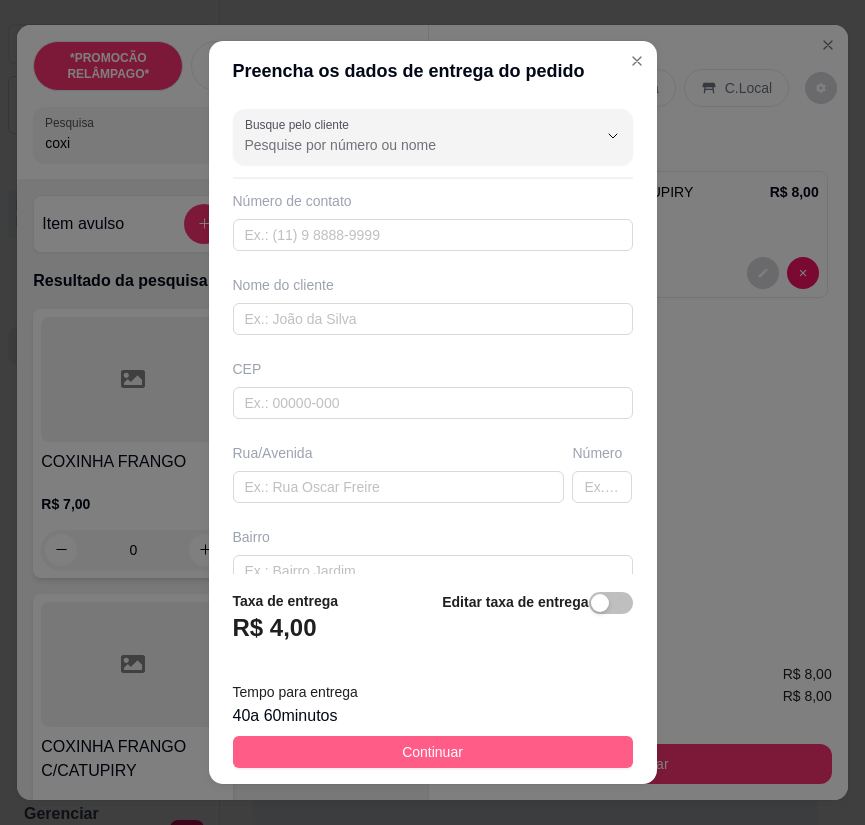 click on "Continuar" at bounding box center (433, 752) 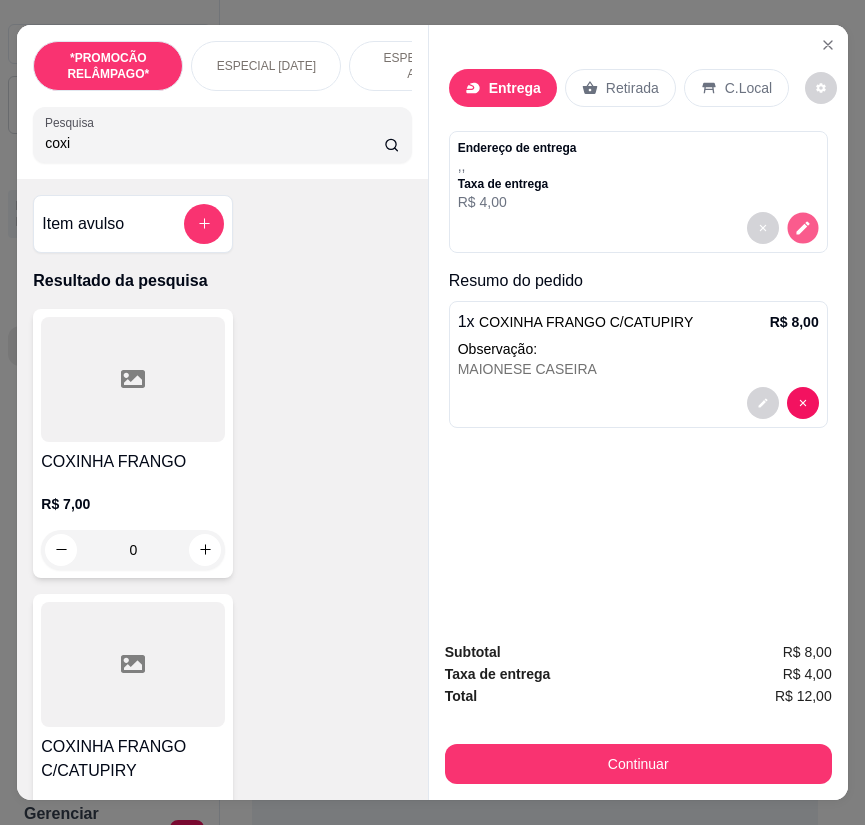 click 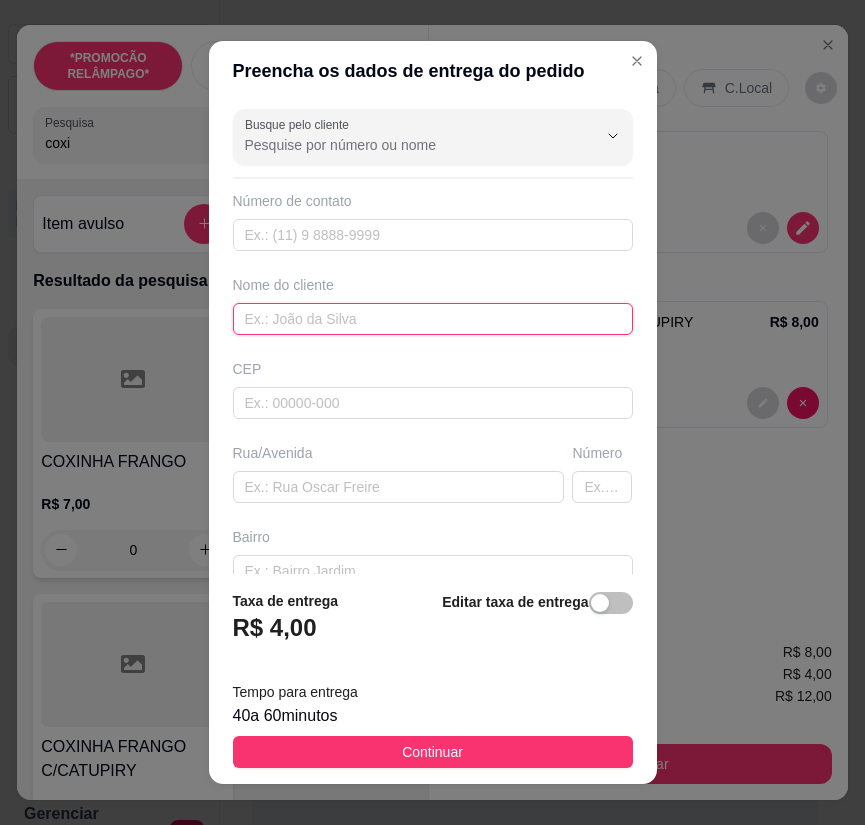 click at bounding box center [433, 319] 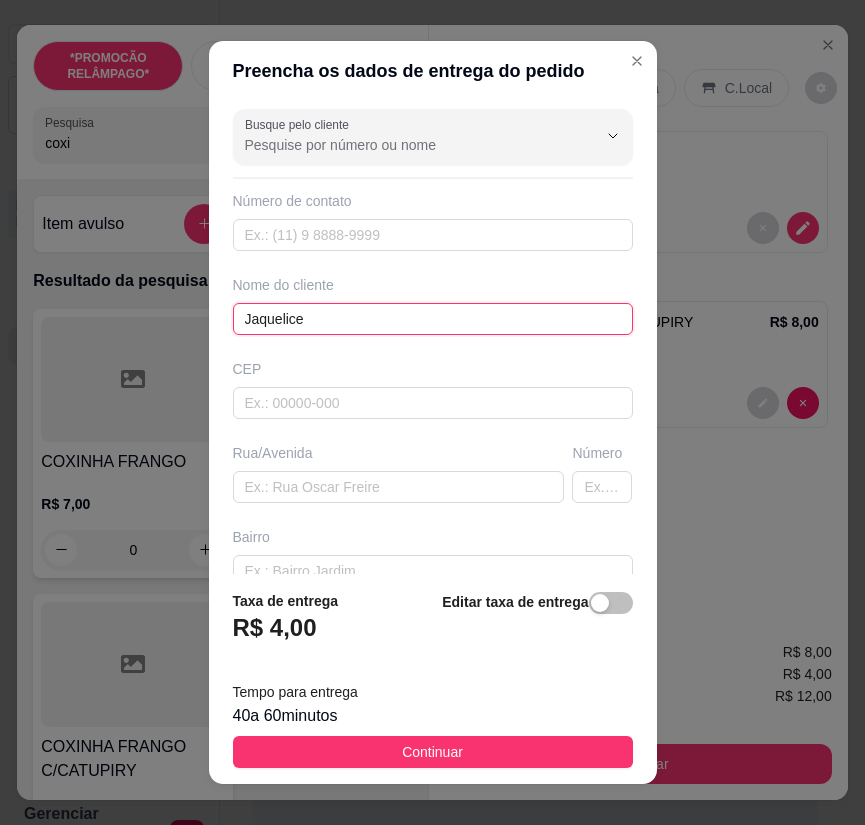 type on "Jaquelice" 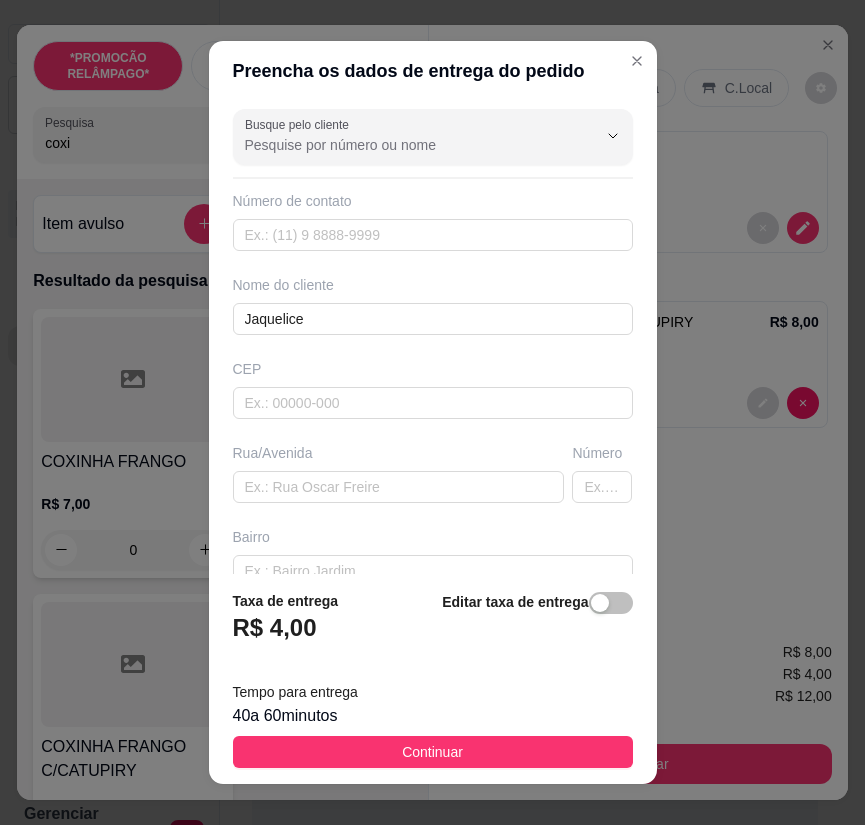 click on "Busque pelo cliente Número de contato Nome do cliente Jaquelice CEP Rua/[GEOGRAPHIC_DATA]" at bounding box center [433, 337] 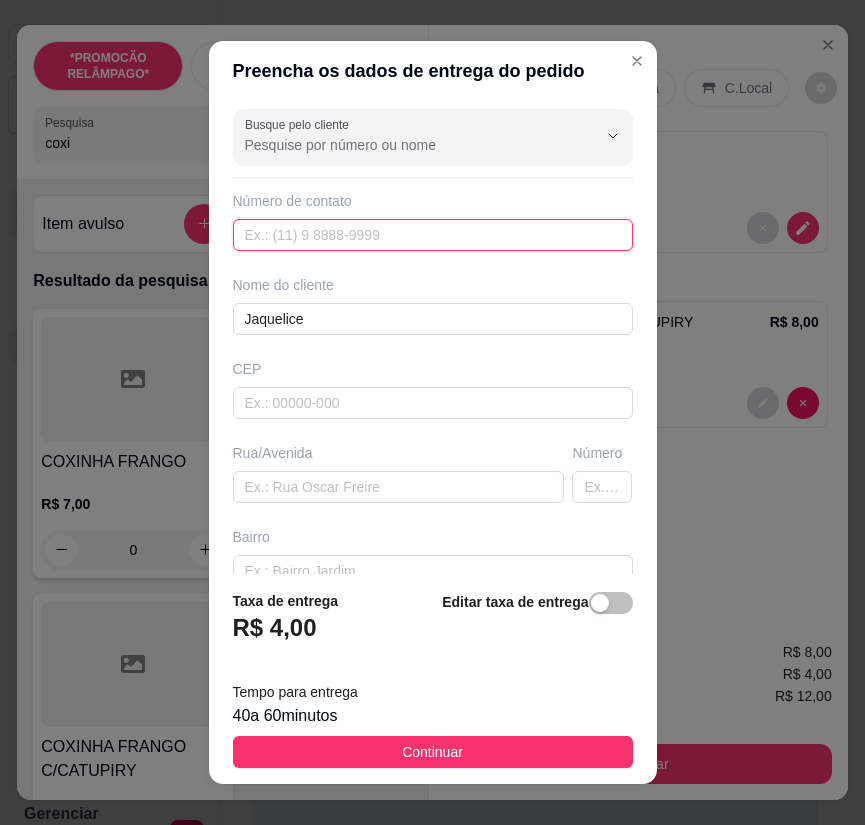 click at bounding box center (433, 235) 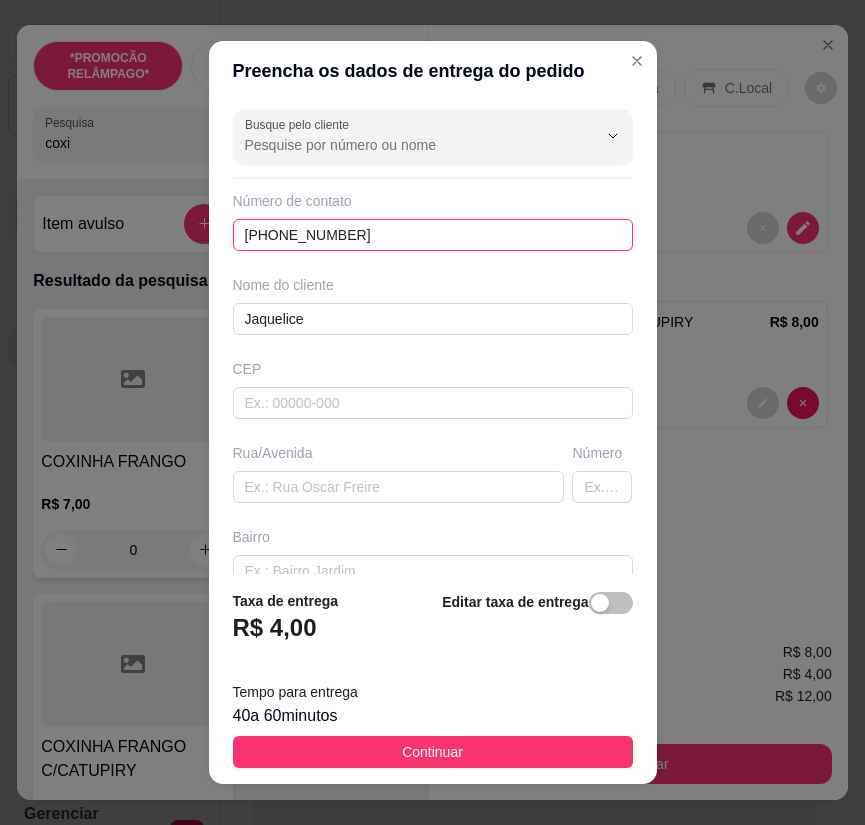 type on "[PHONE_NUMBER]" 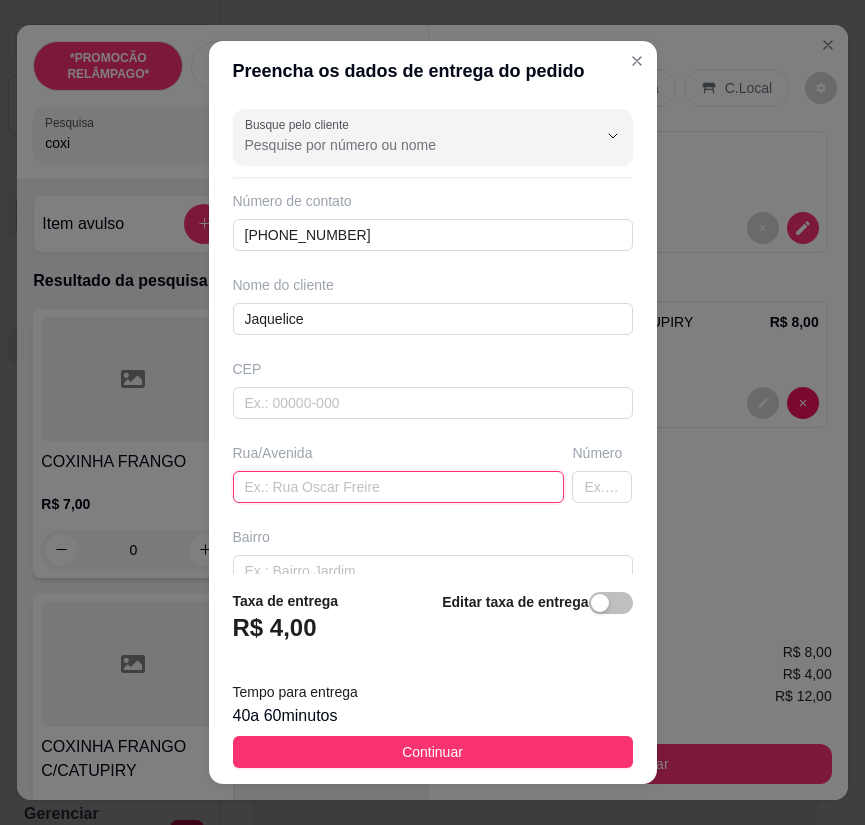 click at bounding box center [399, 487] 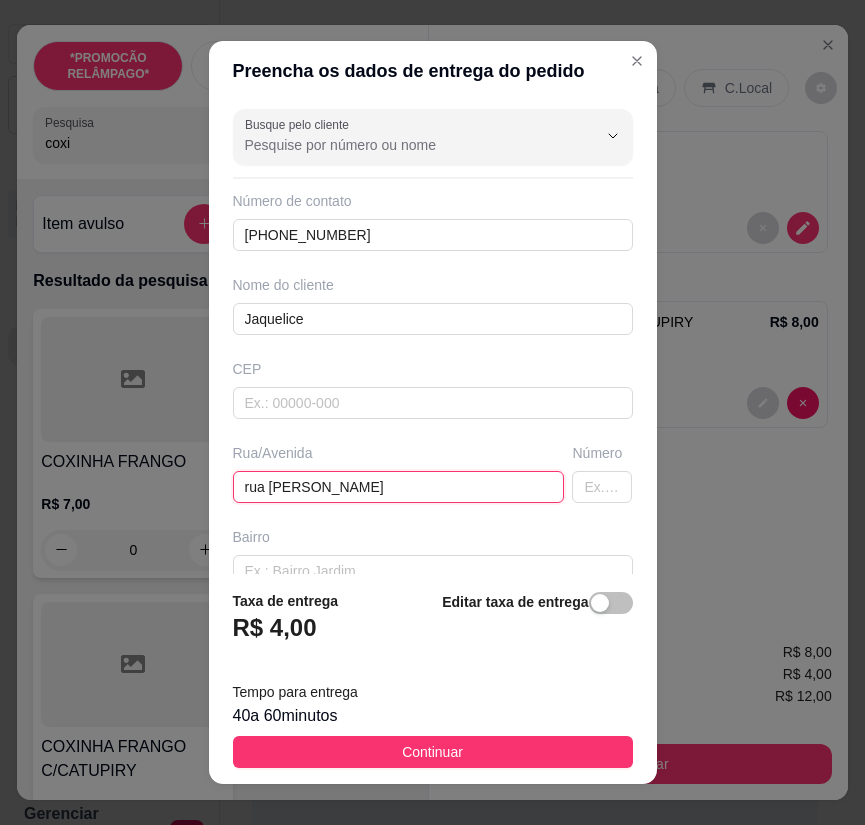 type on "rua [PERSON_NAME]" 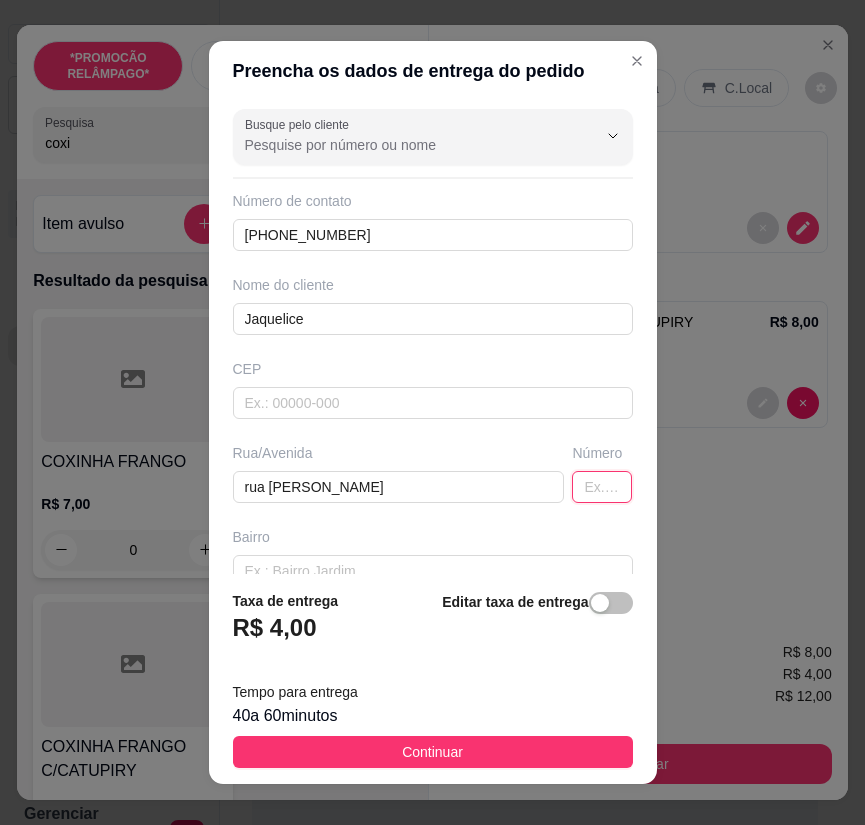 click at bounding box center (602, 487) 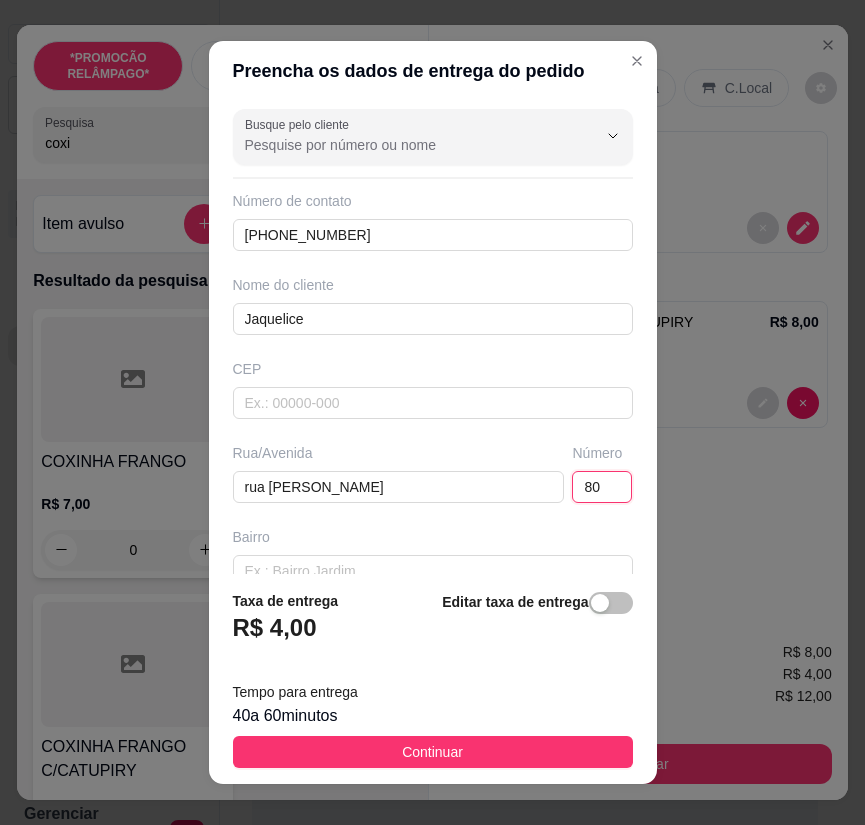 type on "80" 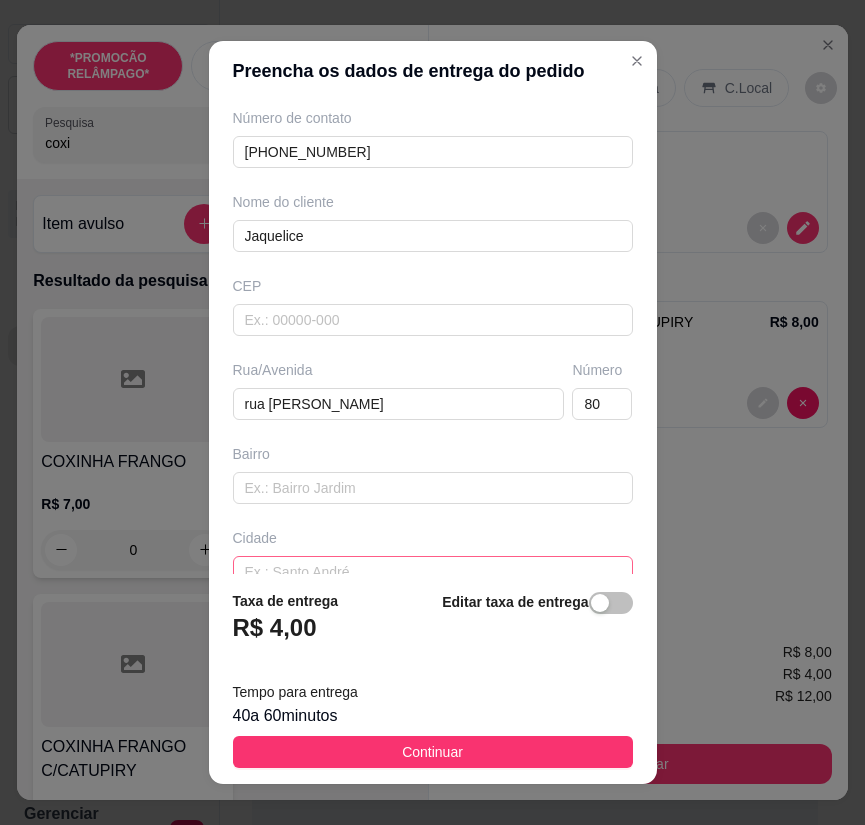 scroll, scrollTop: 201, scrollLeft: 0, axis: vertical 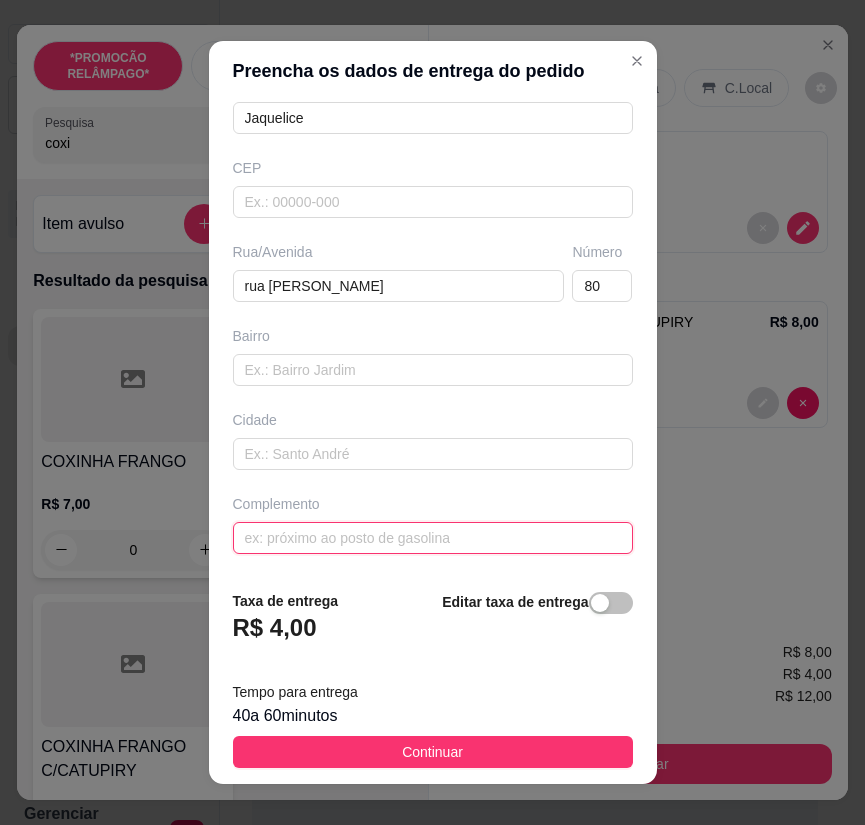 paste on "Próximo à [GEOGRAPHIC_DATA]" 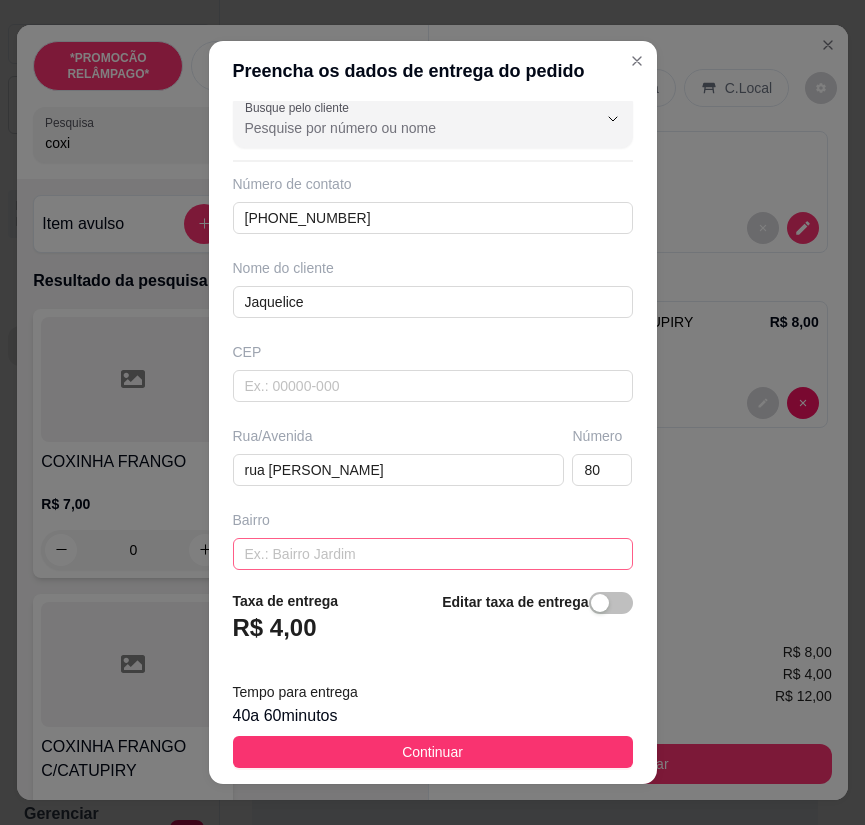 scroll, scrollTop: 0, scrollLeft: 0, axis: both 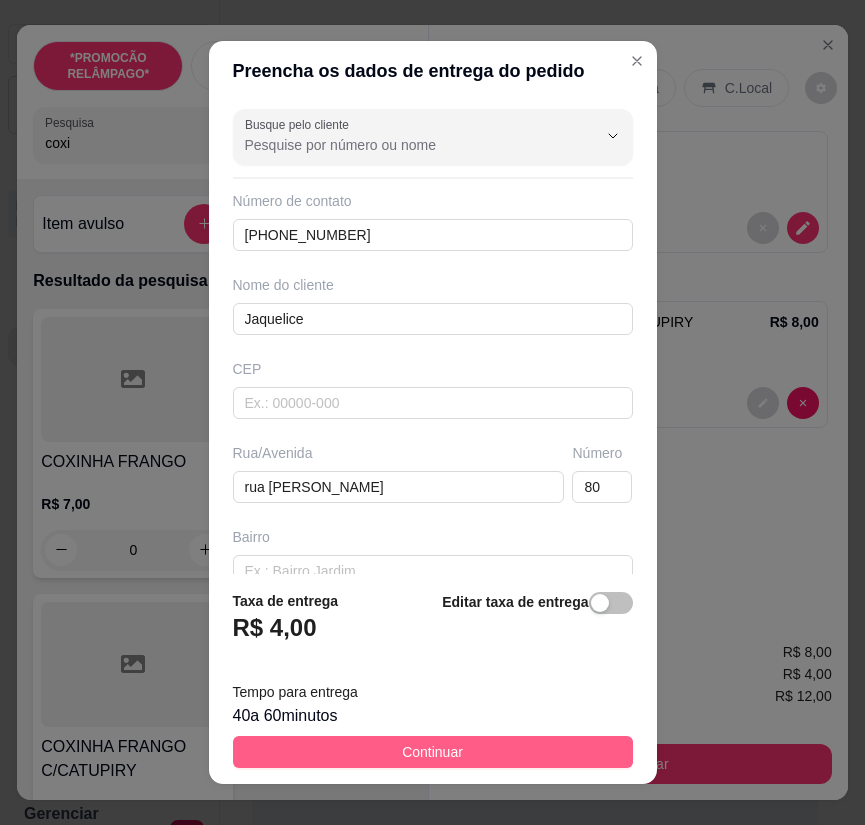 type on "Próximo à [GEOGRAPHIC_DATA]" 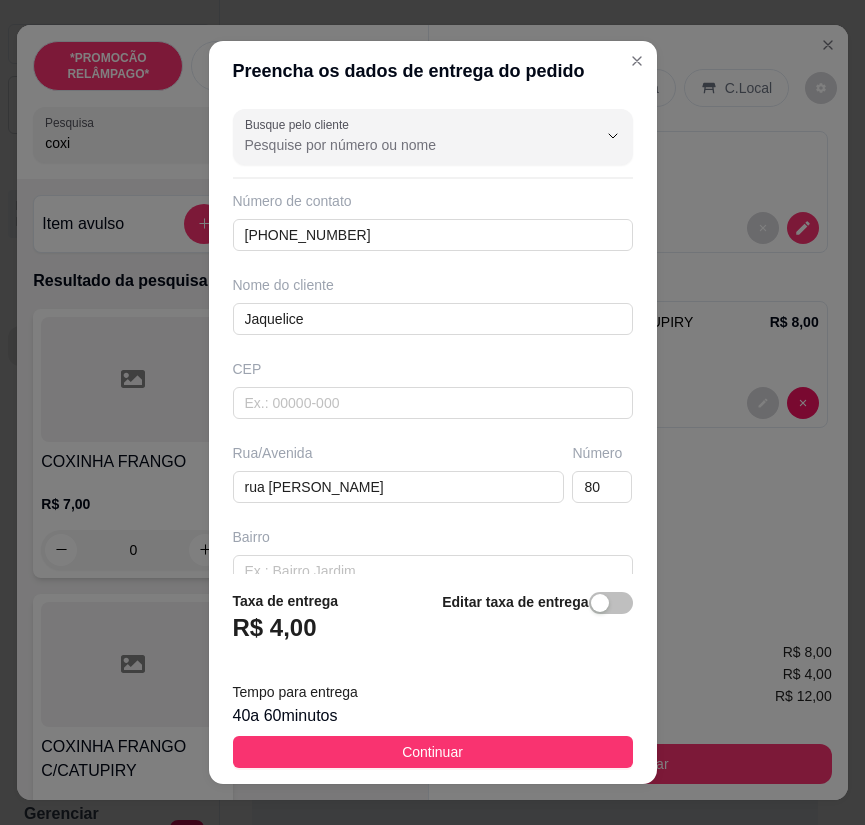 drag, startPoint x: 443, startPoint y: 743, endPoint x: 449, endPoint y: 690, distance: 53.338543 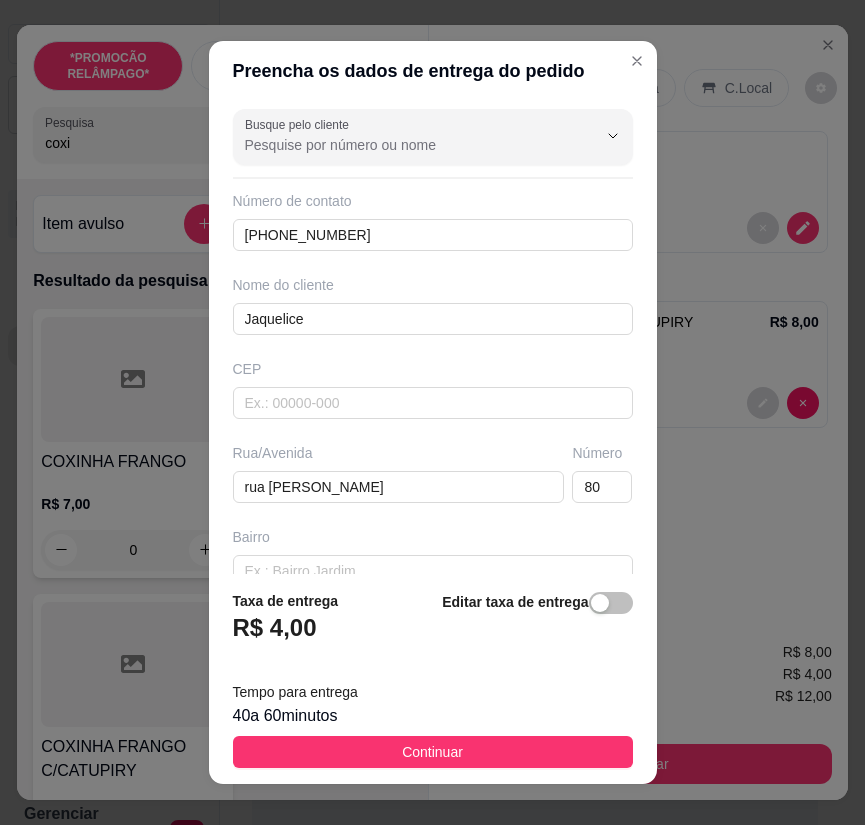 click on "Continuar" at bounding box center [433, 752] 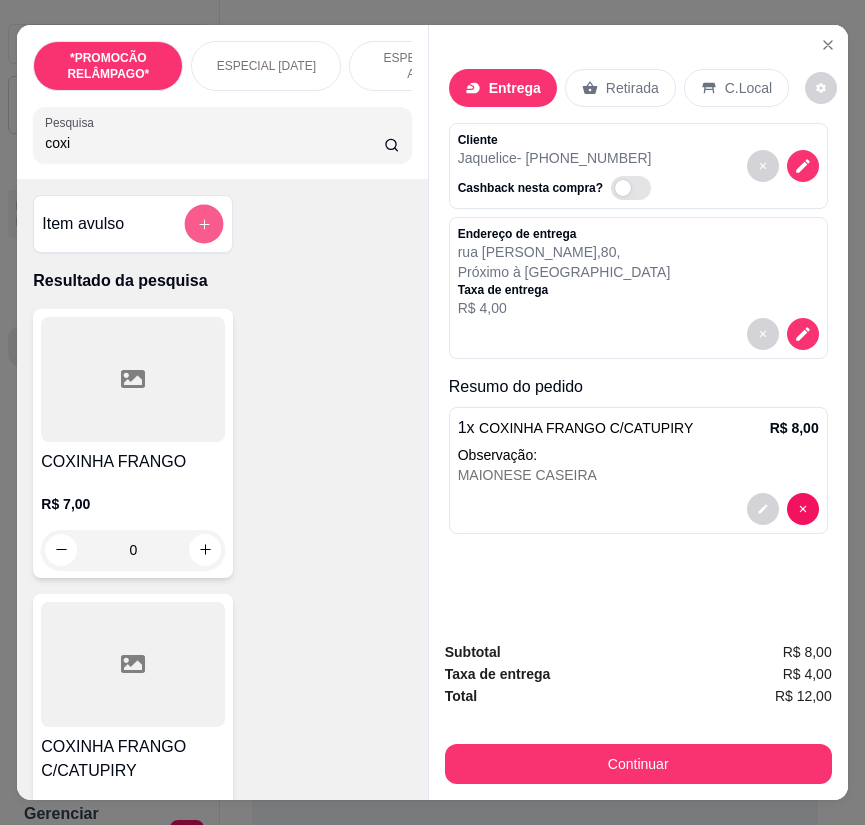 click 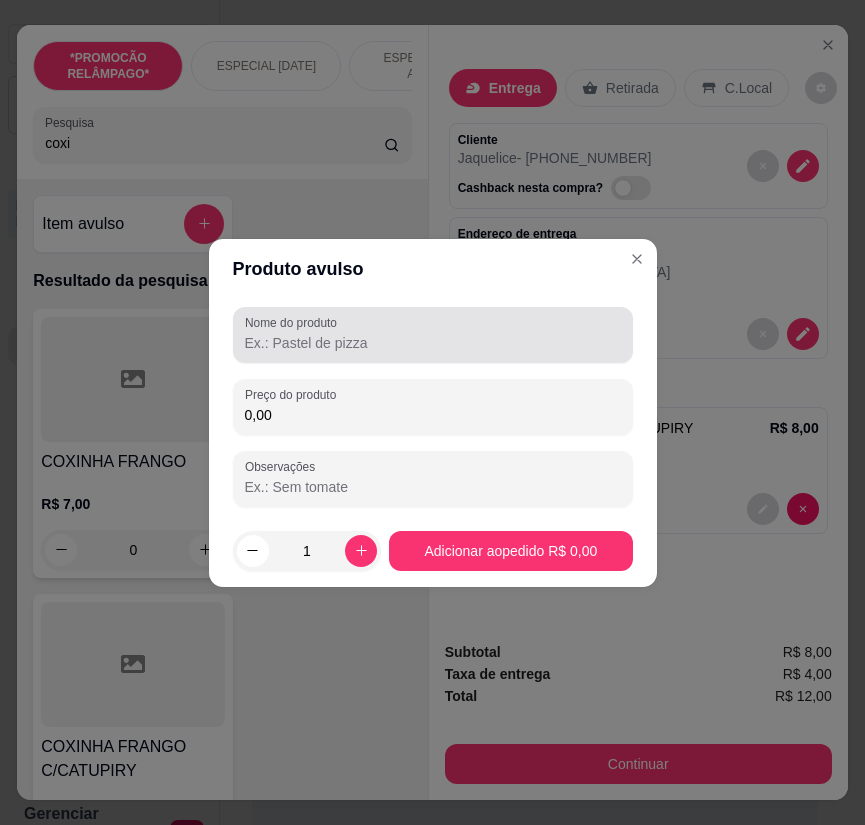 click on "Nome do produto" at bounding box center (294, 322) 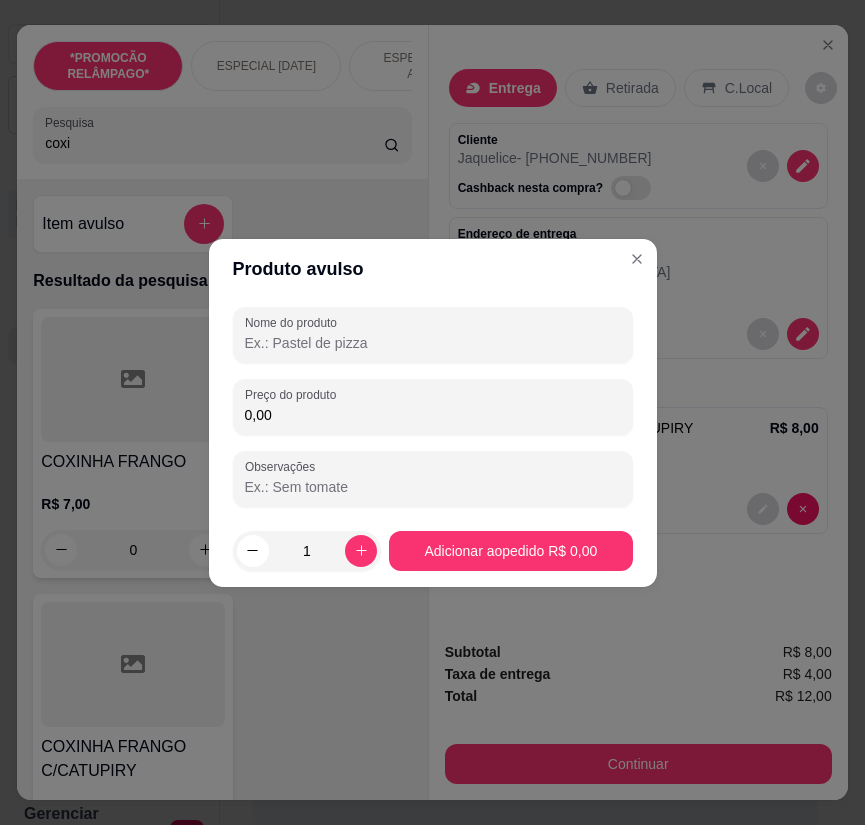 paste on "Próximo à [GEOGRAPHIC_DATA]" 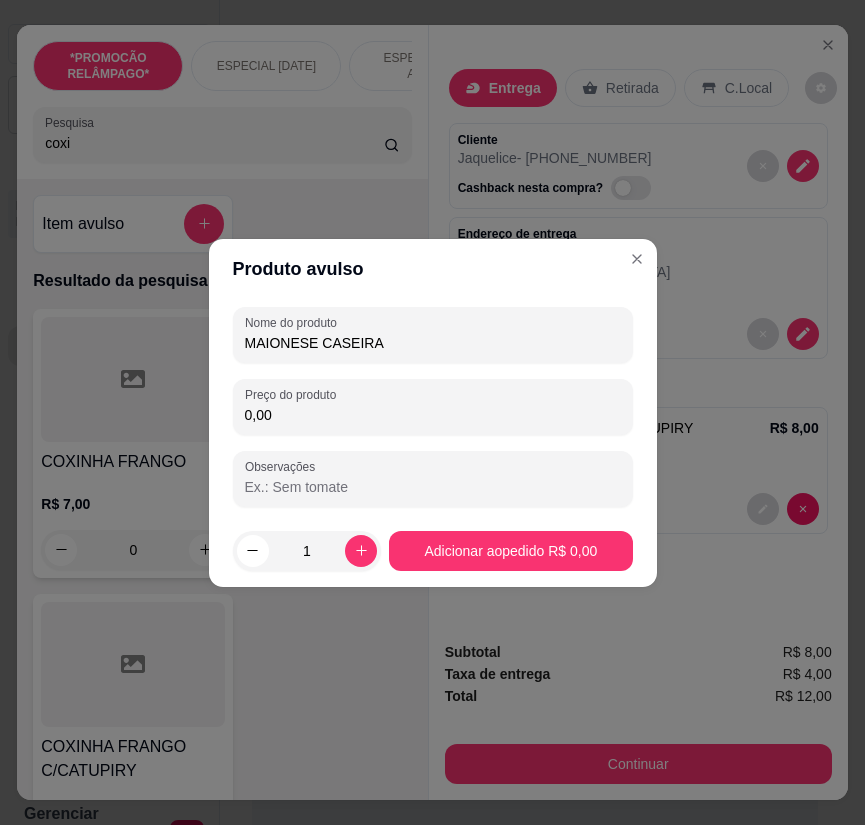 type on "MAIONESE CASEIRA" 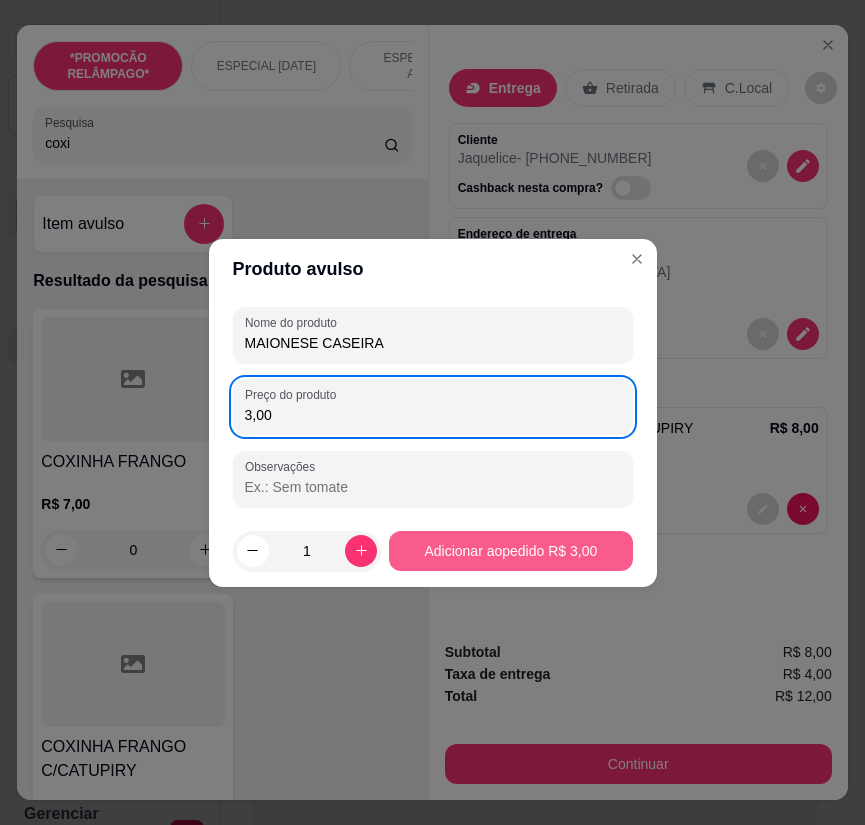 type on "3,00" 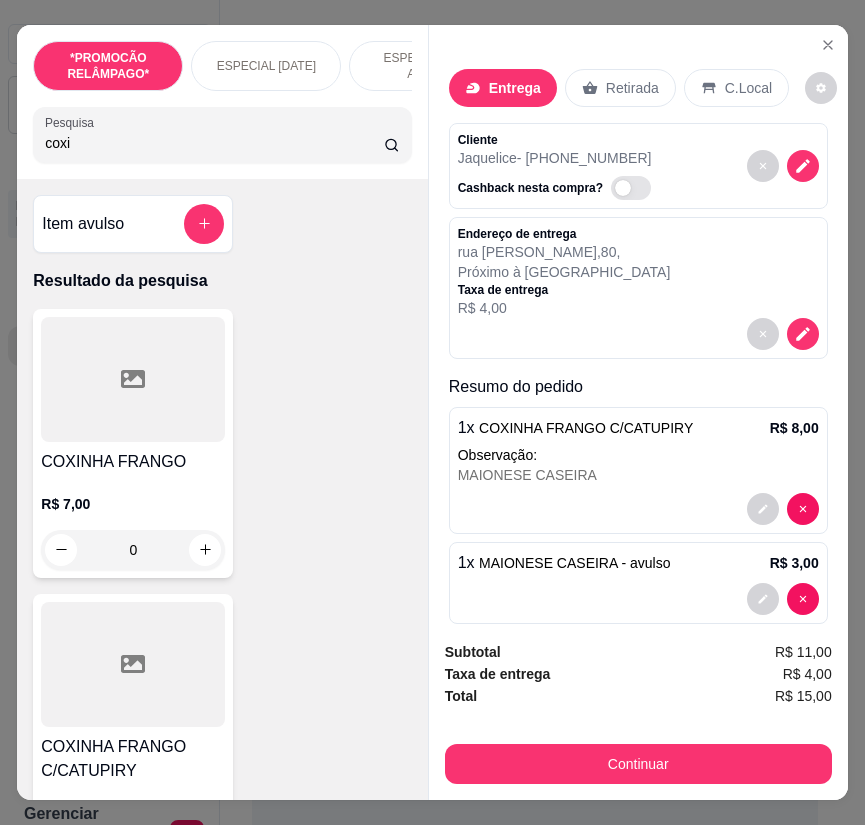scroll, scrollTop: 26, scrollLeft: 0, axis: vertical 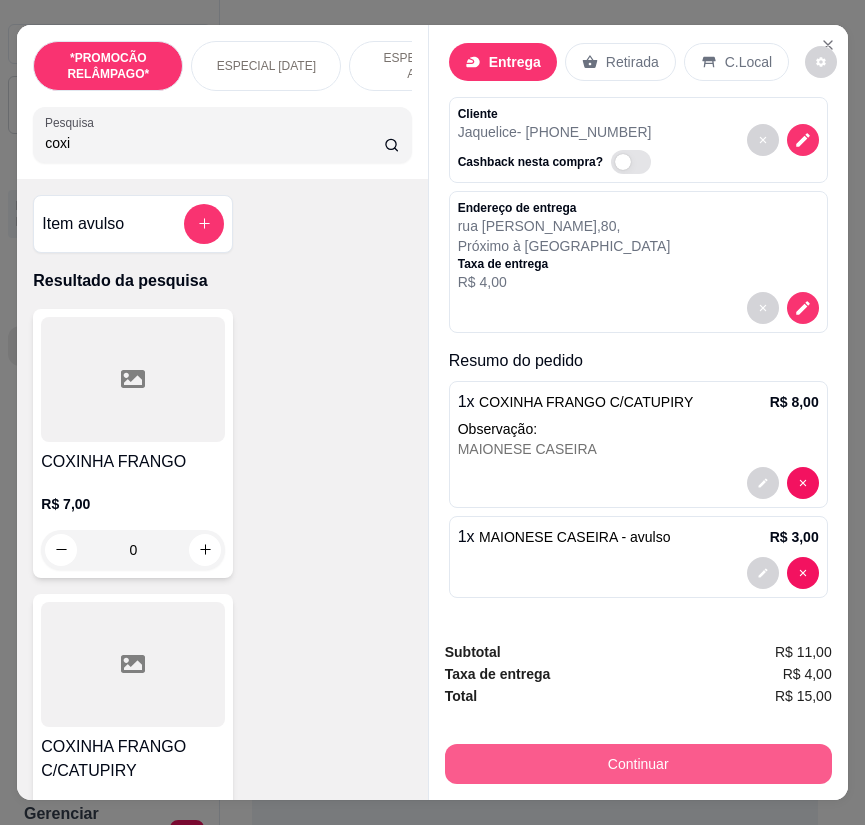 click on "Continuar" at bounding box center (638, 764) 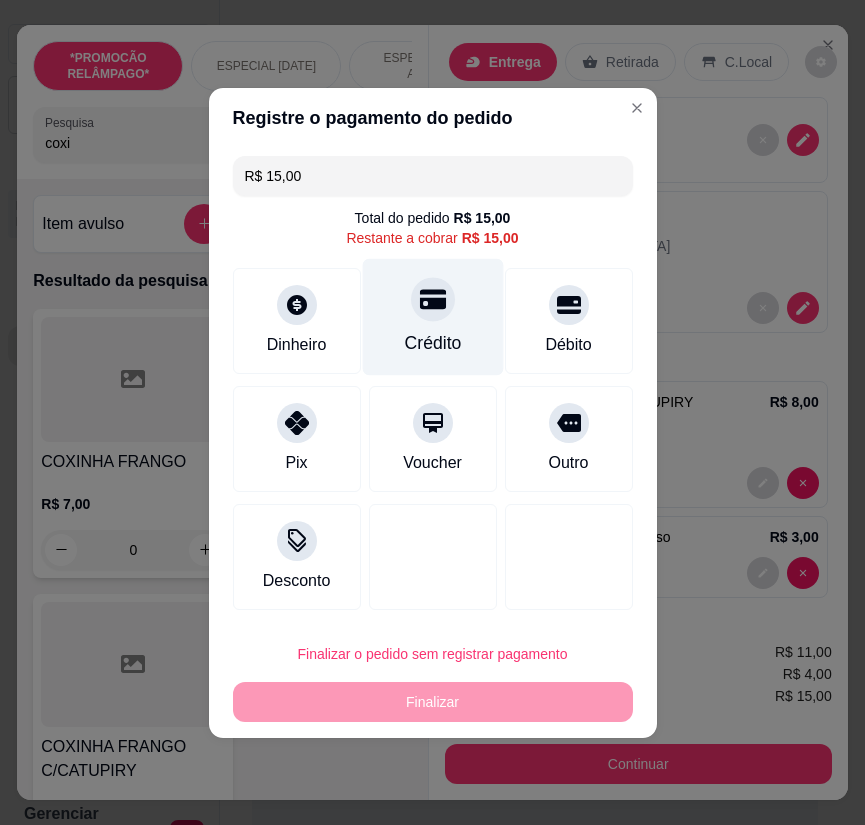 click on "Crédito" at bounding box center [432, 316] 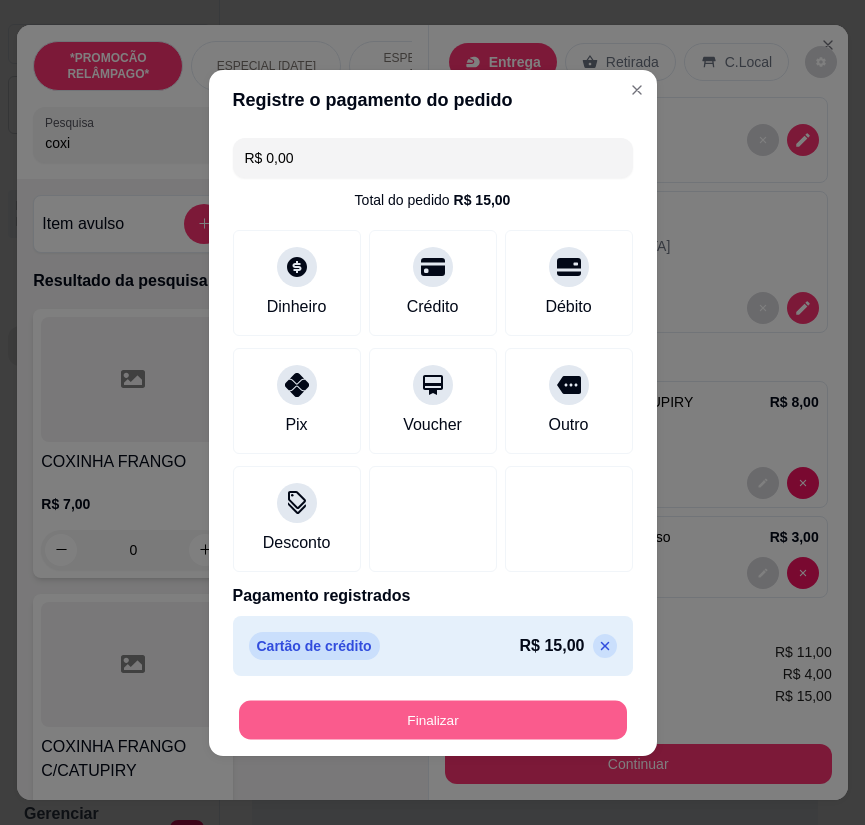 click on "Finalizar" at bounding box center [433, 719] 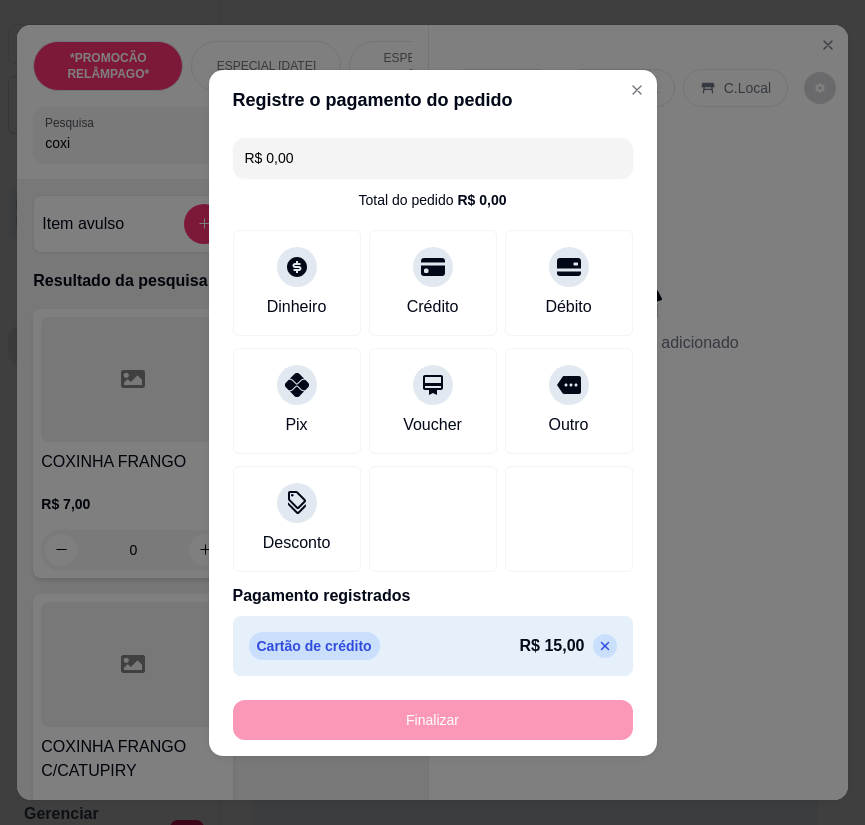 type on "-R$ 15,00" 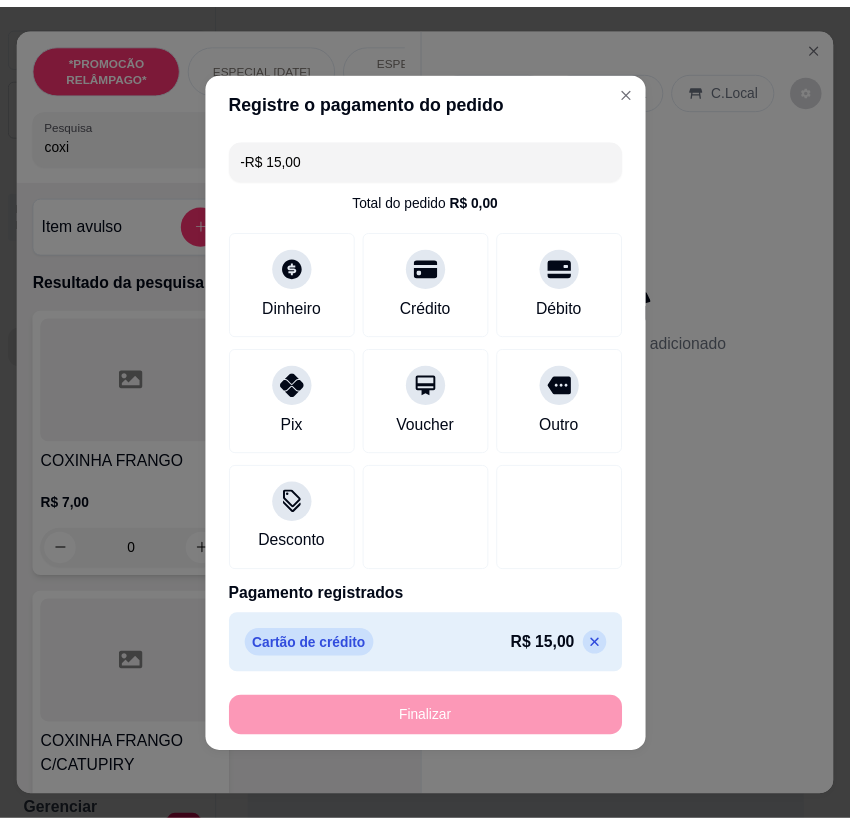 scroll, scrollTop: 0, scrollLeft: 0, axis: both 